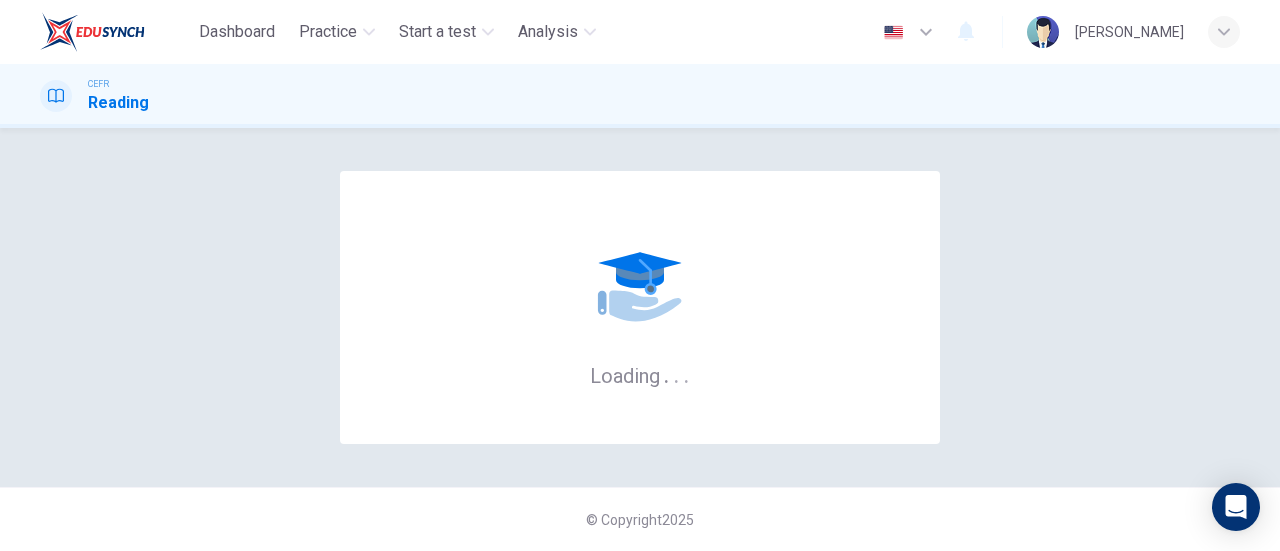 scroll, scrollTop: 0, scrollLeft: 0, axis: both 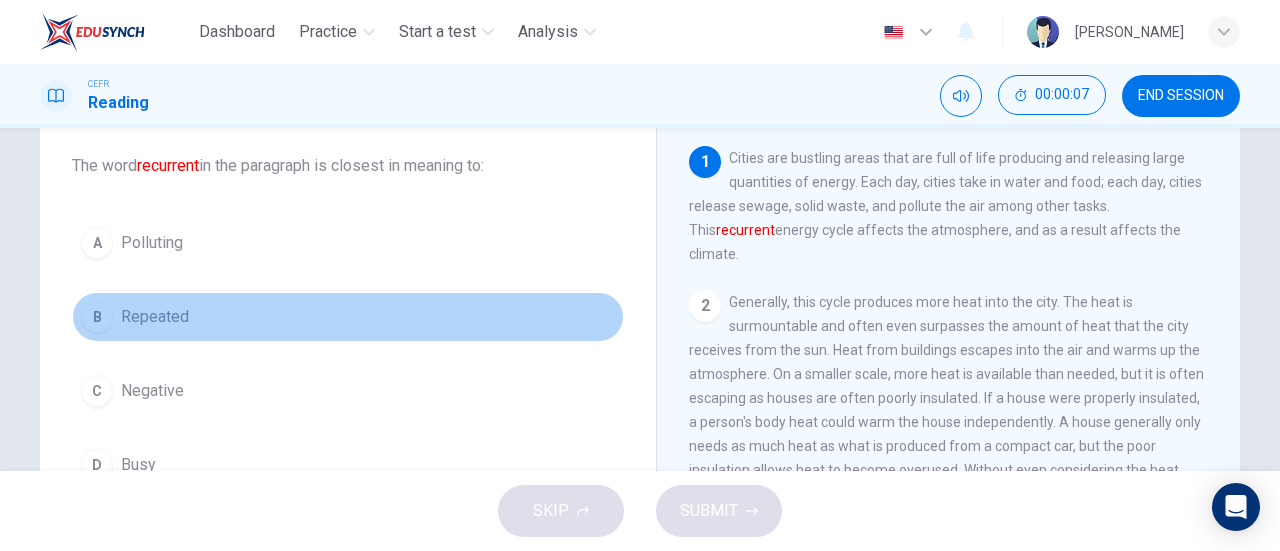 click on "Repeated" at bounding box center [155, 317] 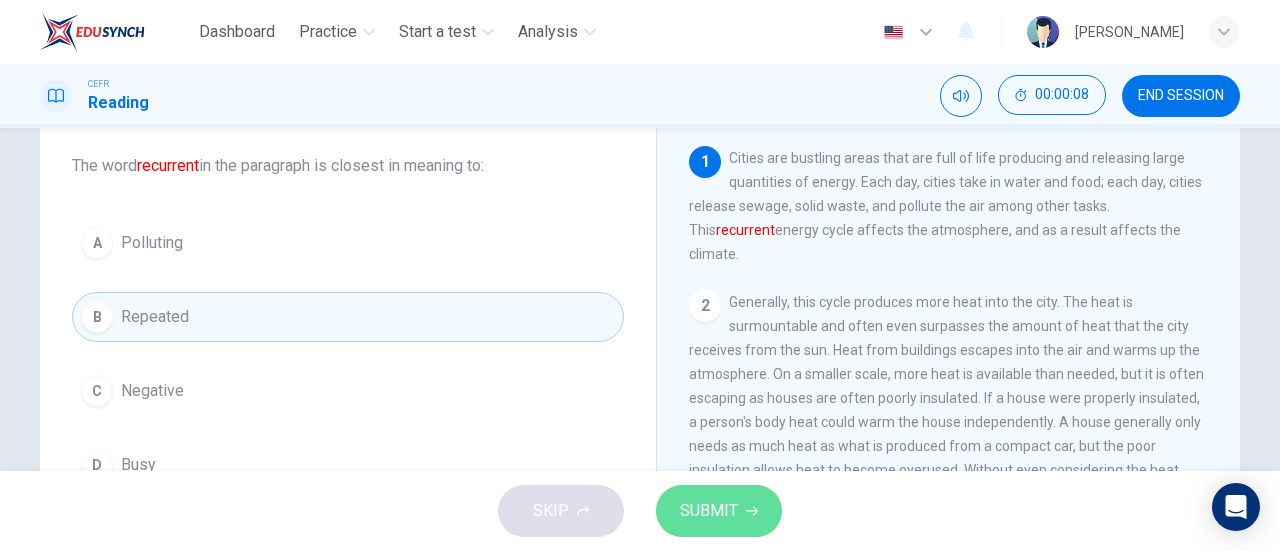 click on "SUBMIT" at bounding box center [719, 511] 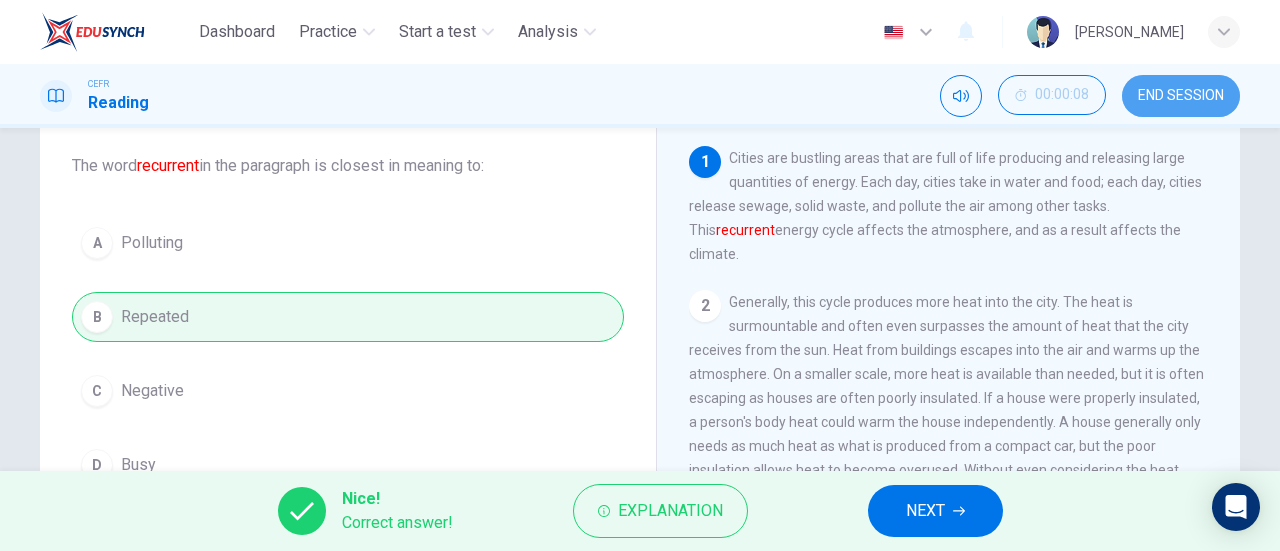 click on "END SESSION" at bounding box center [1181, 96] 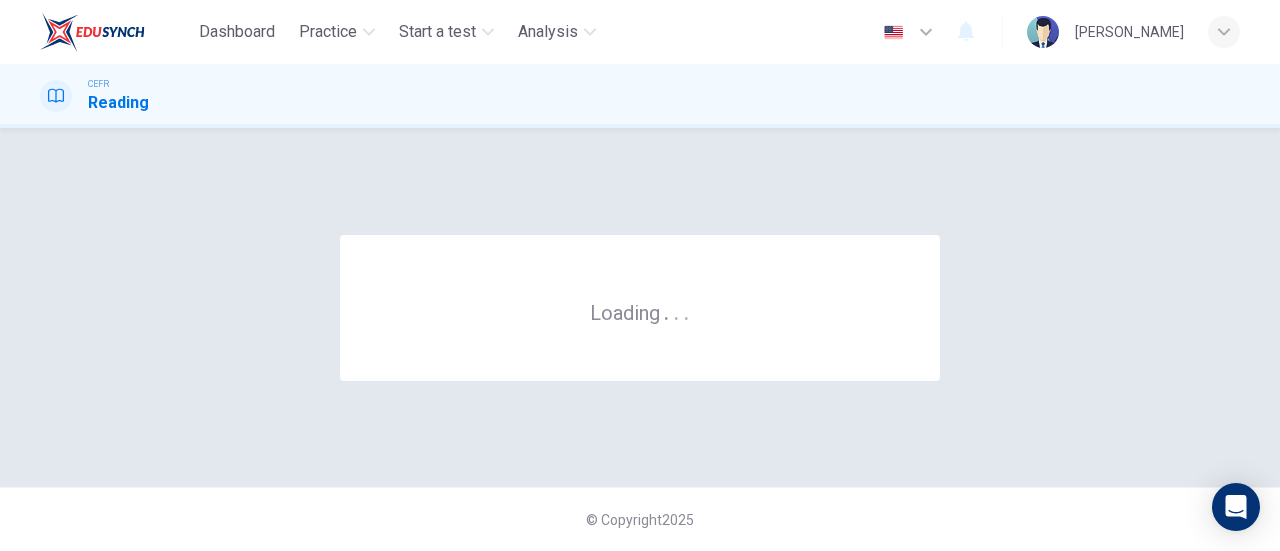 scroll, scrollTop: 0, scrollLeft: 0, axis: both 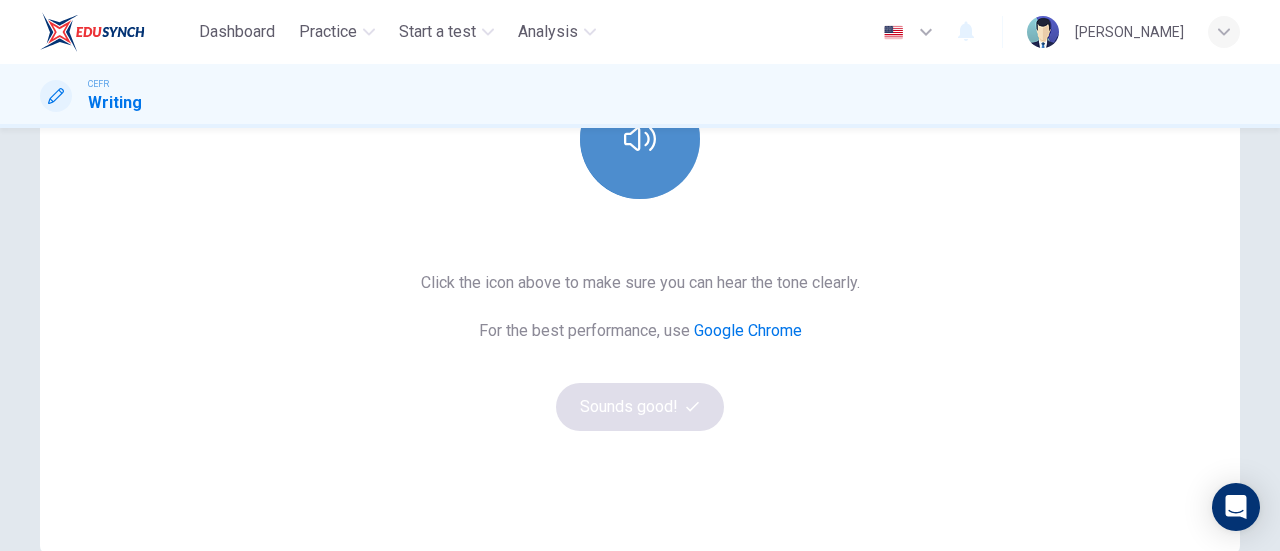 click 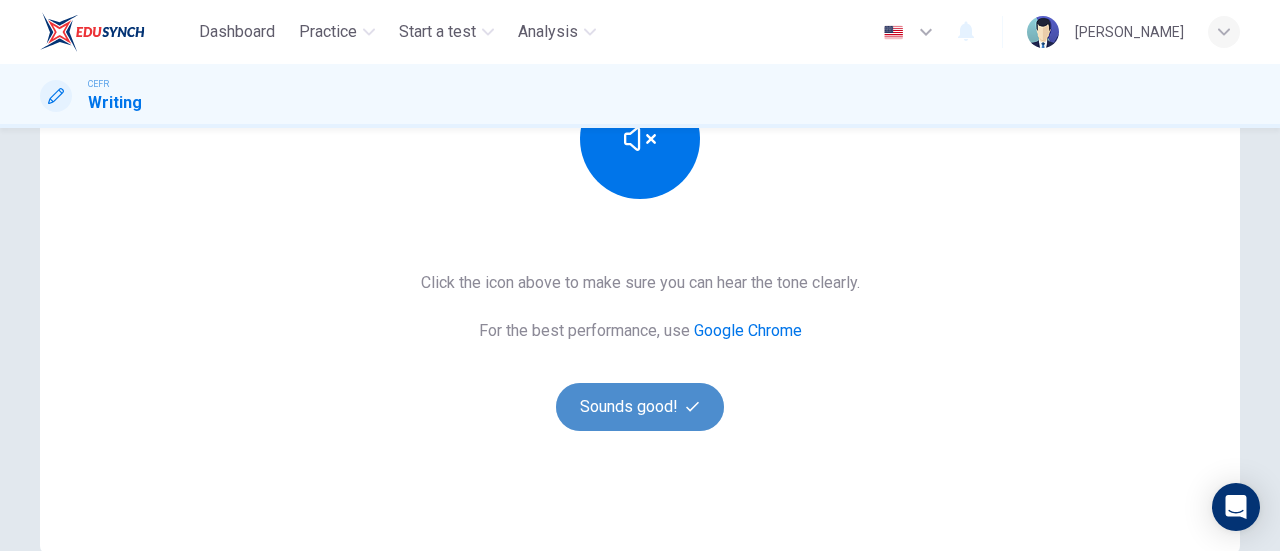 click on "Sounds good!" at bounding box center [640, 407] 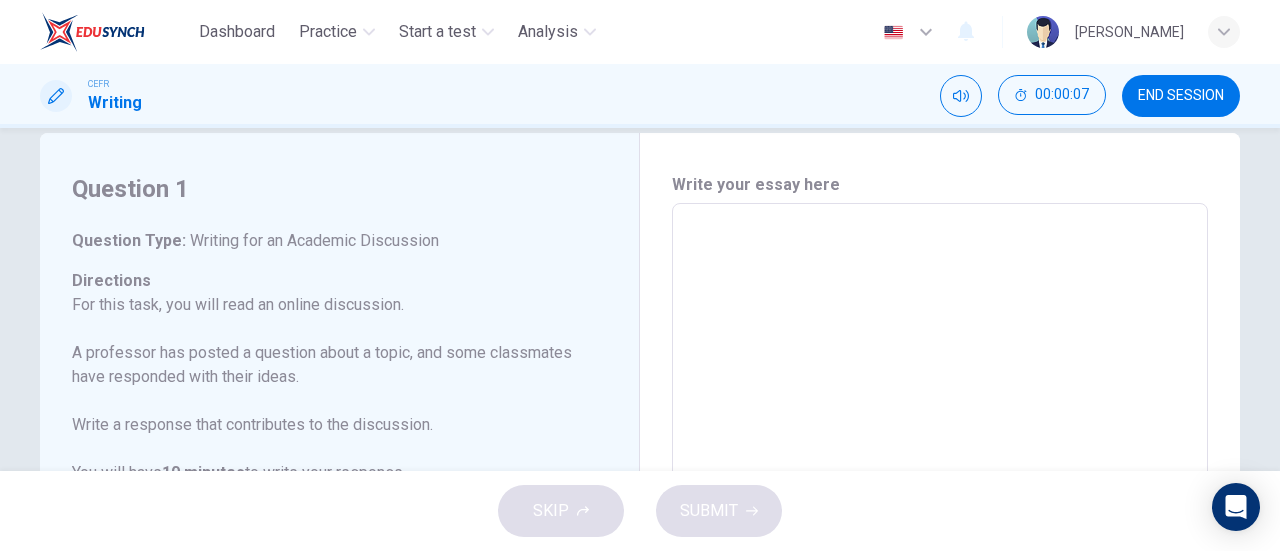 scroll, scrollTop: 27, scrollLeft: 0, axis: vertical 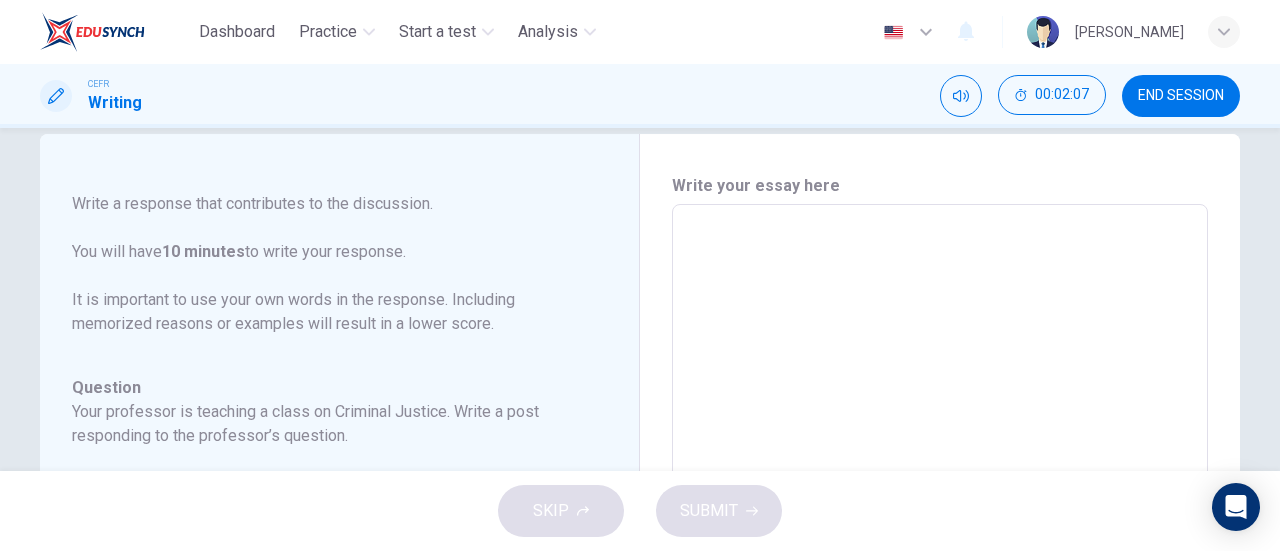 click at bounding box center (940, 538) 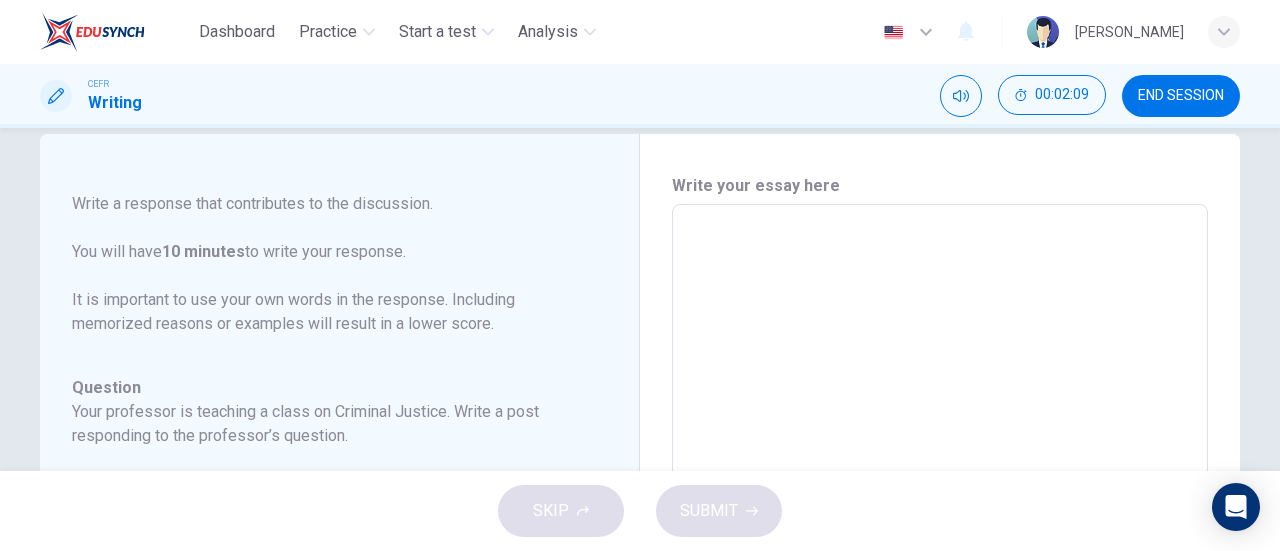 type on "W" 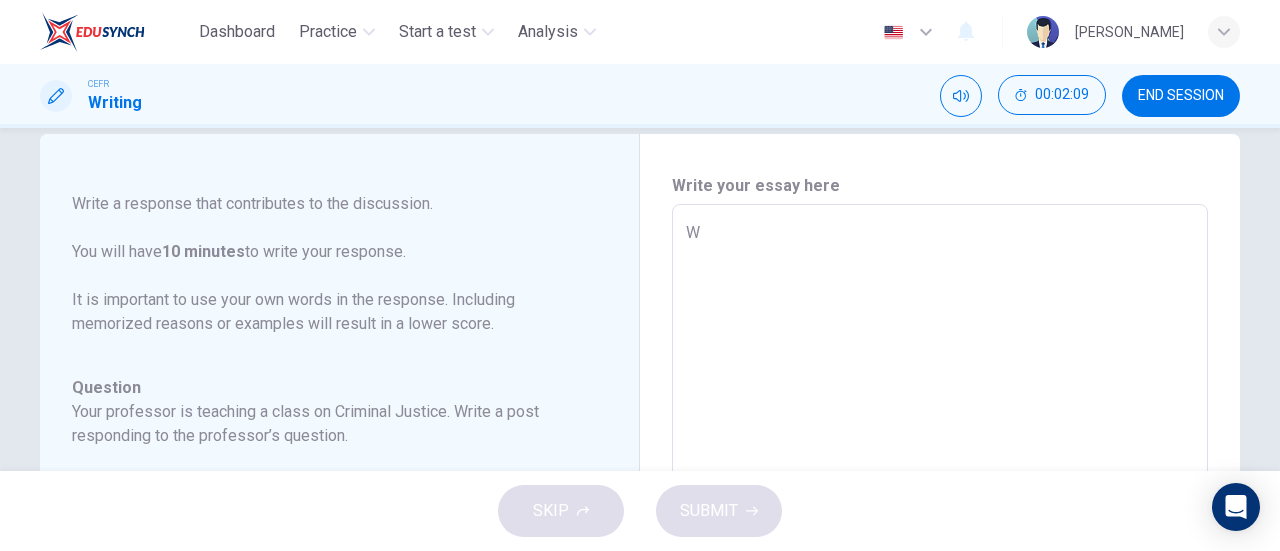 type on "x" 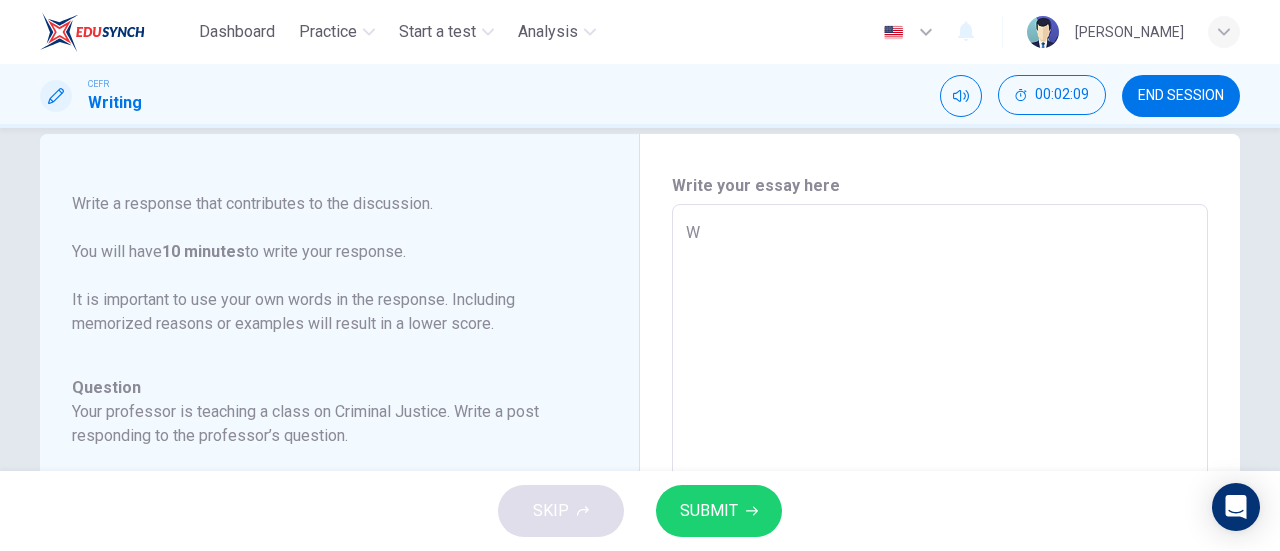 type on "We" 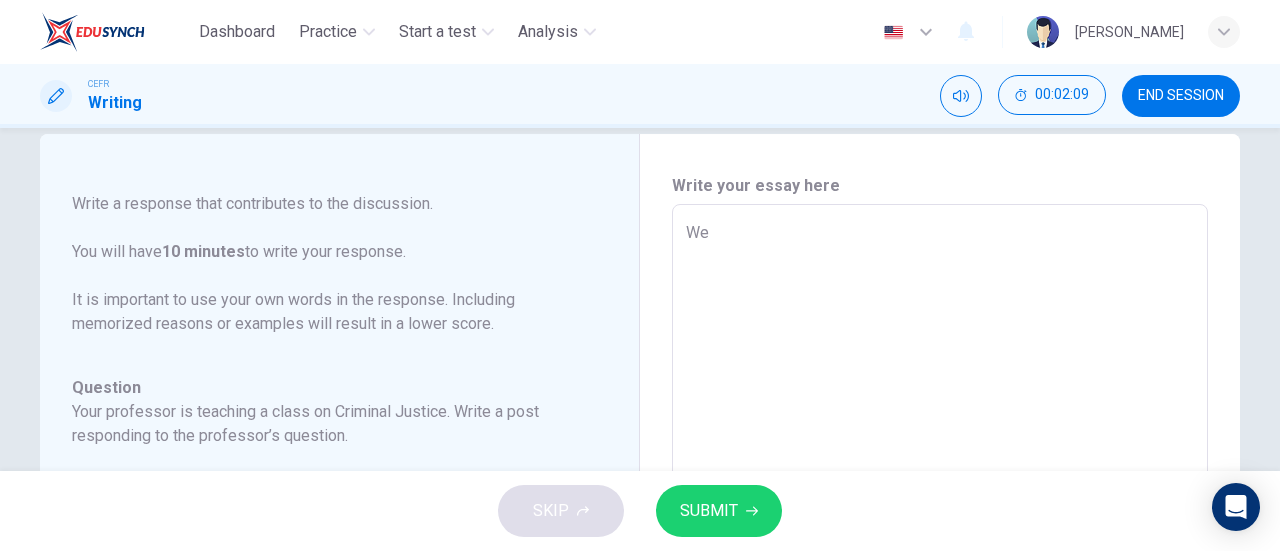 type on "x" 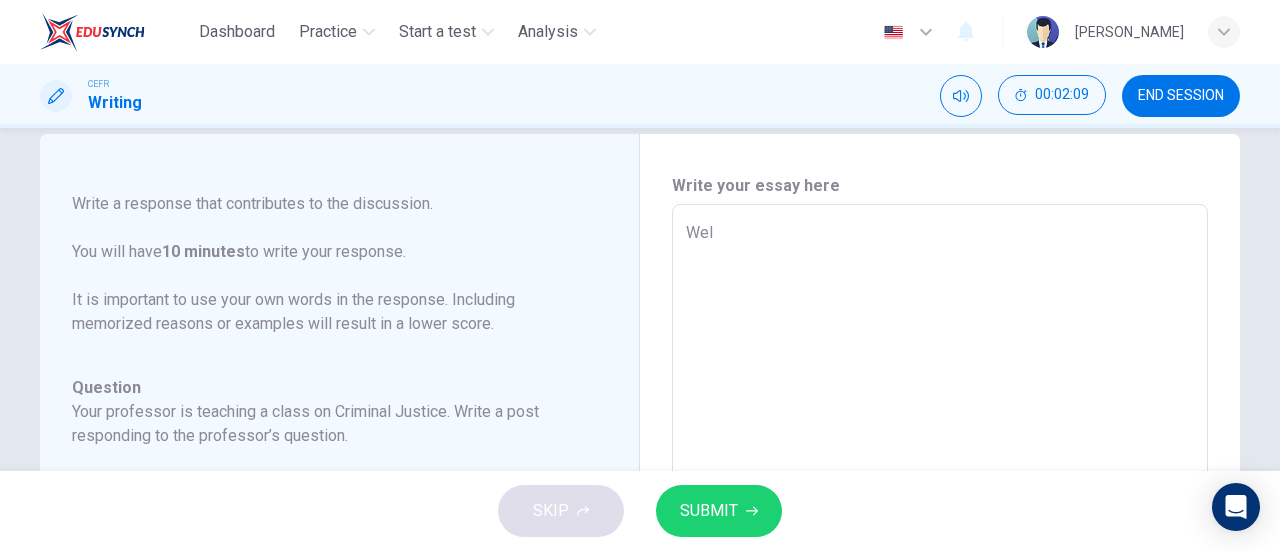 type on "x" 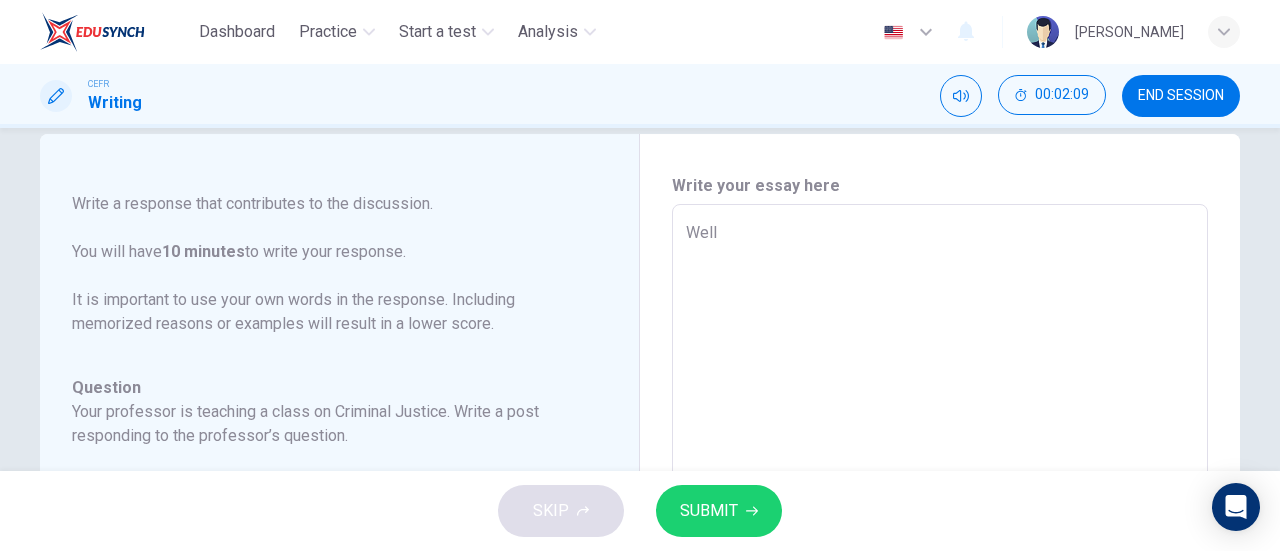 type on "x" 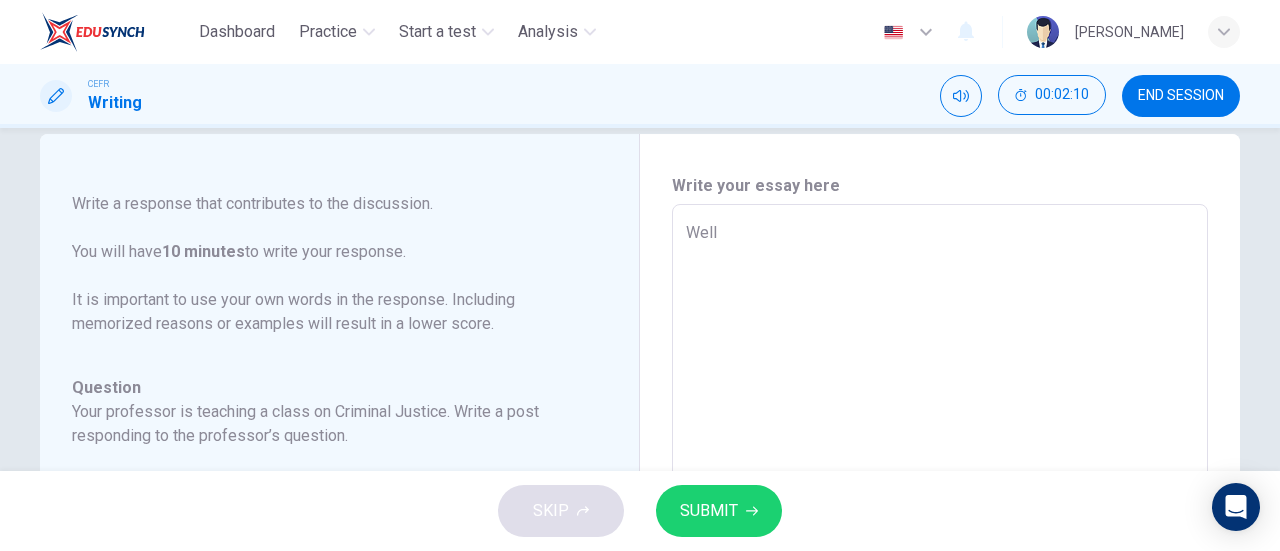 type on "Well," 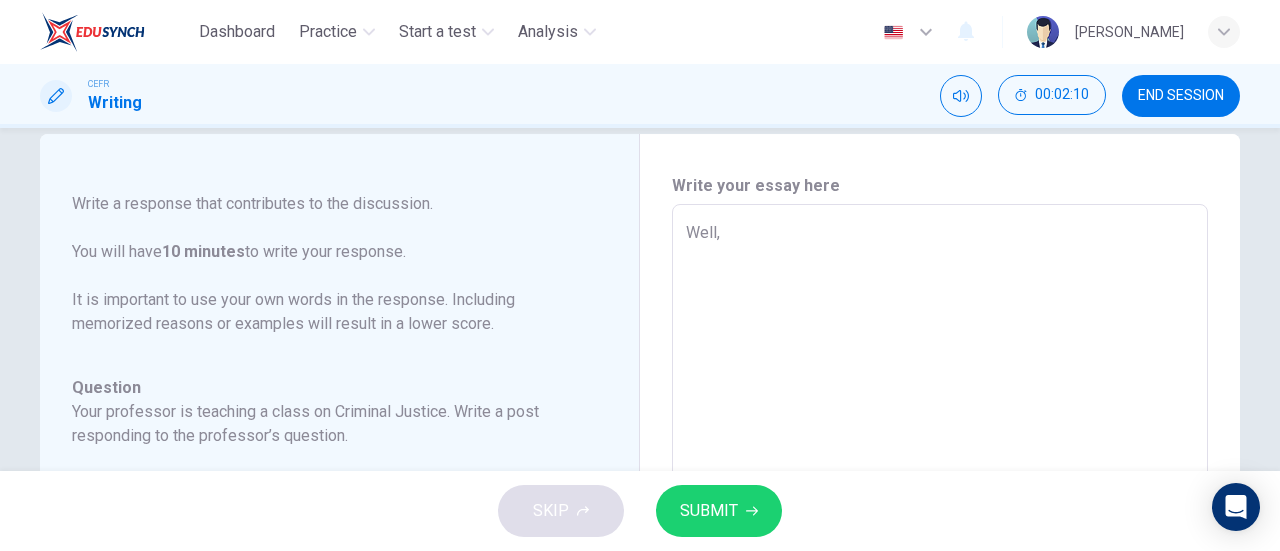 type on "x" 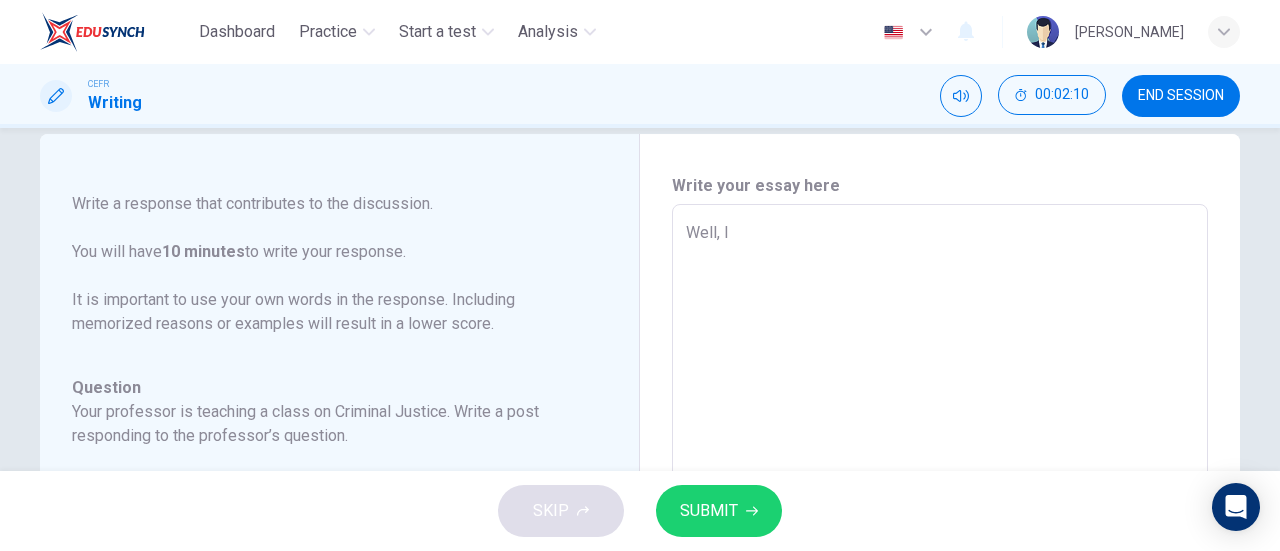 type on "x" 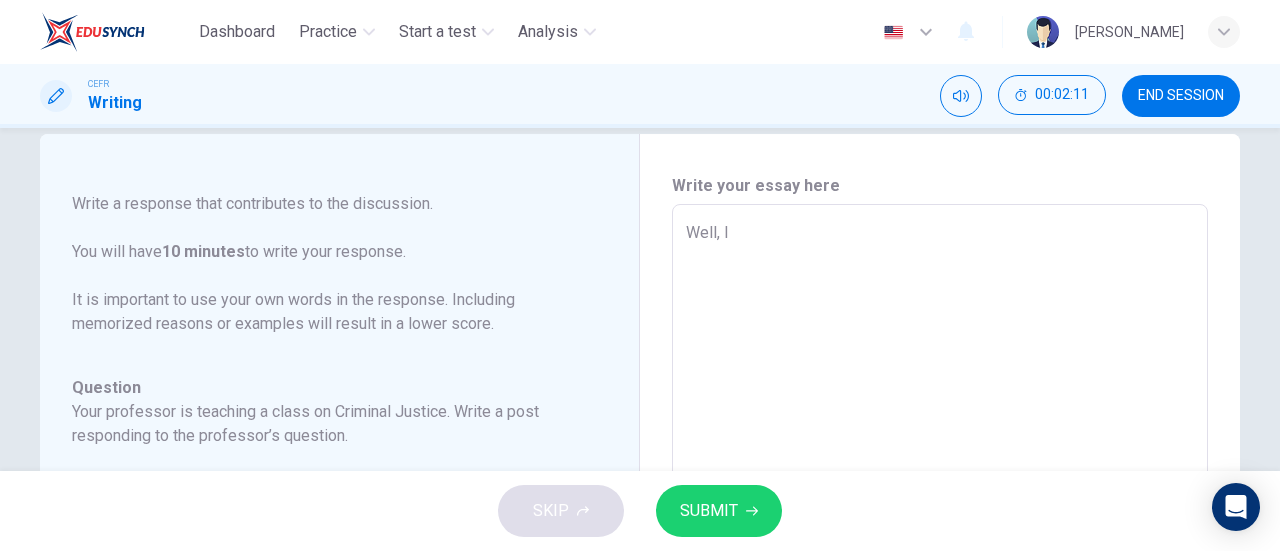 type on "x" 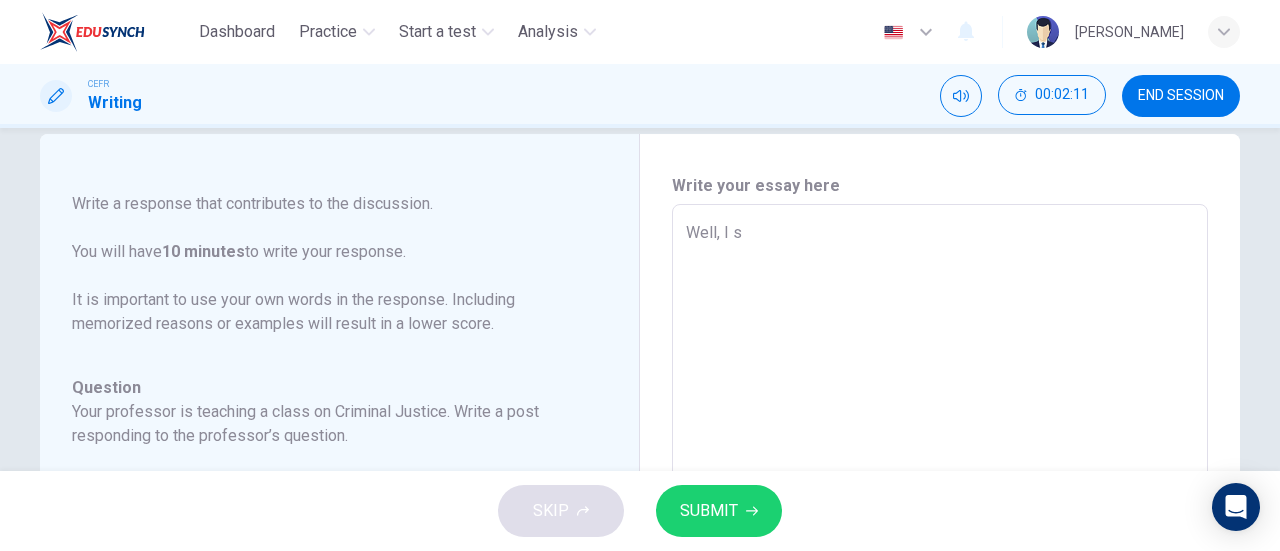 type on "Well, I so" 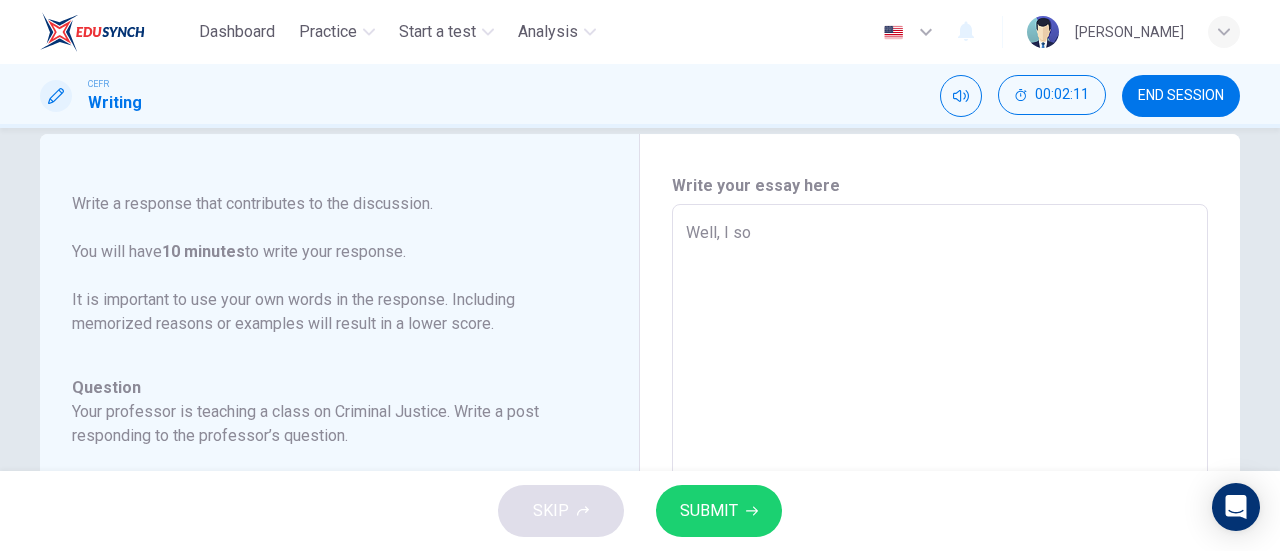 type on "x" 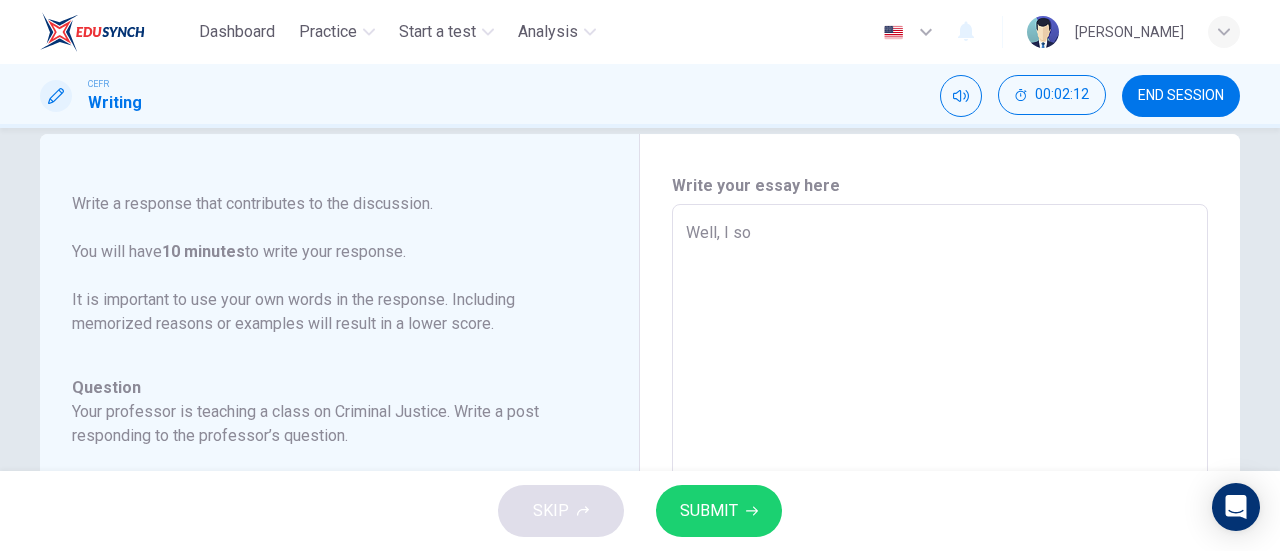 type on "Well, I so" 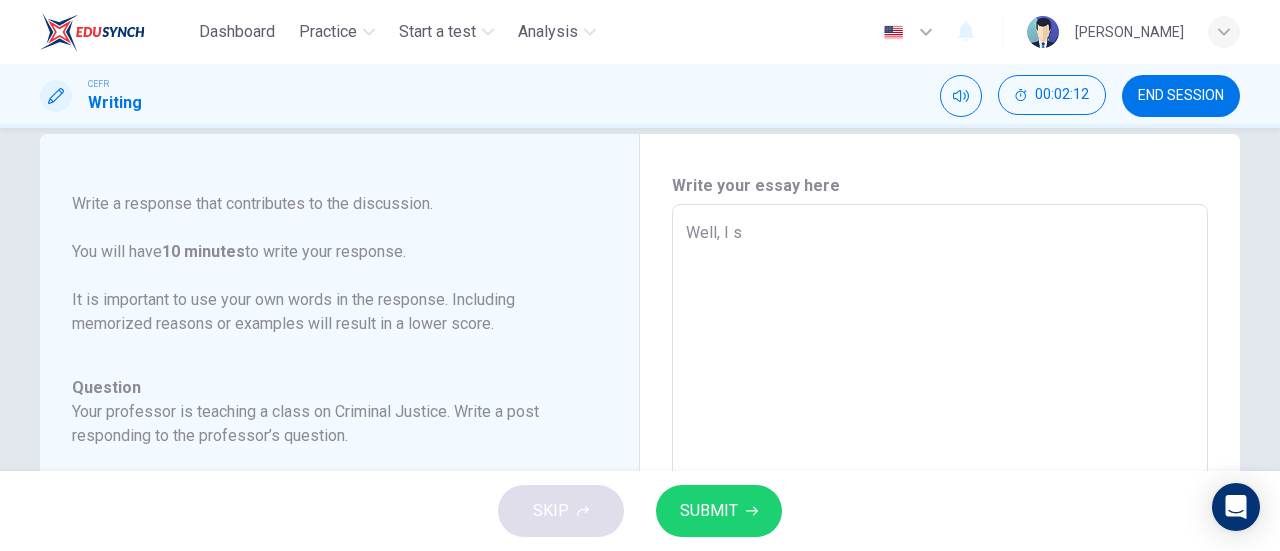 type on "x" 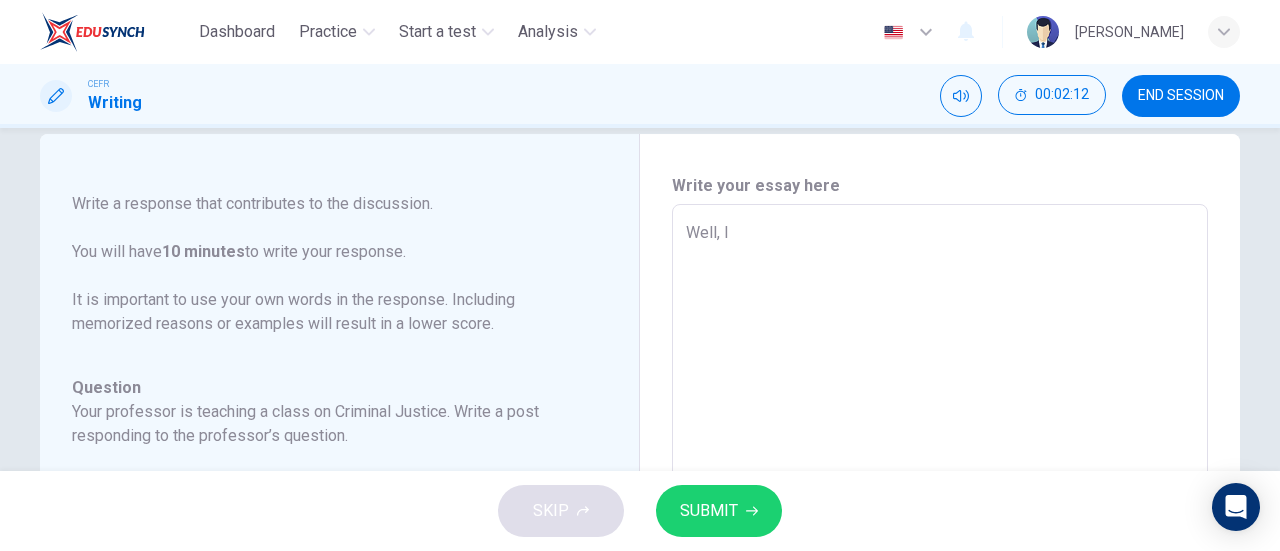 type on "x" 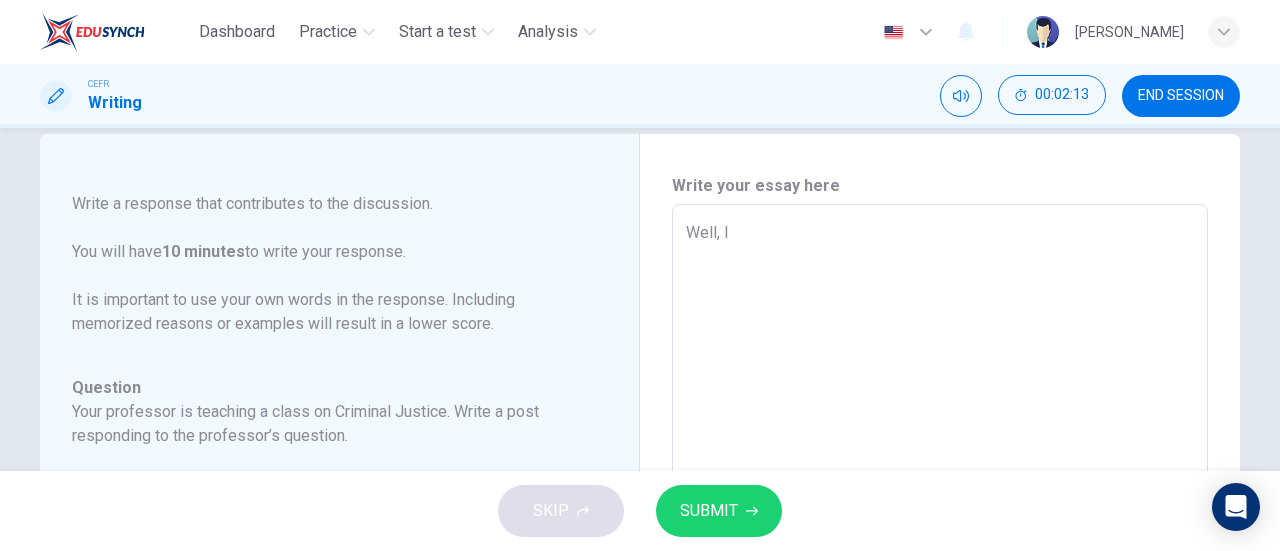 type on "Well, I d" 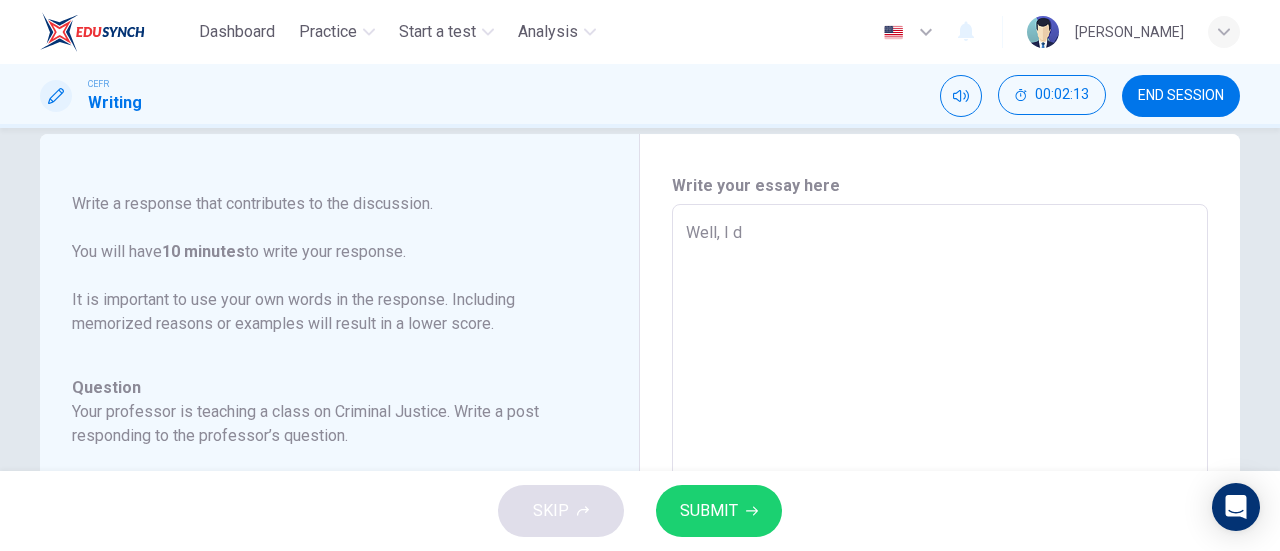type on "x" 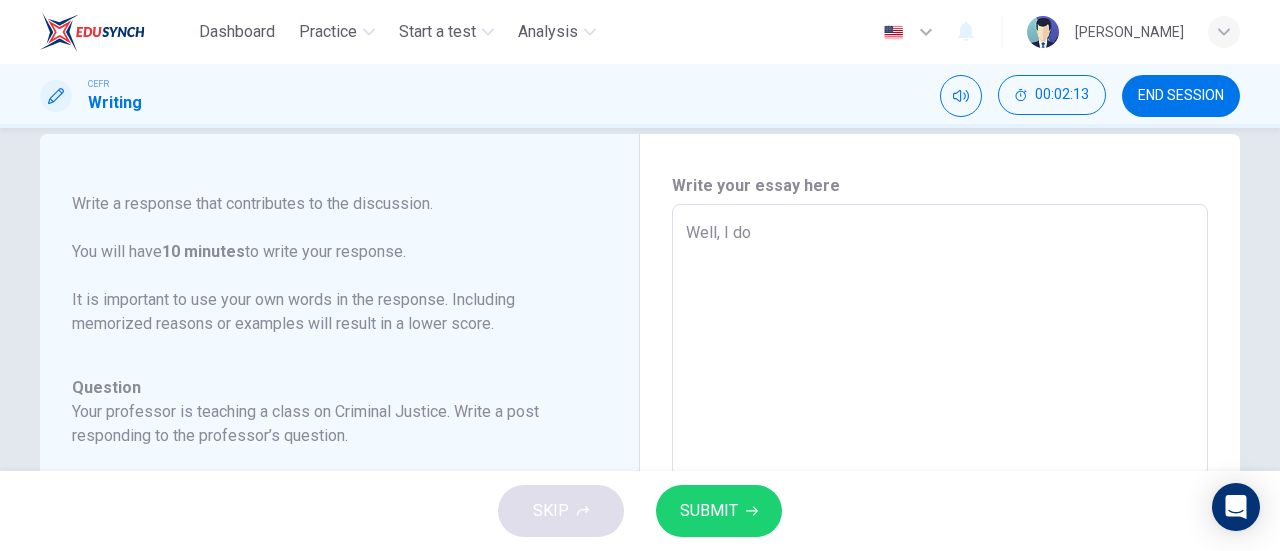 type on "x" 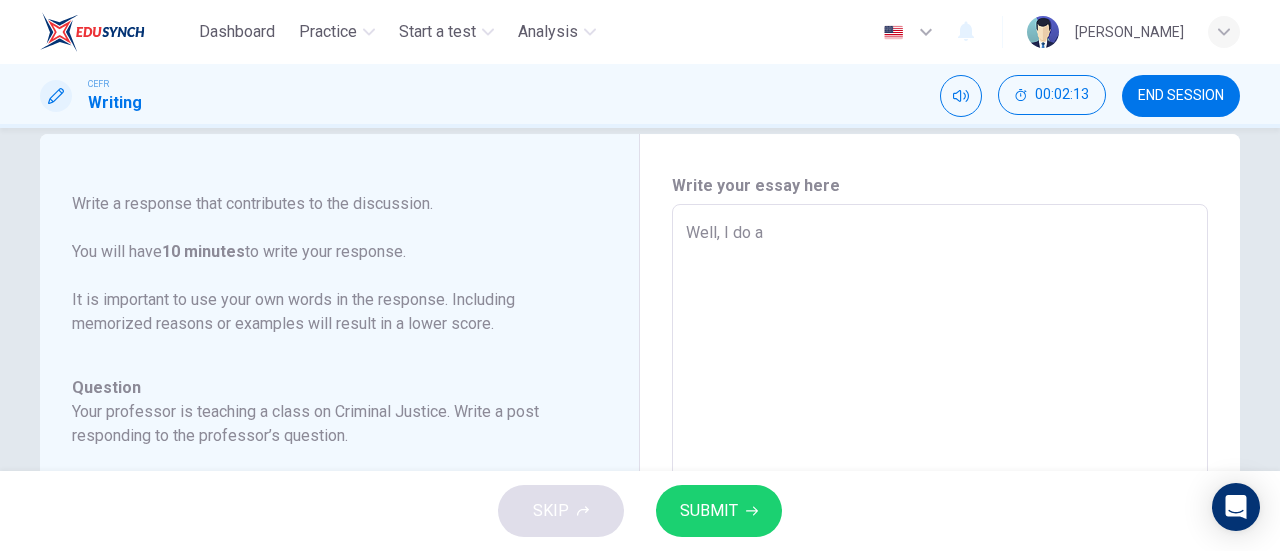 type on "x" 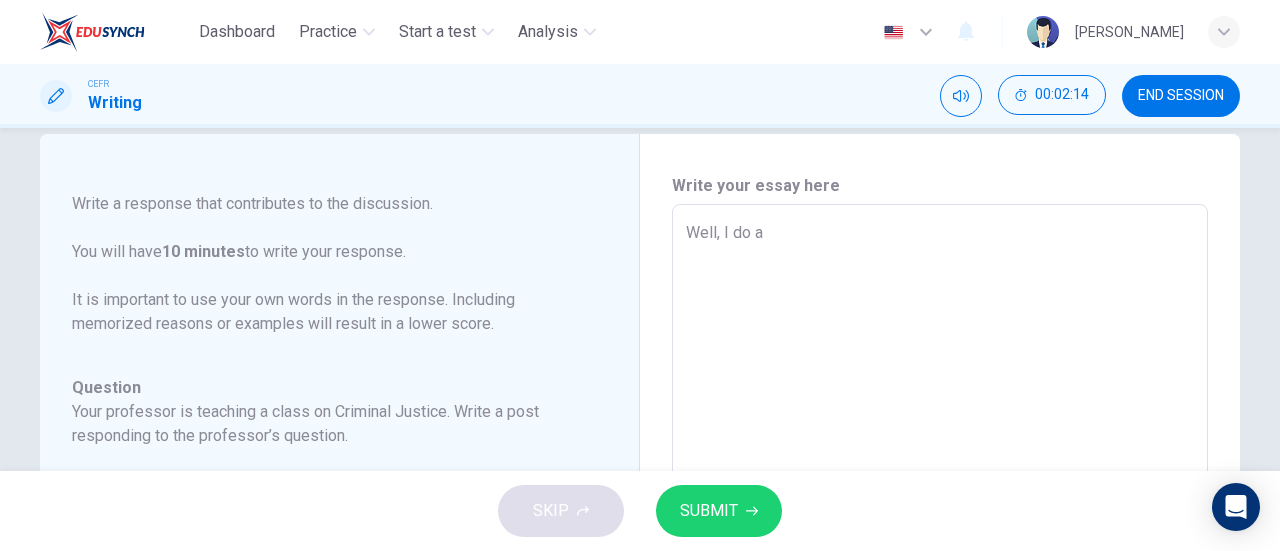 type on "Well, I do af" 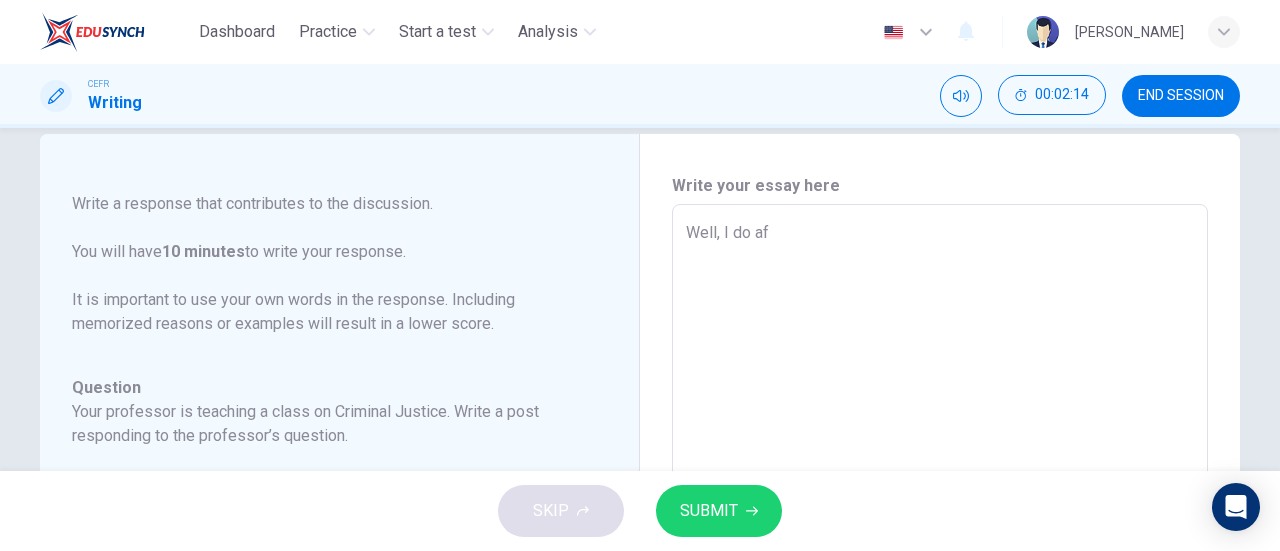 type on "x" 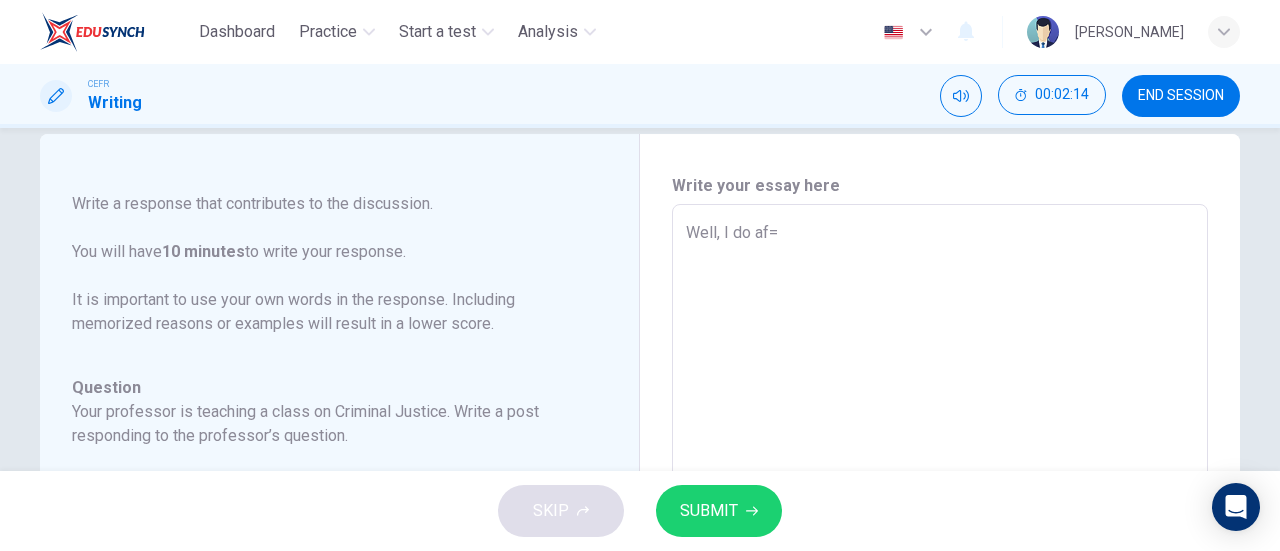 type on "Well, I do af=g" 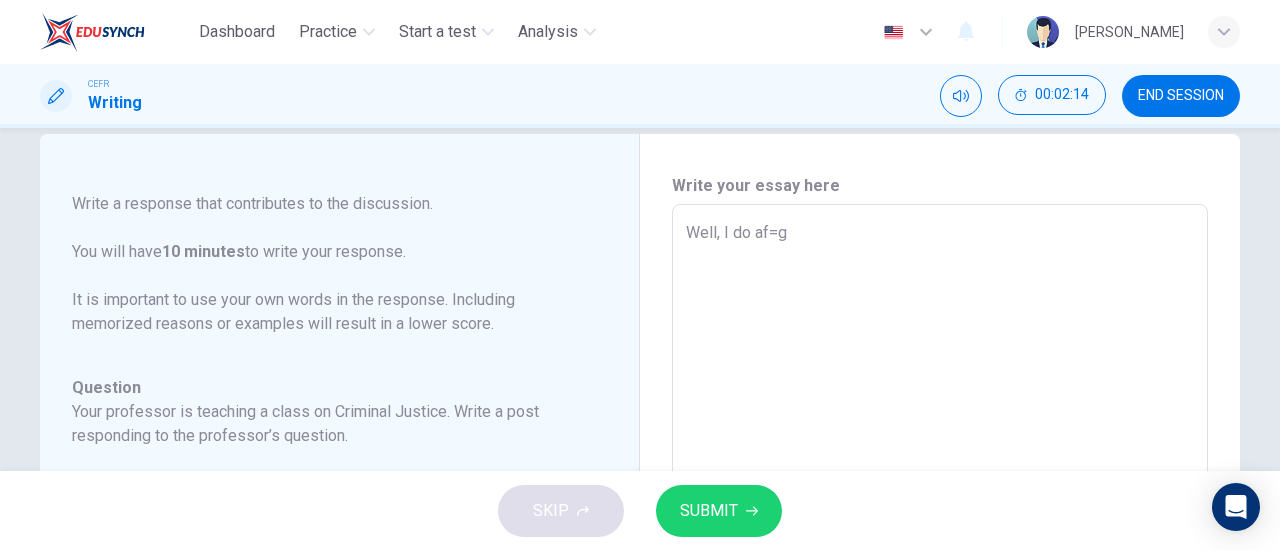 type on "x" 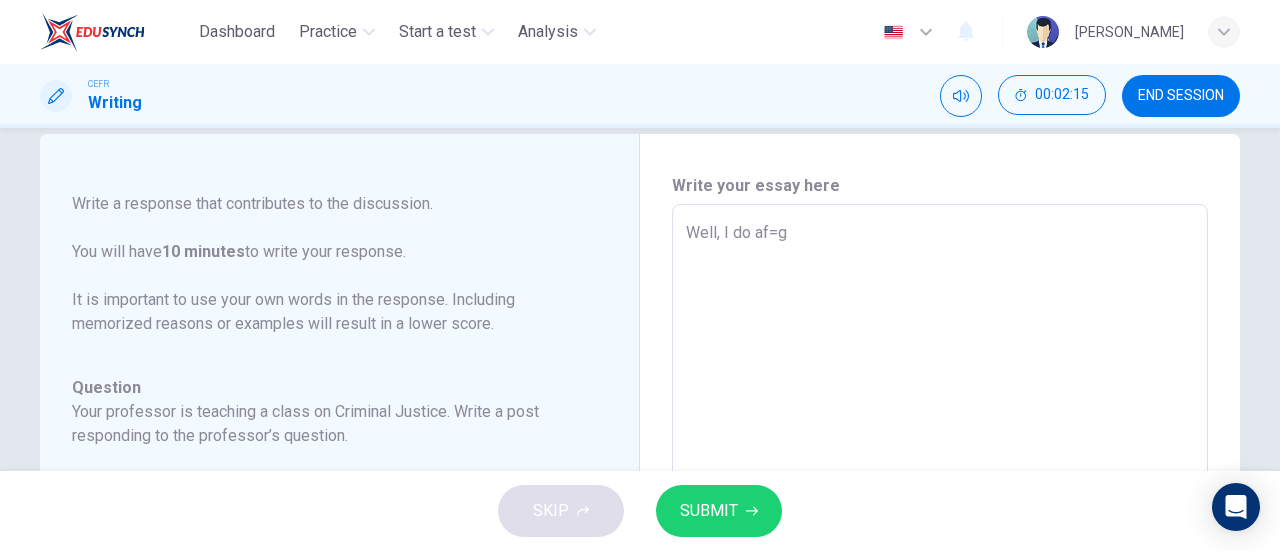 type on "Well, I do af=gr" 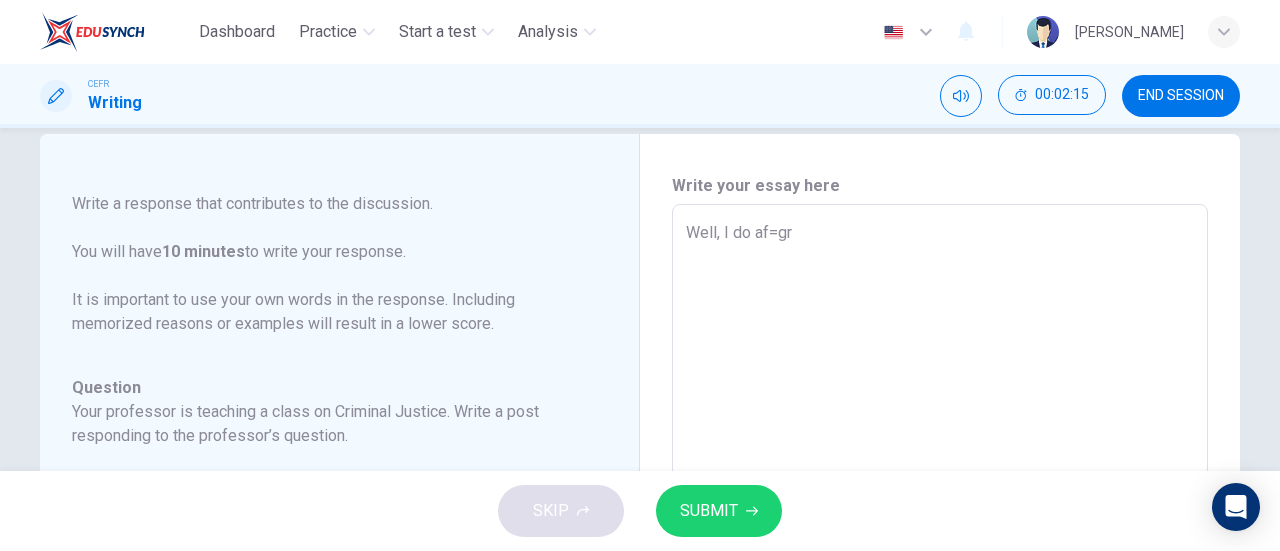 type on "x" 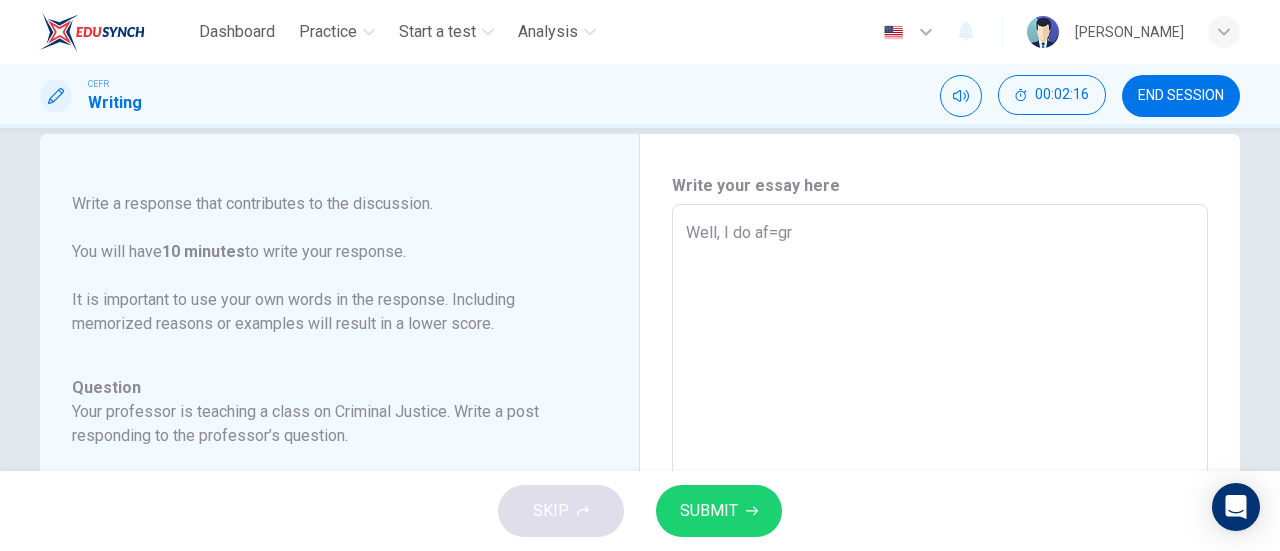 type on "Well, I do af=g" 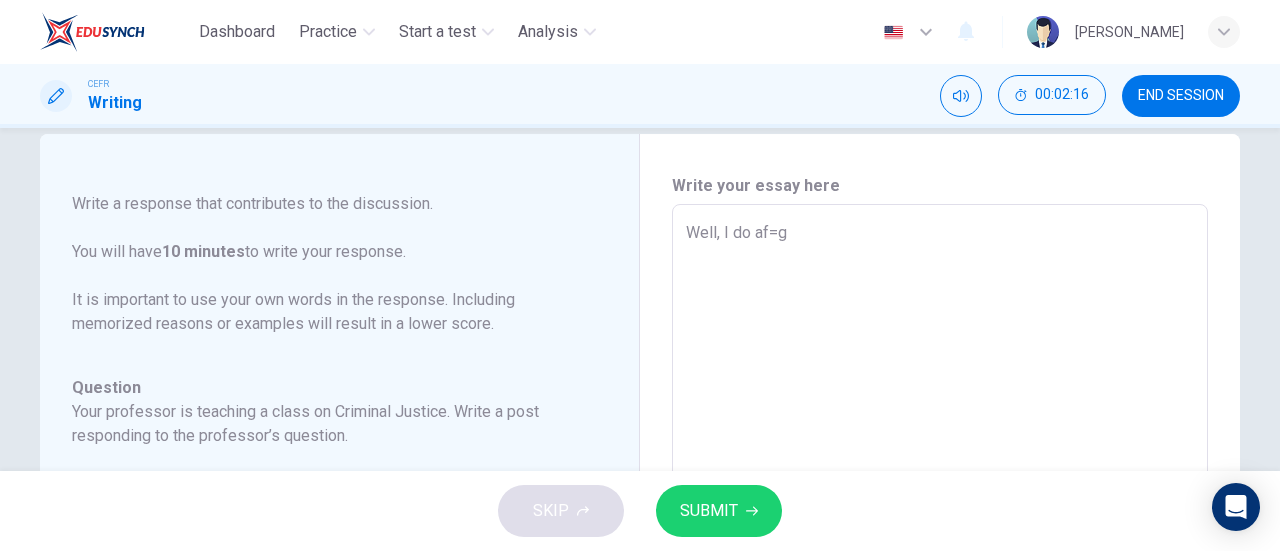 type on "x" 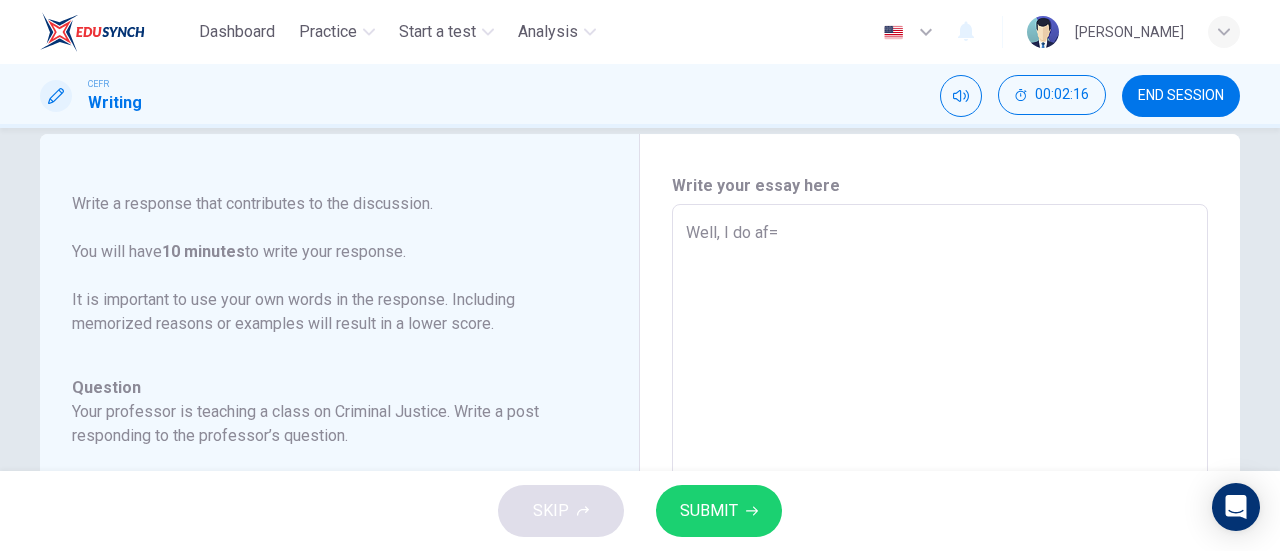 type on "x" 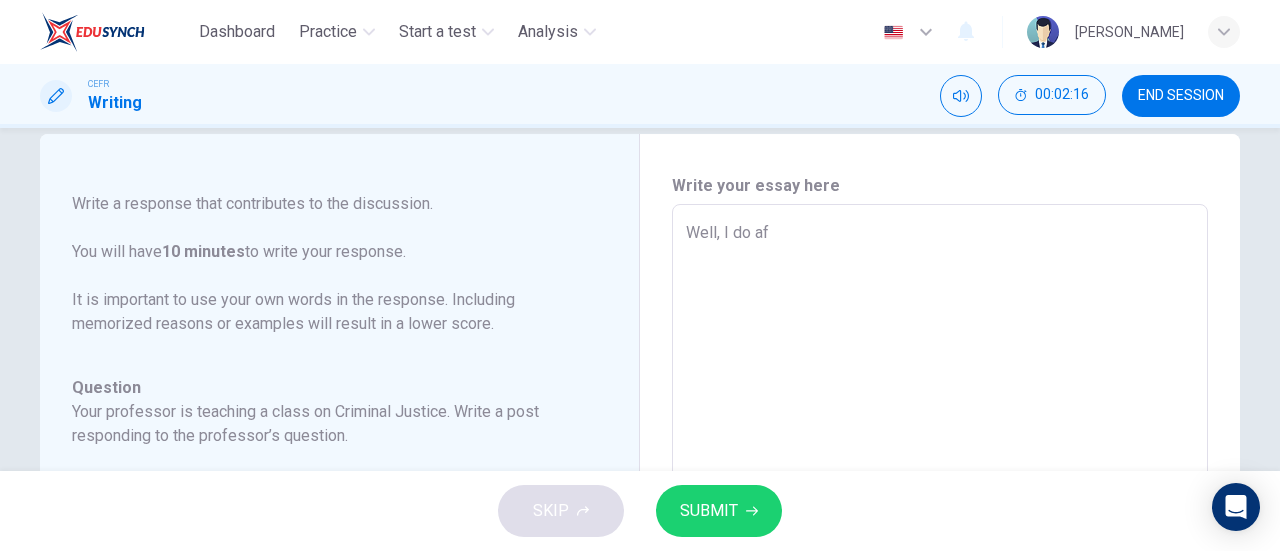 type on "x" 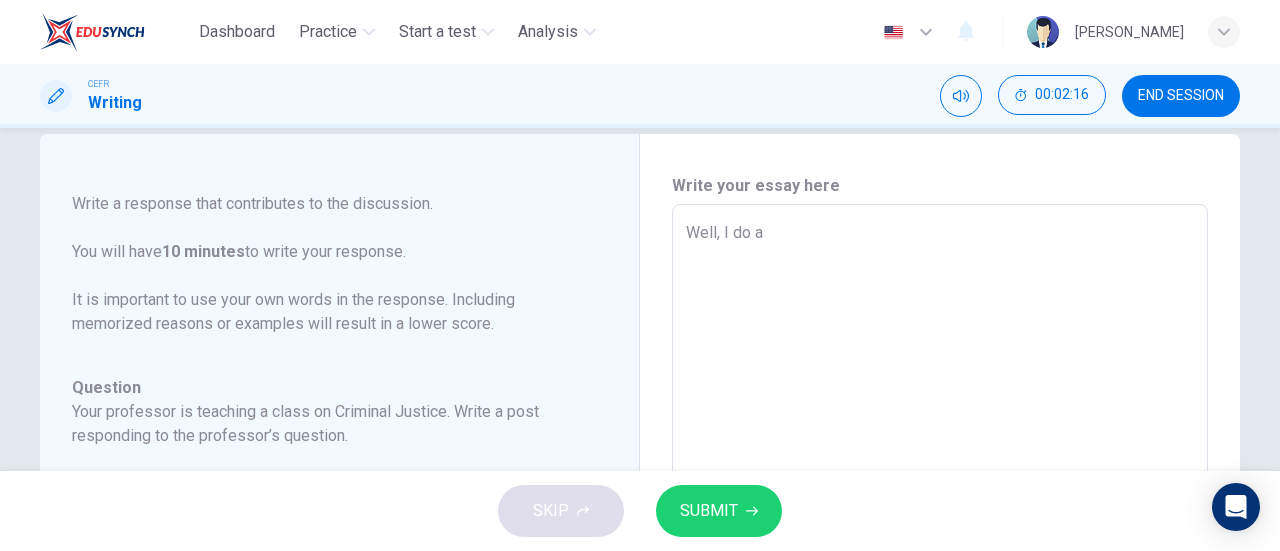 type on "x" 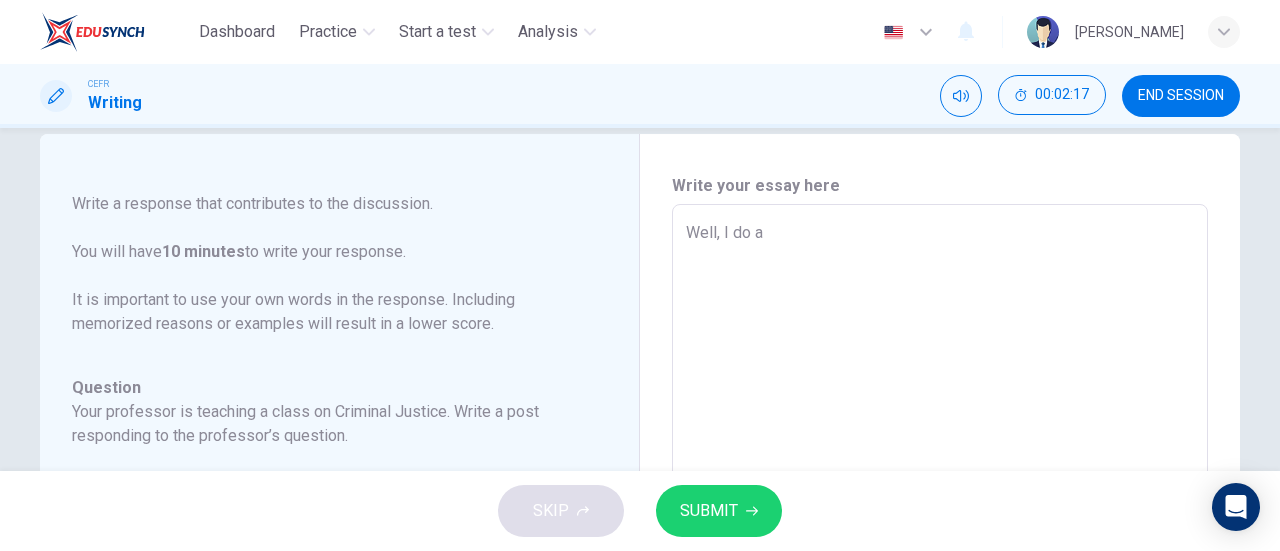 type on "Well, I do ag" 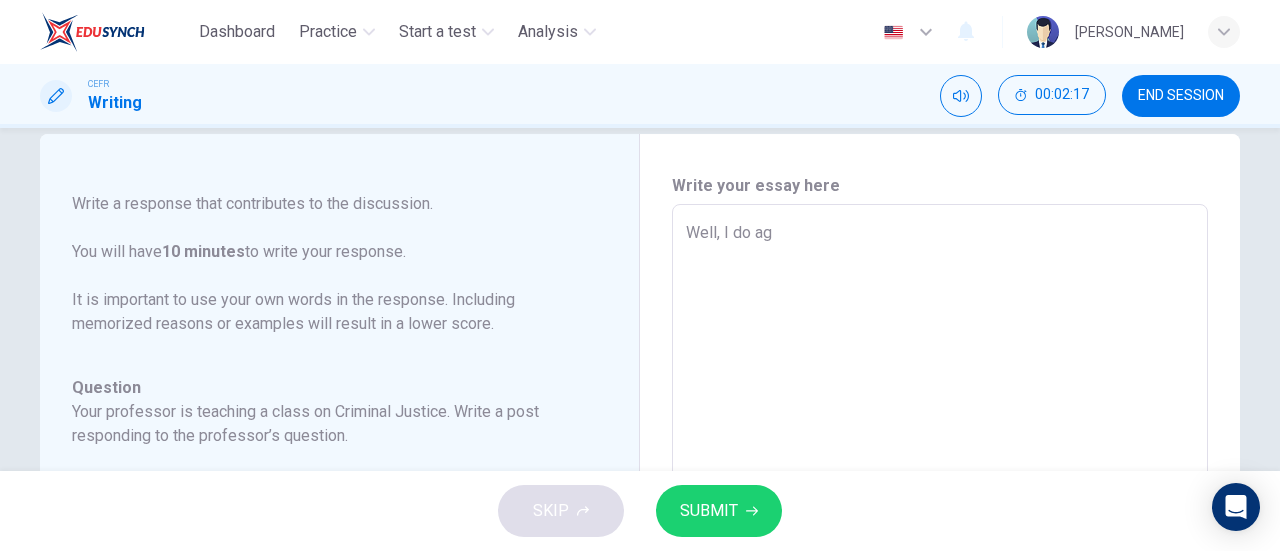 type on "x" 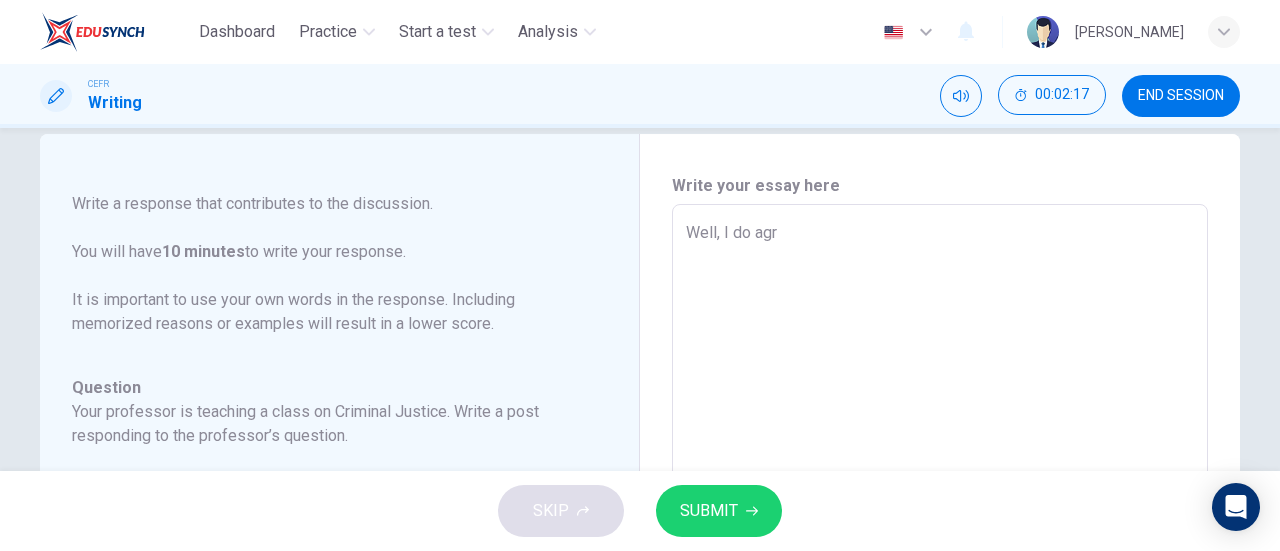 type on "Well, I do agre" 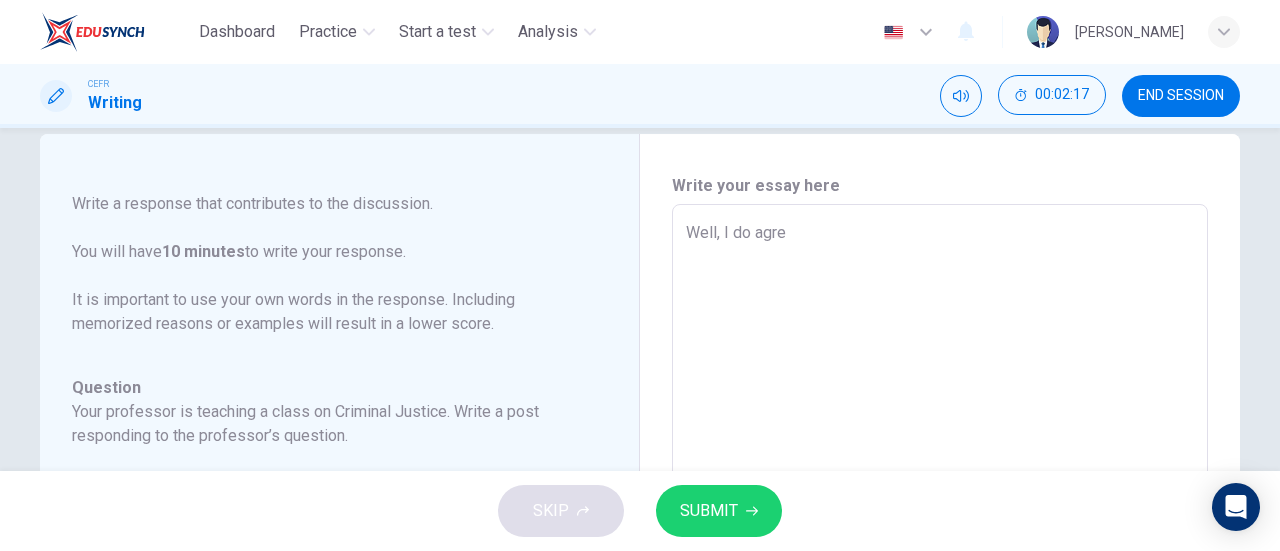 type on "x" 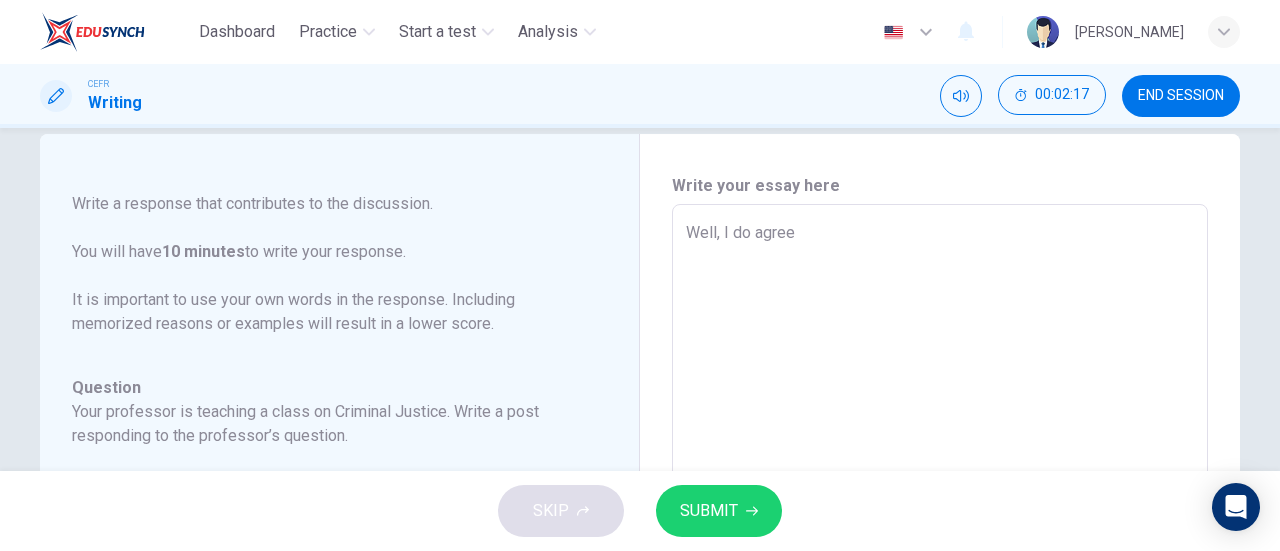 type on "x" 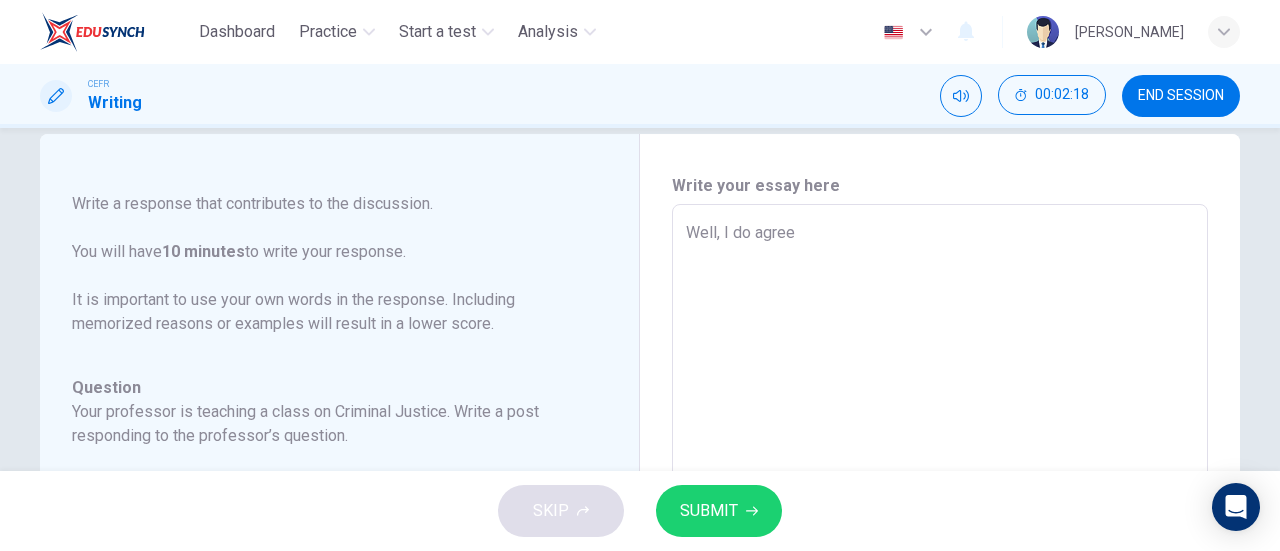 type on "Well, I do agree w" 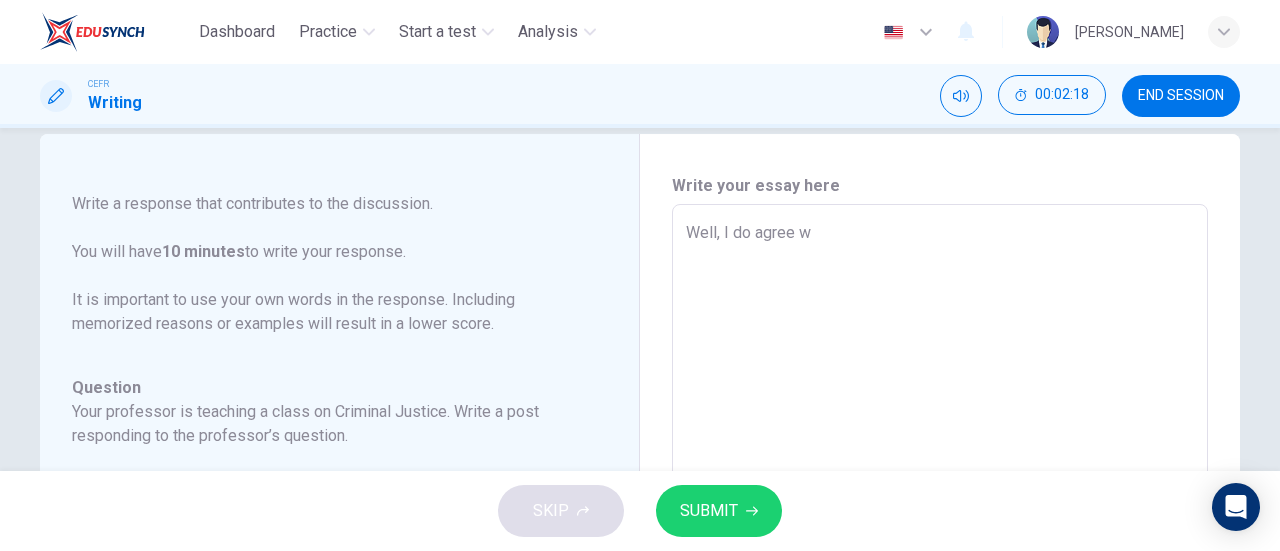 type on "Well, I do agree wi" 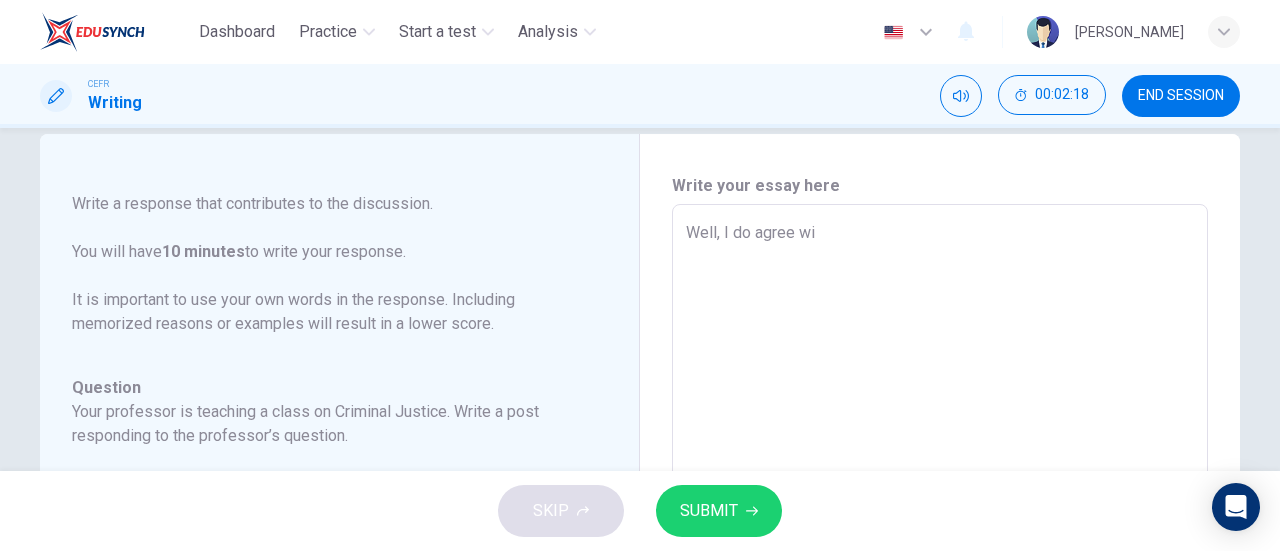 type on "x" 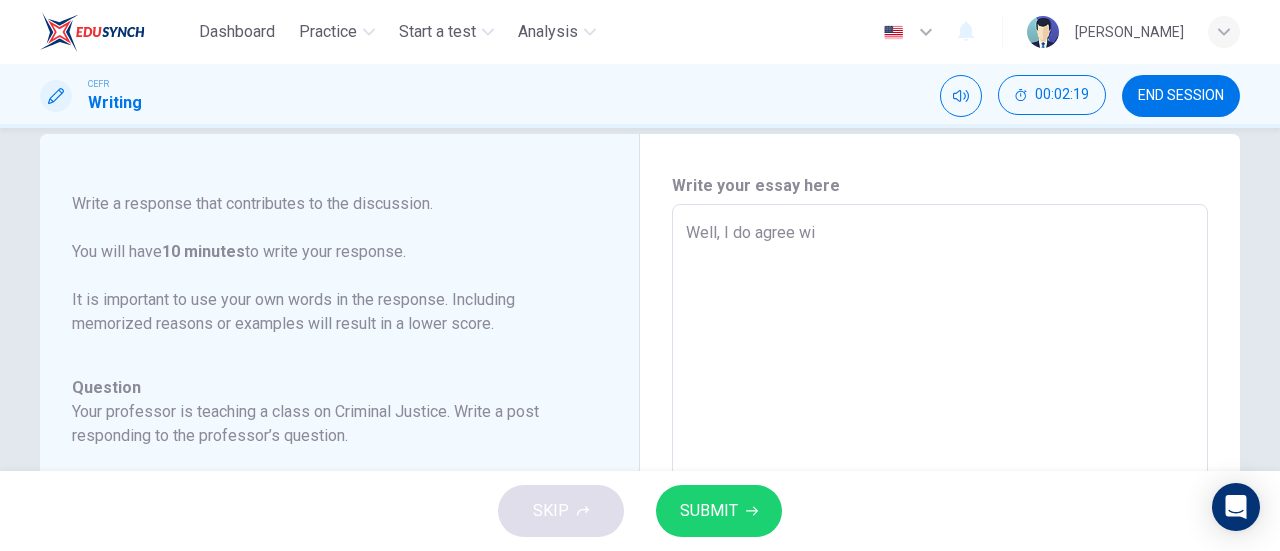 type on "Well, I do agree wit" 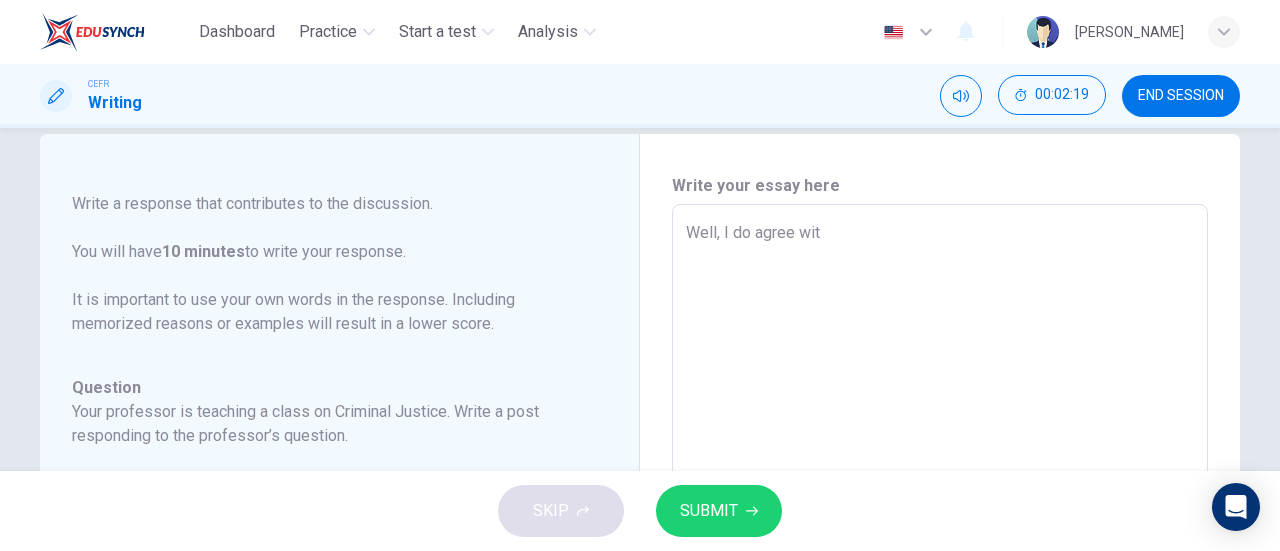 type on "x" 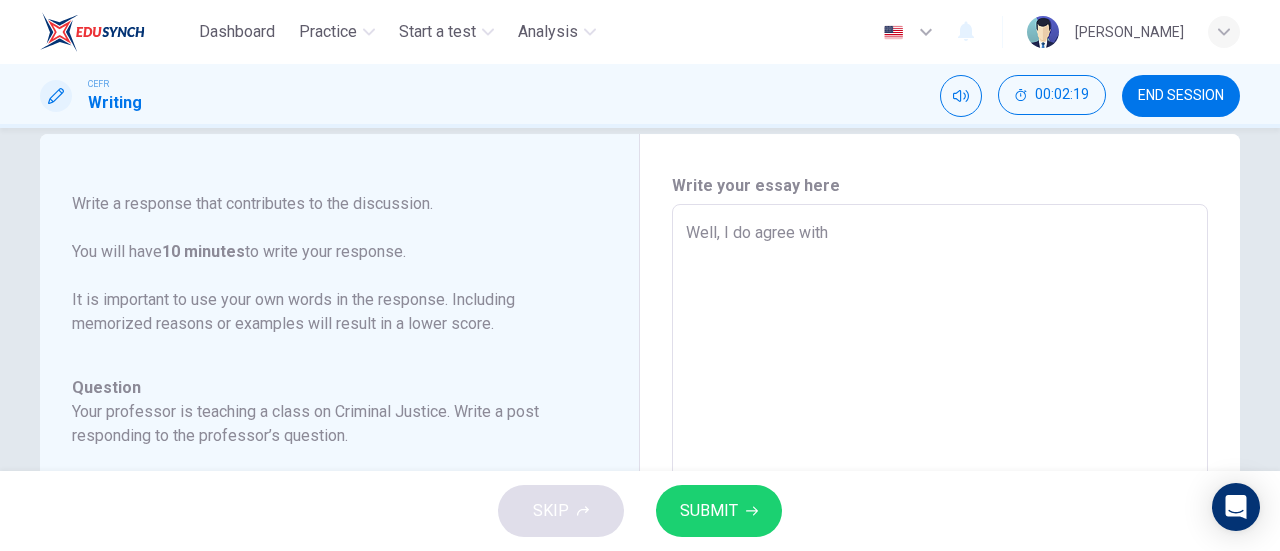 type on "x" 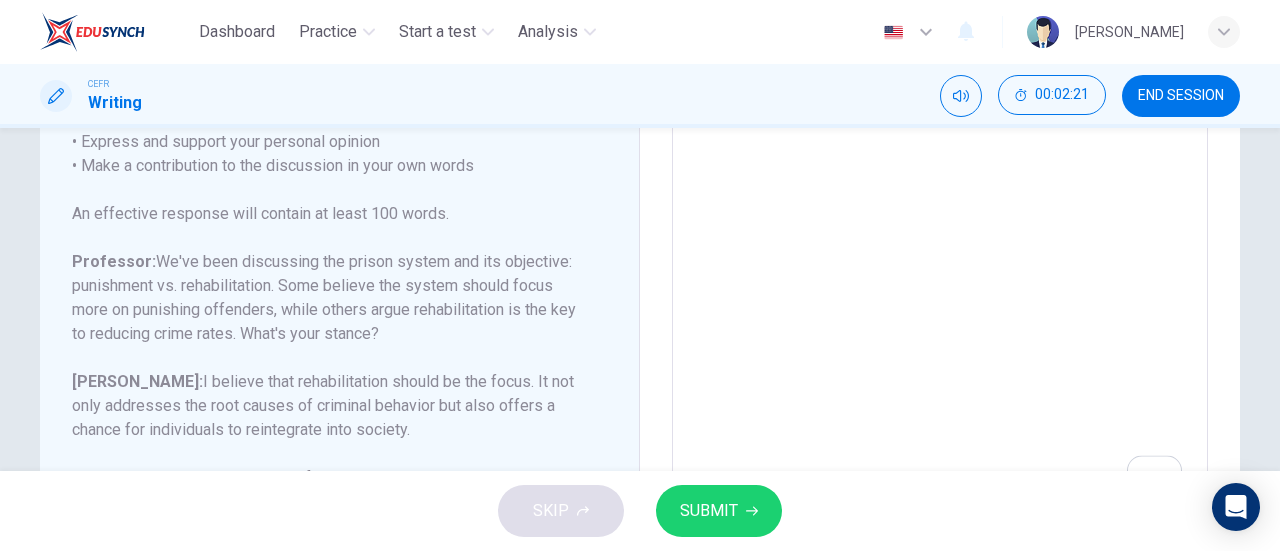scroll, scrollTop: 546, scrollLeft: 0, axis: vertical 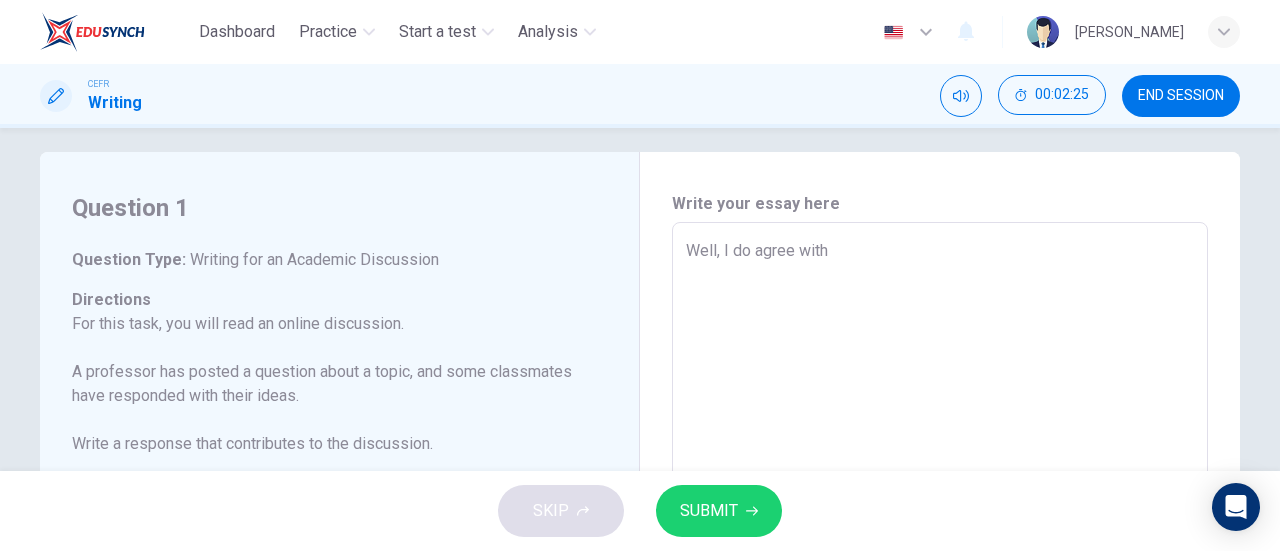 type on "Well, I do agree with A" 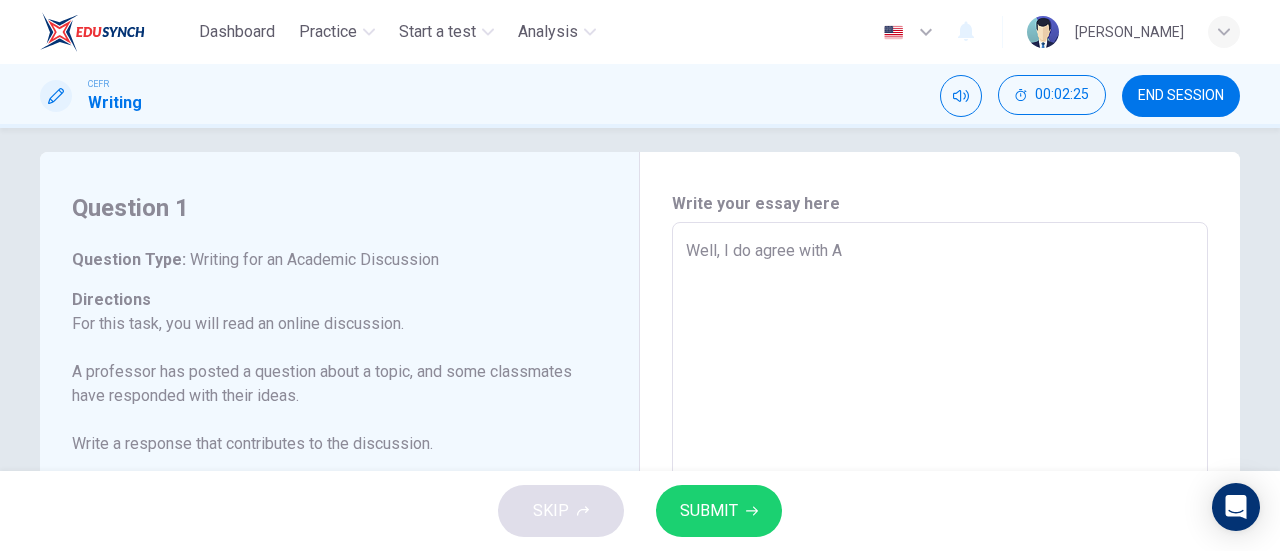 type on "x" 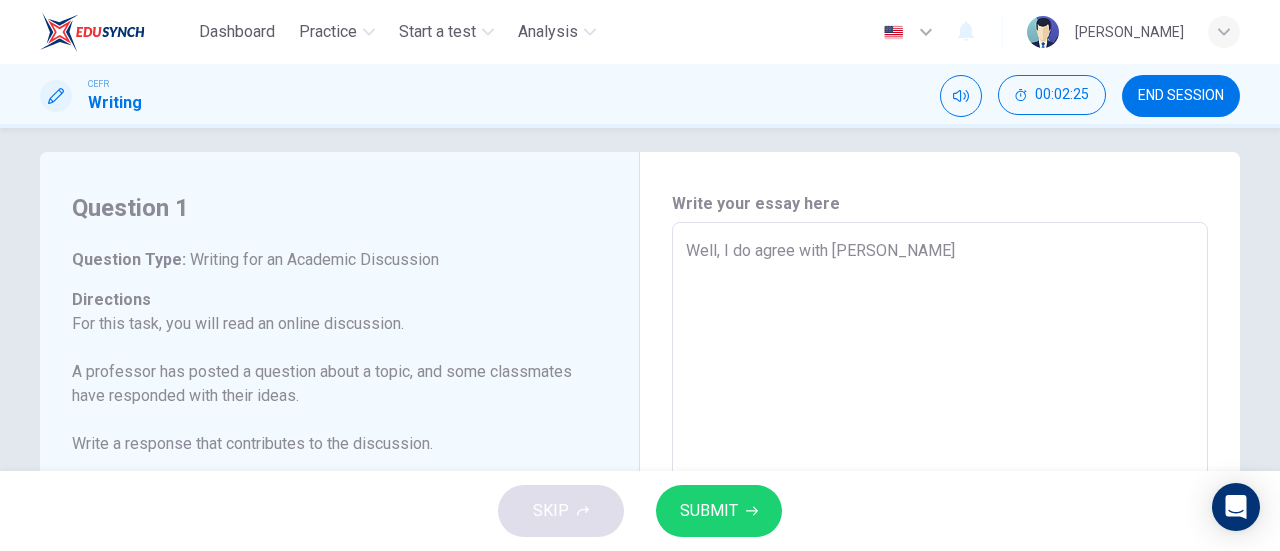type on "x" 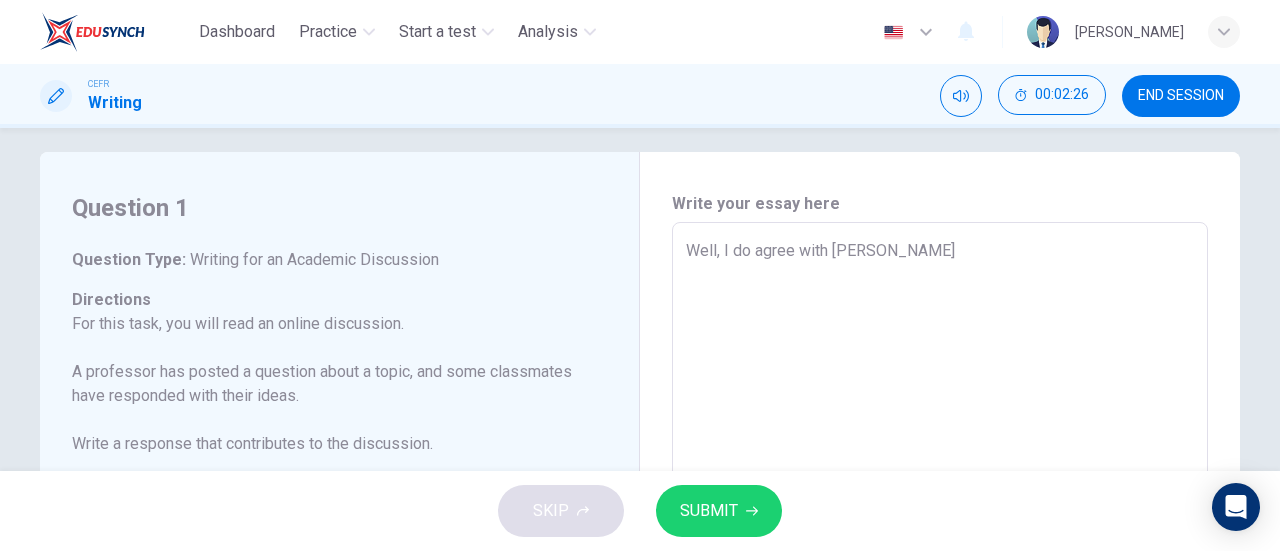 type on "Well, I do agree with [PERSON_NAME]." 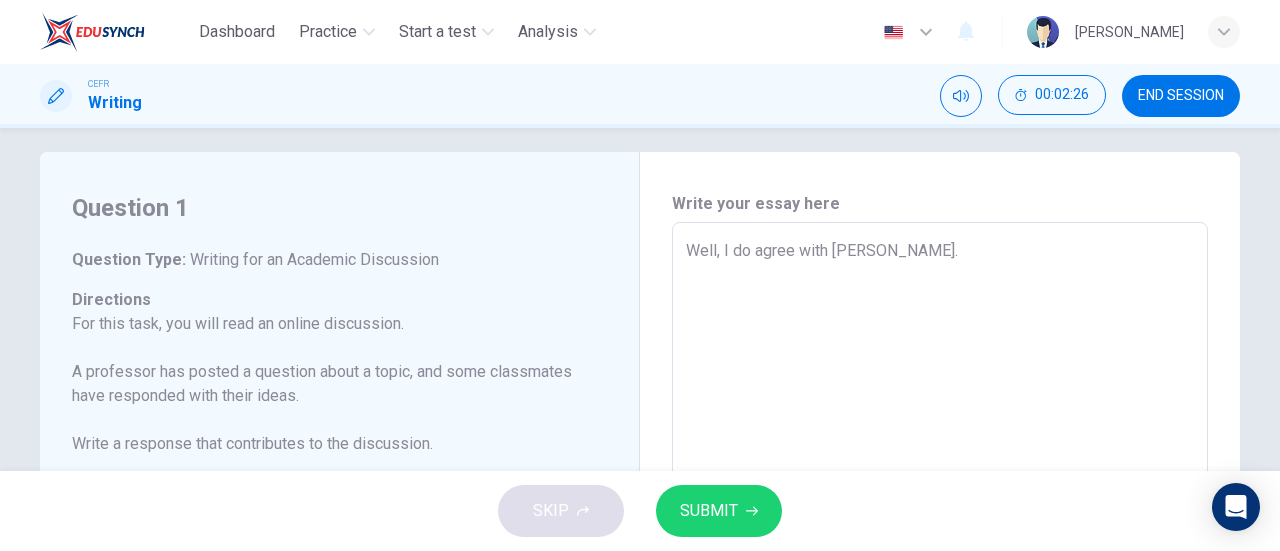 type on "x" 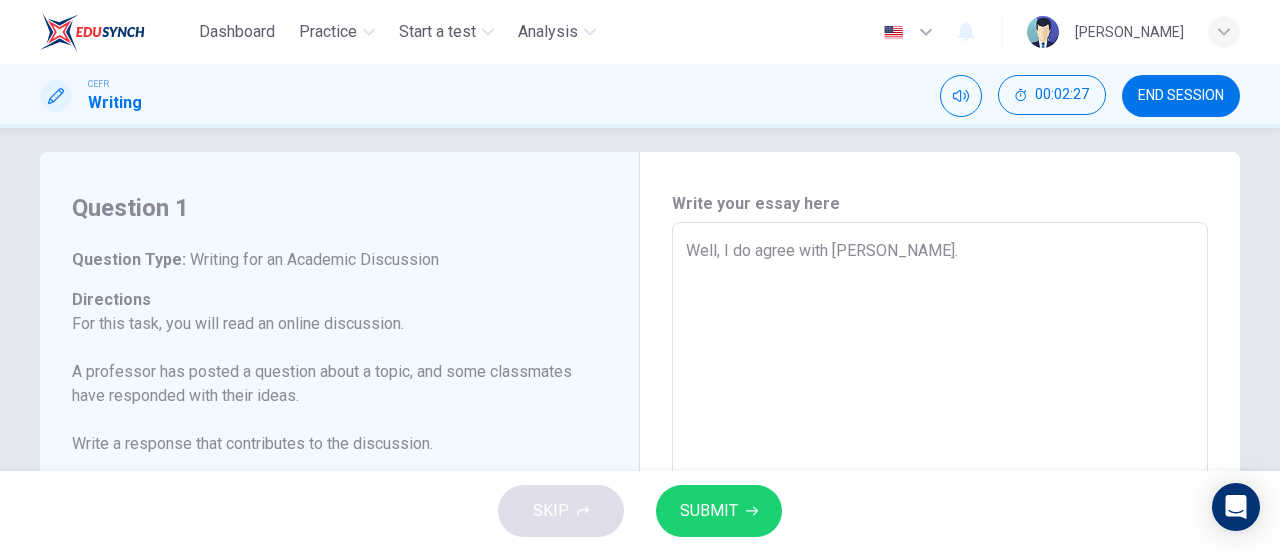 scroll, scrollTop: 222, scrollLeft: 0, axis: vertical 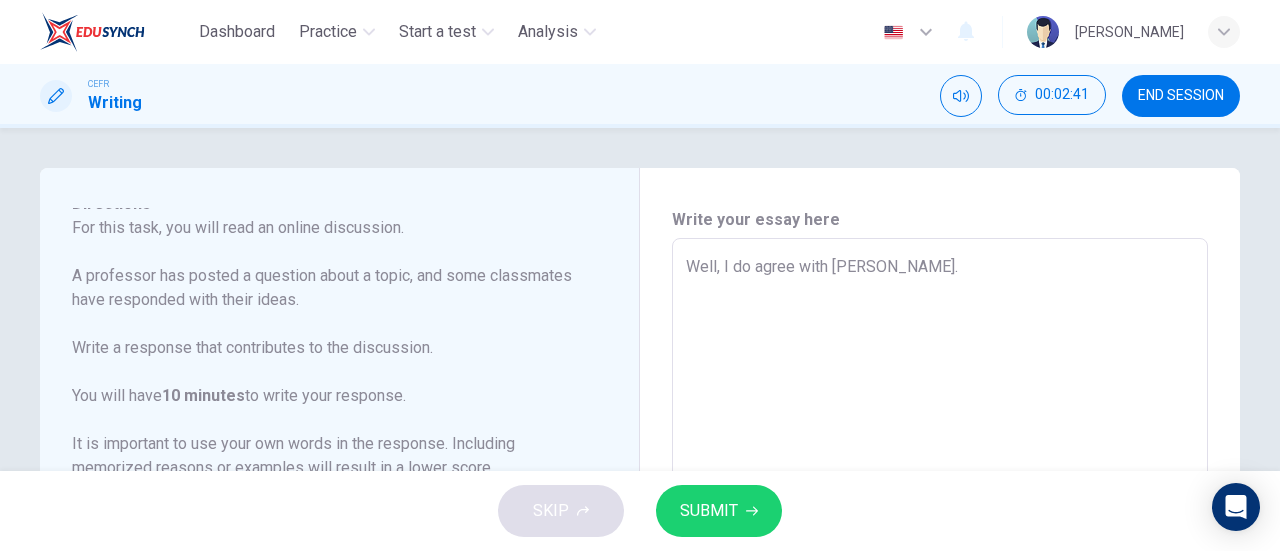 type on "Well, I do agree with [PERSON_NAME]. W" 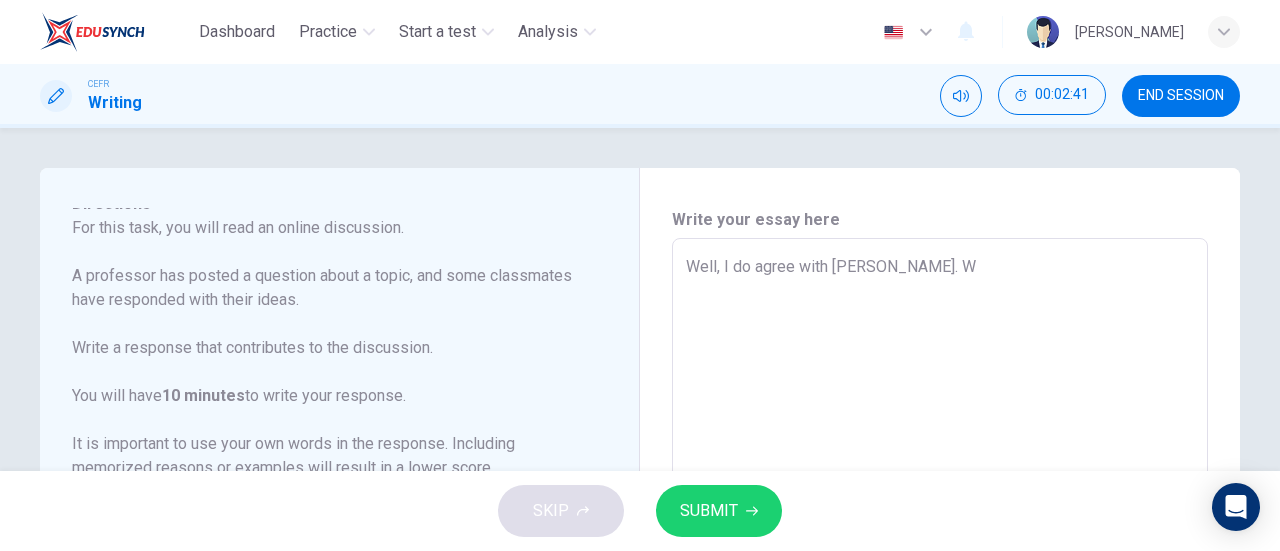 type on "x" 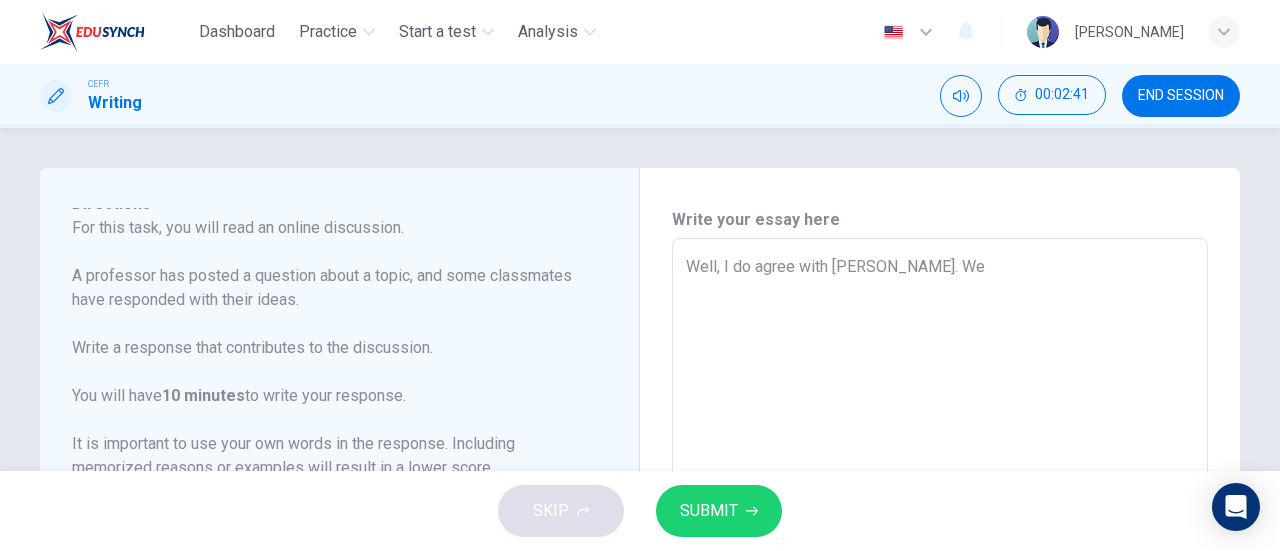 type on "x" 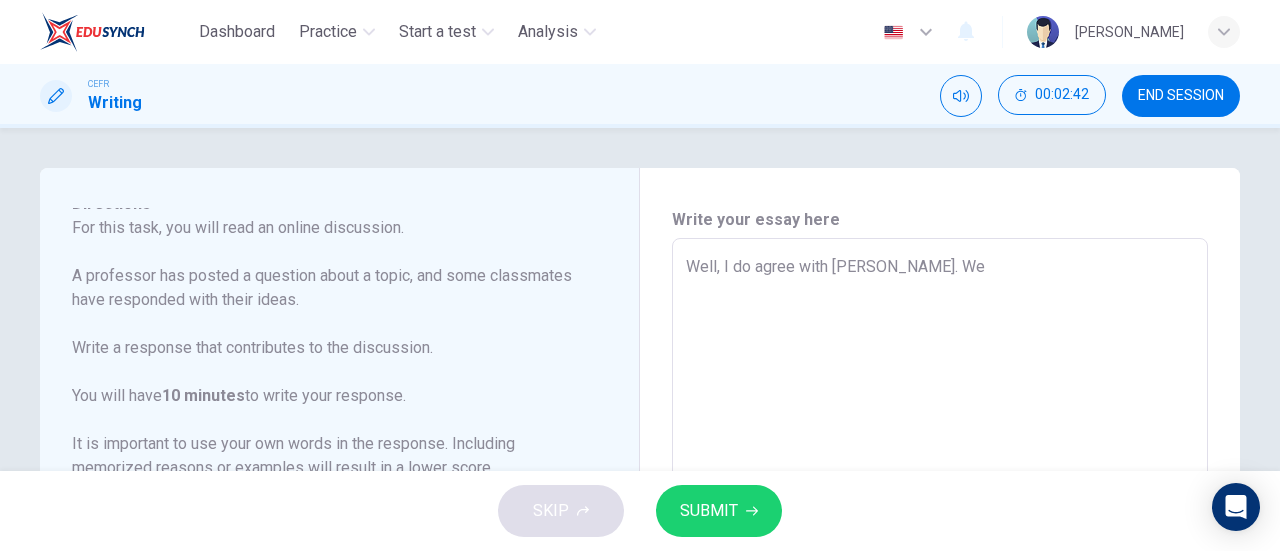 type on "Well, I do agree with [PERSON_NAME]. We" 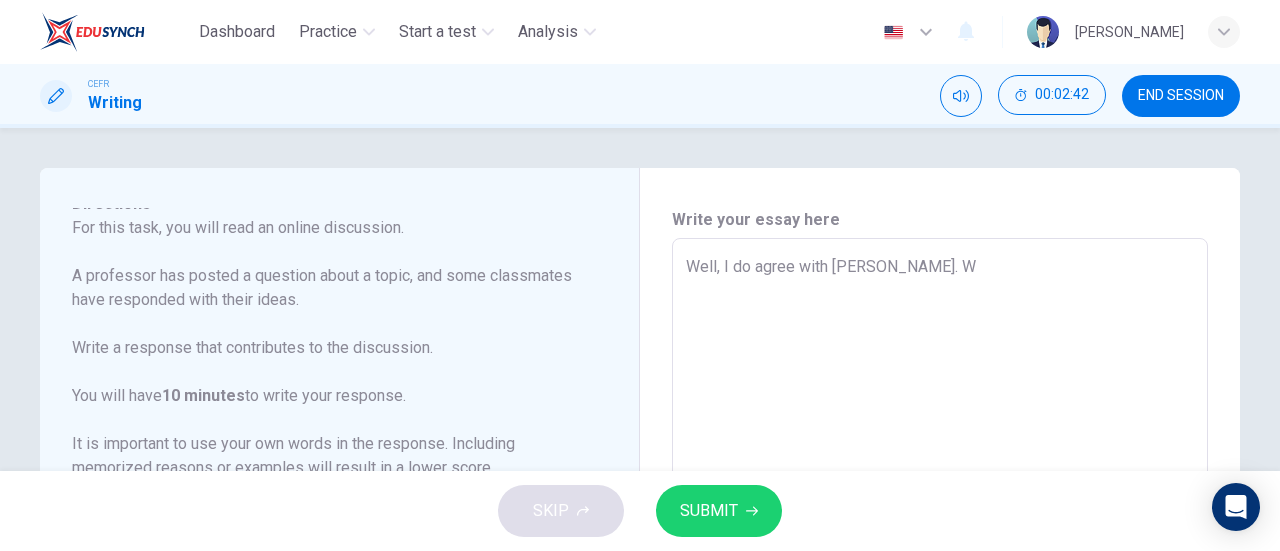 type on "Well, I do agree with [PERSON_NAME]." 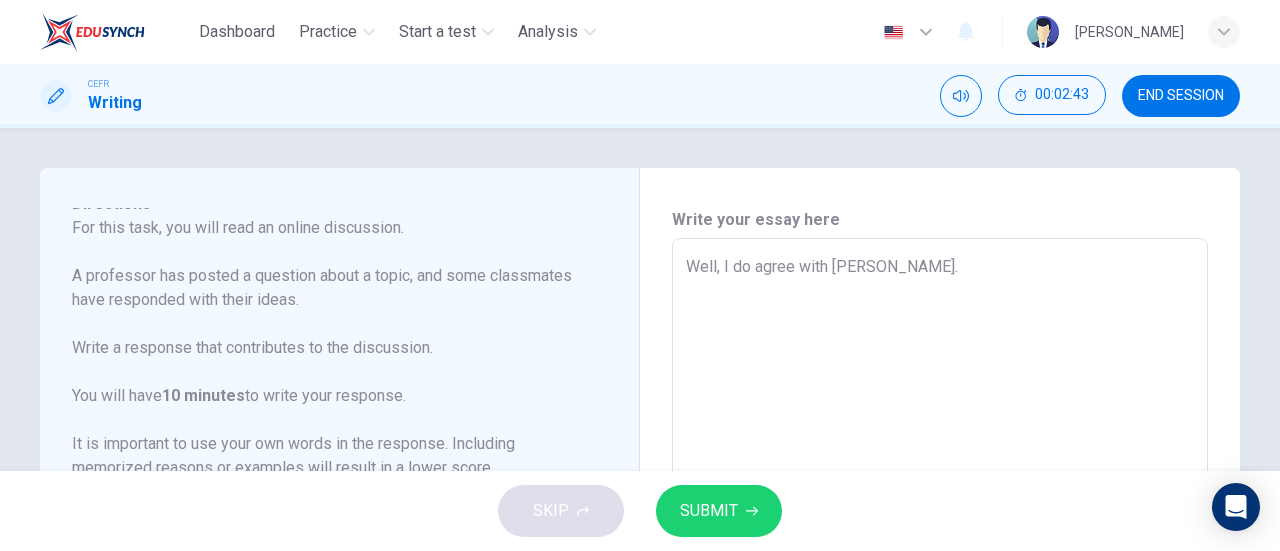 type on "x" 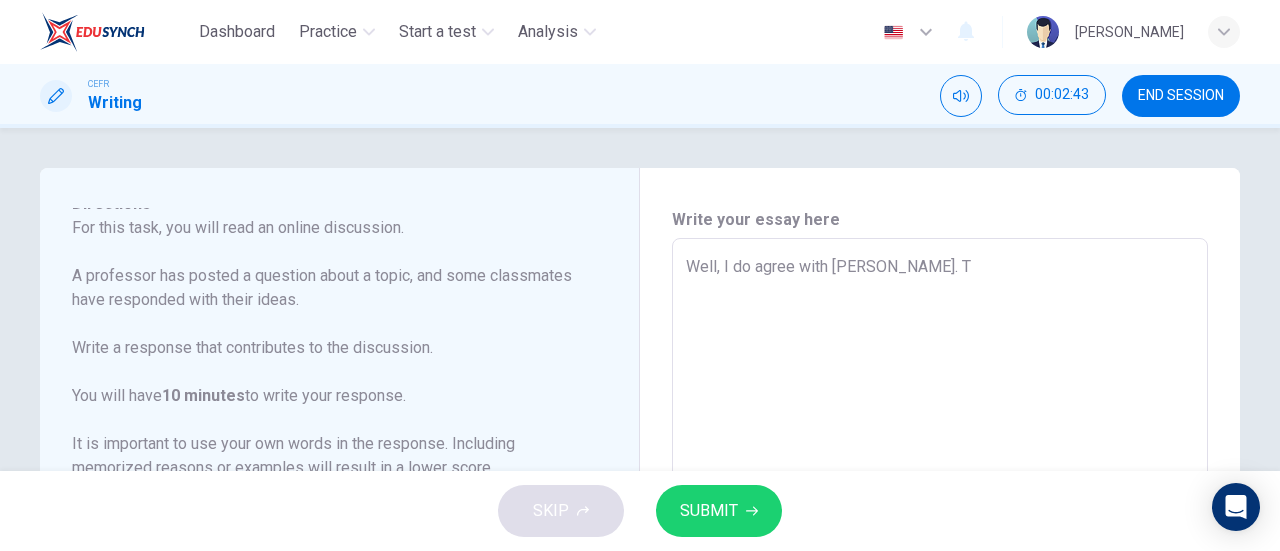 type on "Well, I do agree with [PERSON_NAME]. Th" 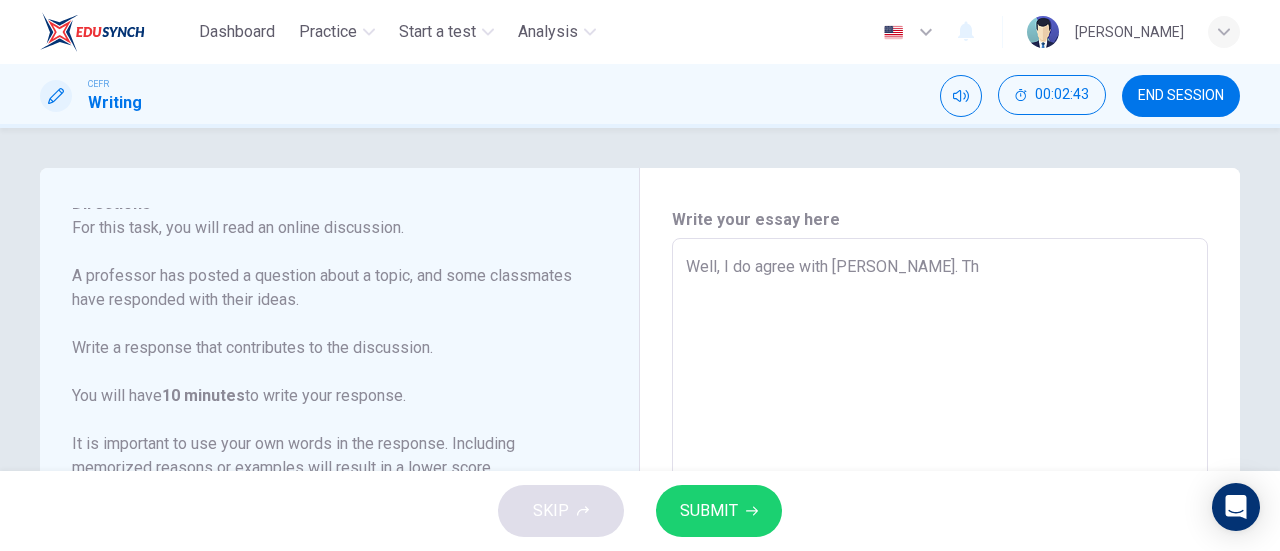 type on "Well, I do agree with [PERSON_NAME]. The" 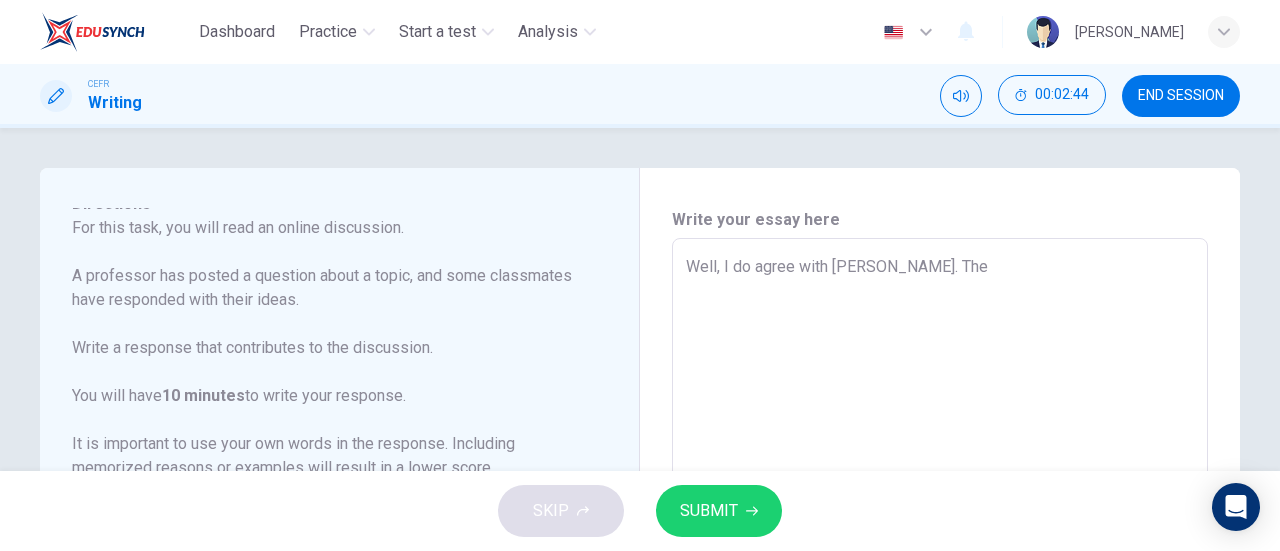 type on "x" 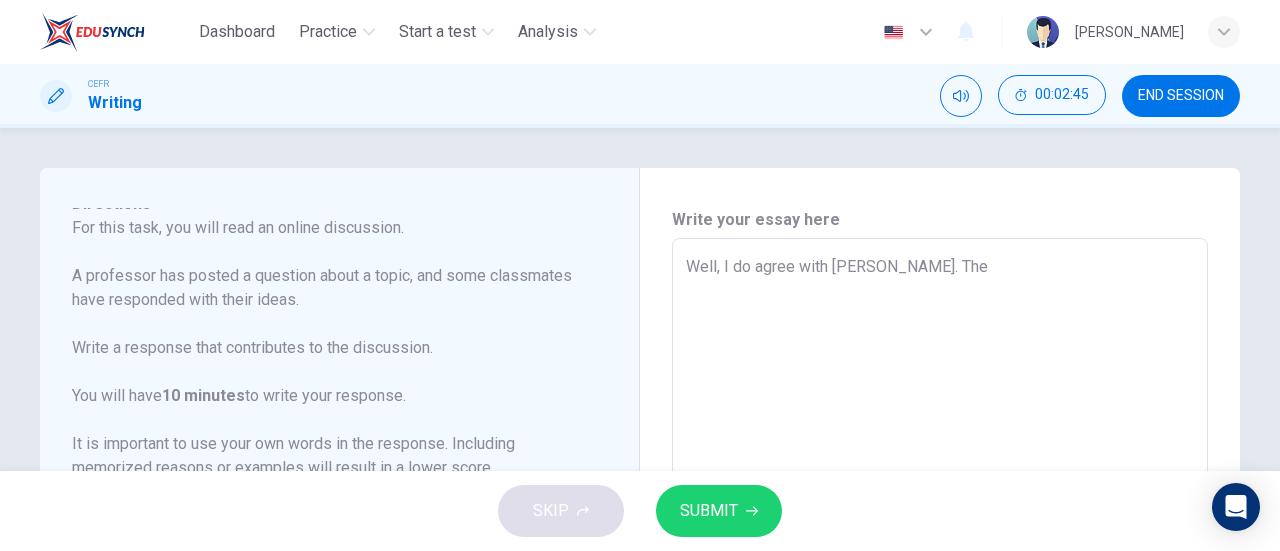 type on "Well, I do agree with [PERSON_NAME]. The c" 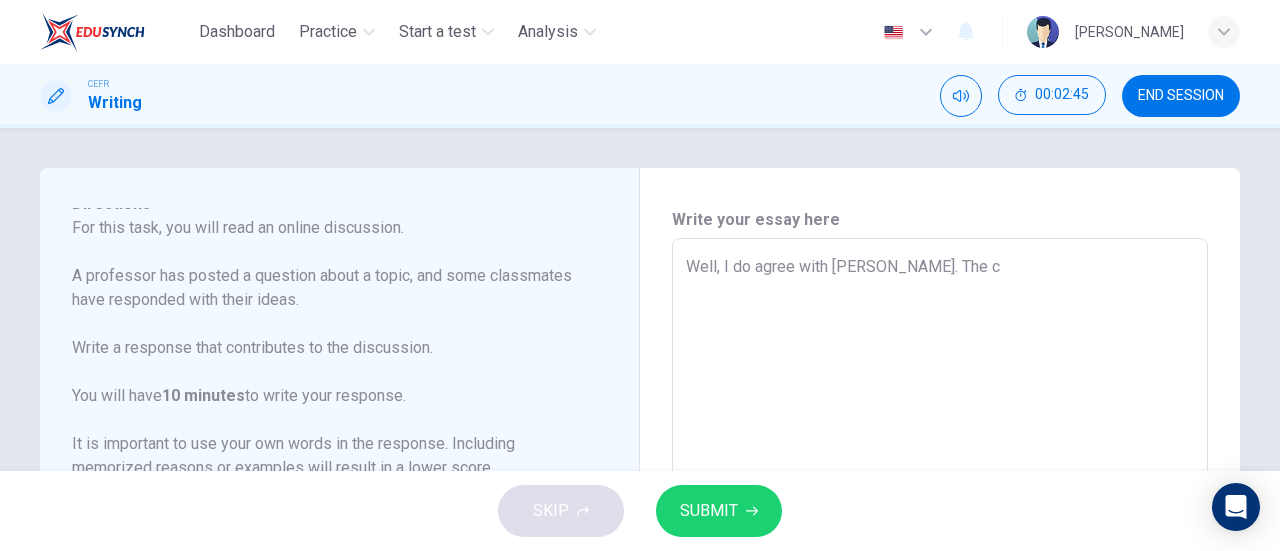 type on "Well, I do agree with [PERSON_NAME]. The cr" 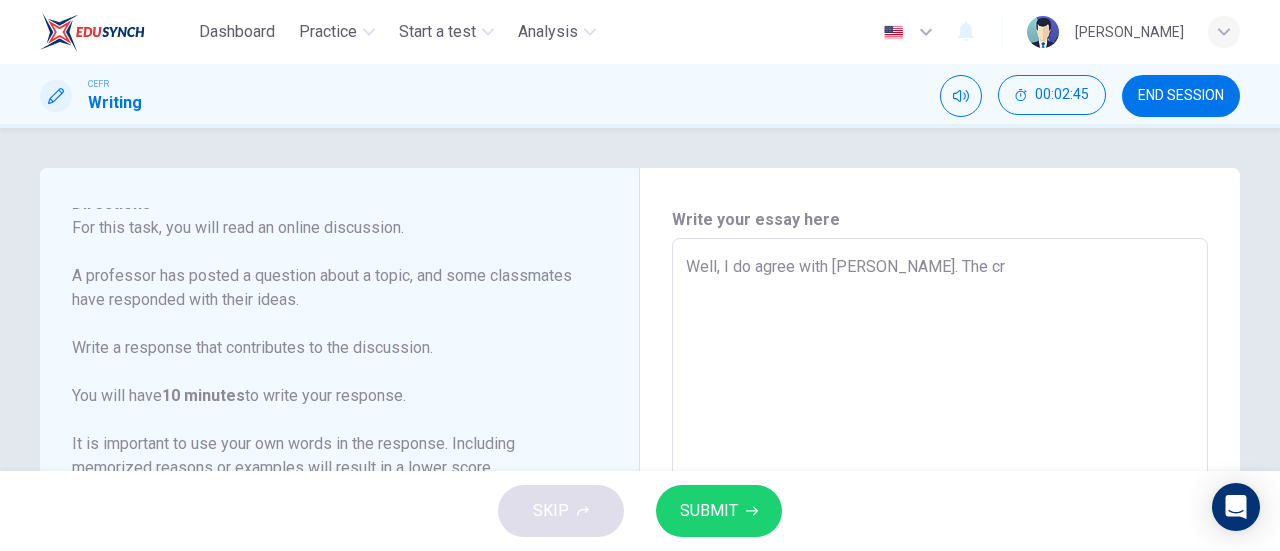 type on "x" 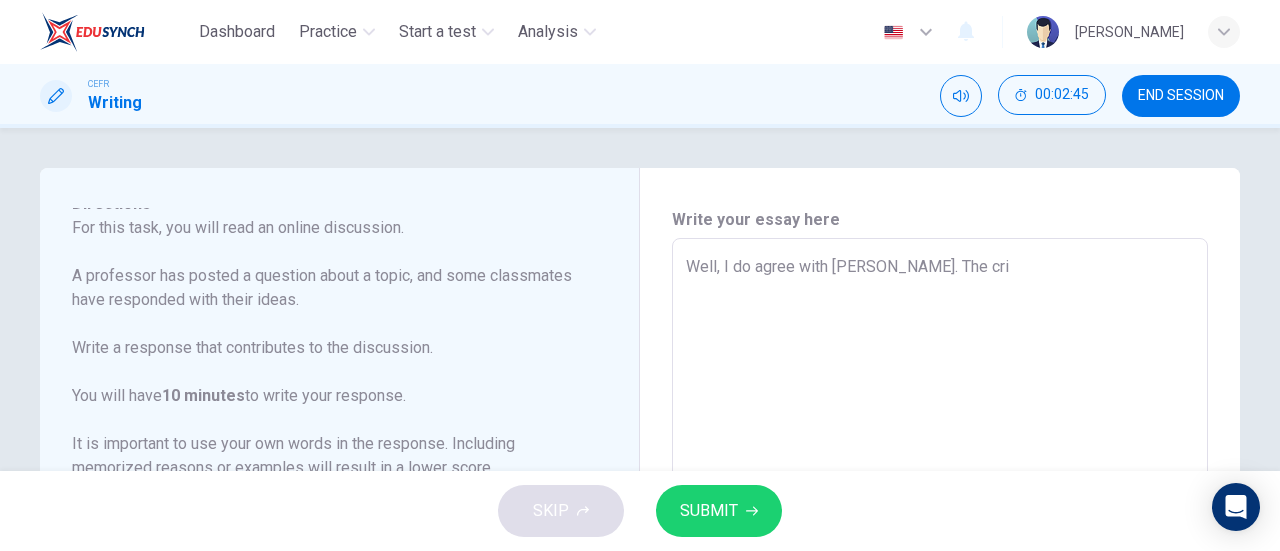 type on "x" 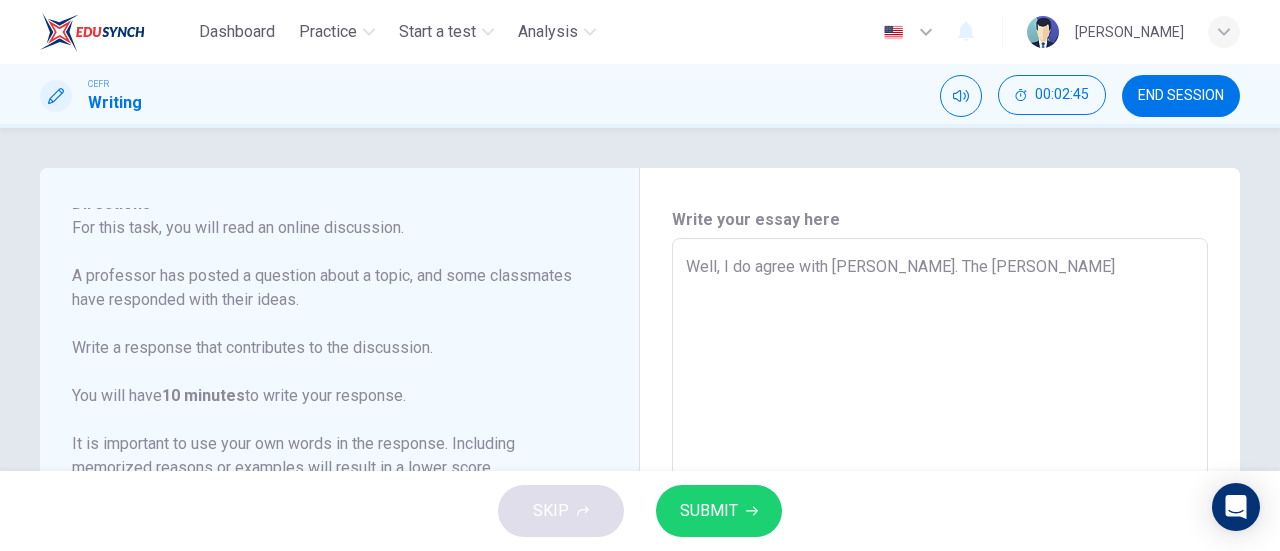 type on "x" 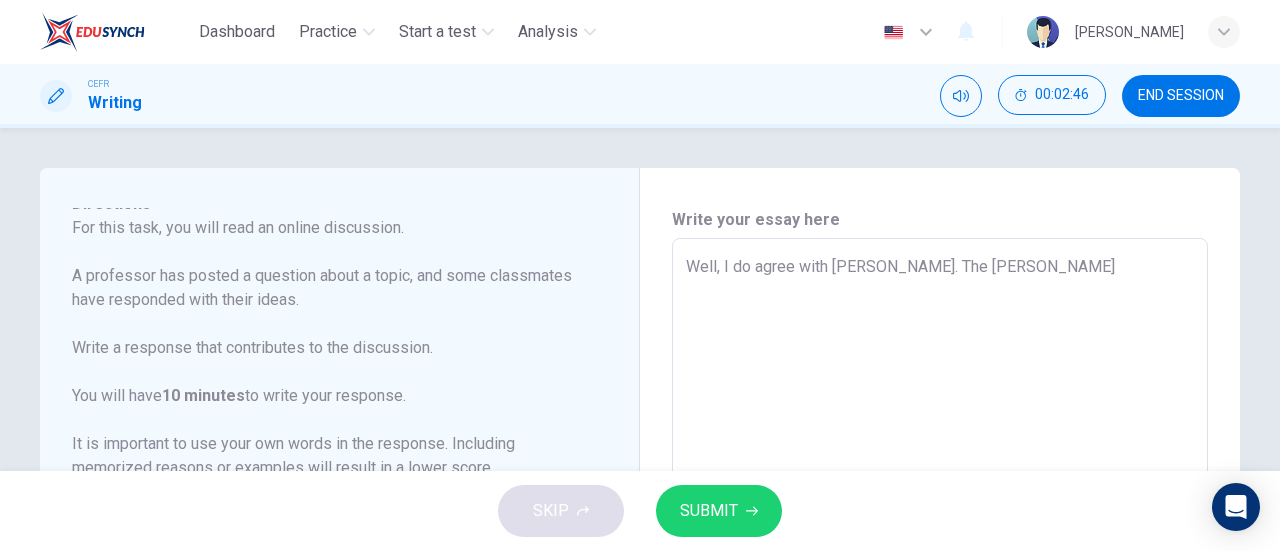type on "Well, I do agree with [PERSON_NAME]. The crimic" 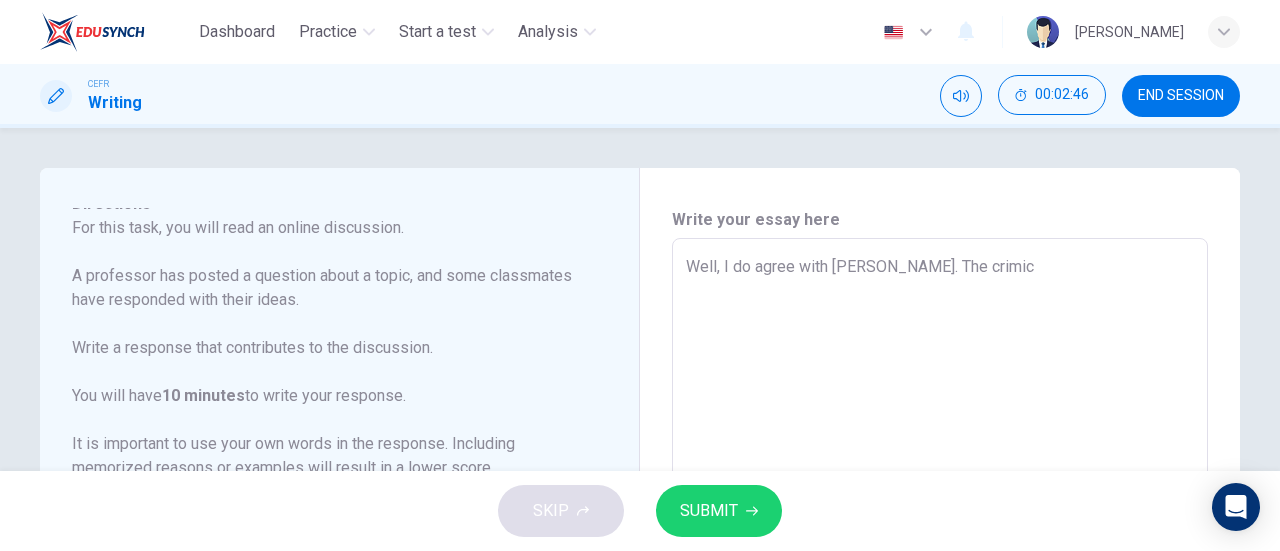 type on "x" 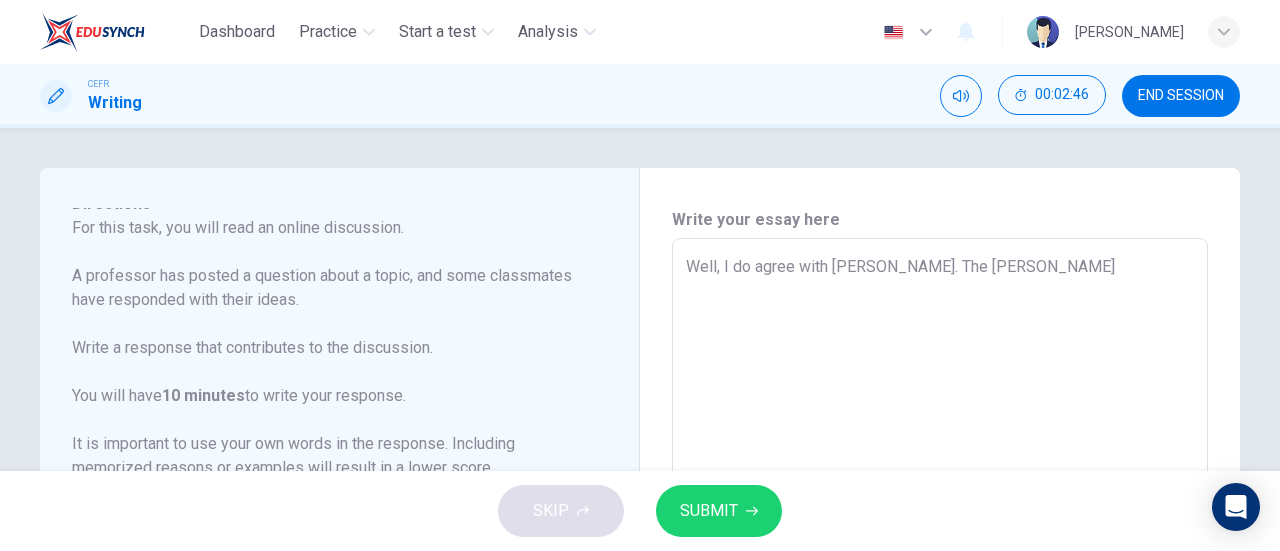 type on "x" 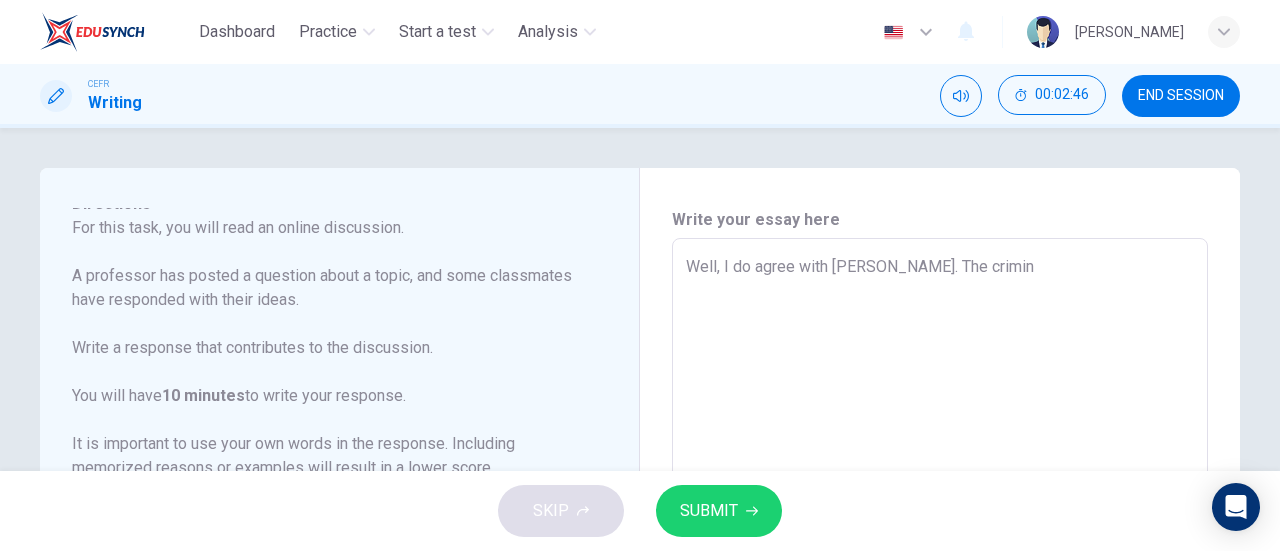 type on "x" 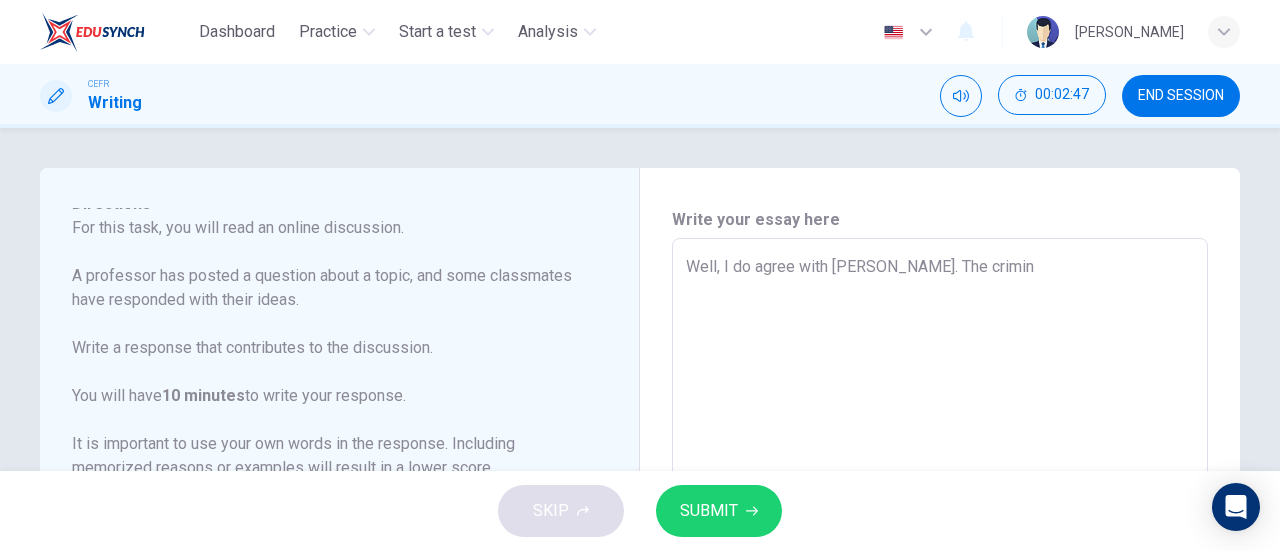 type on "Well, I do agree with [PERSON_NAME]. The crimina" 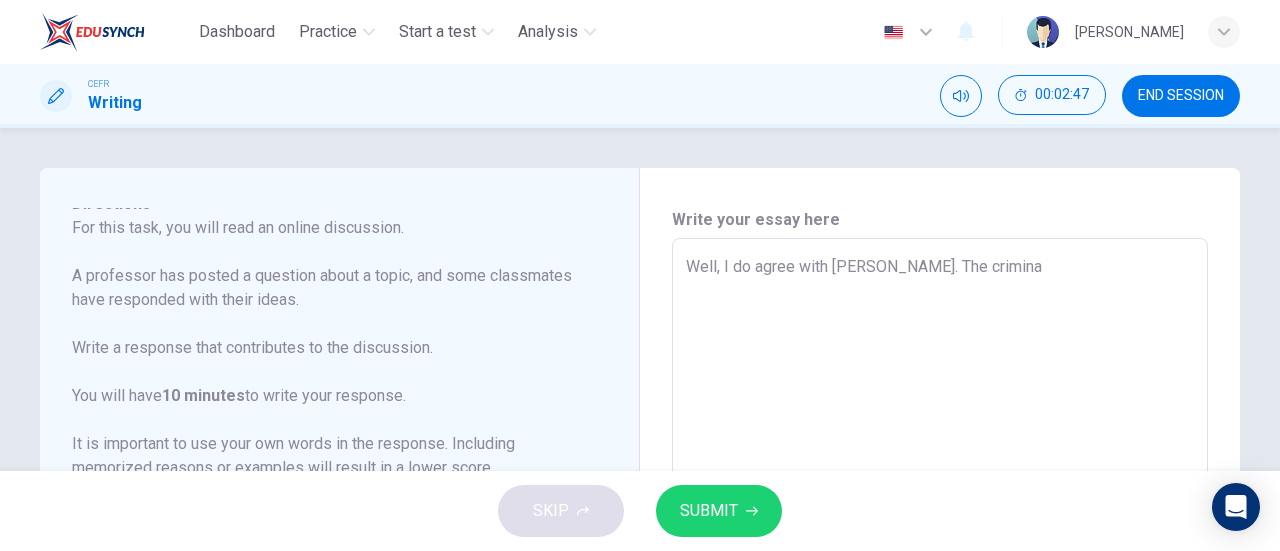 type on "x" 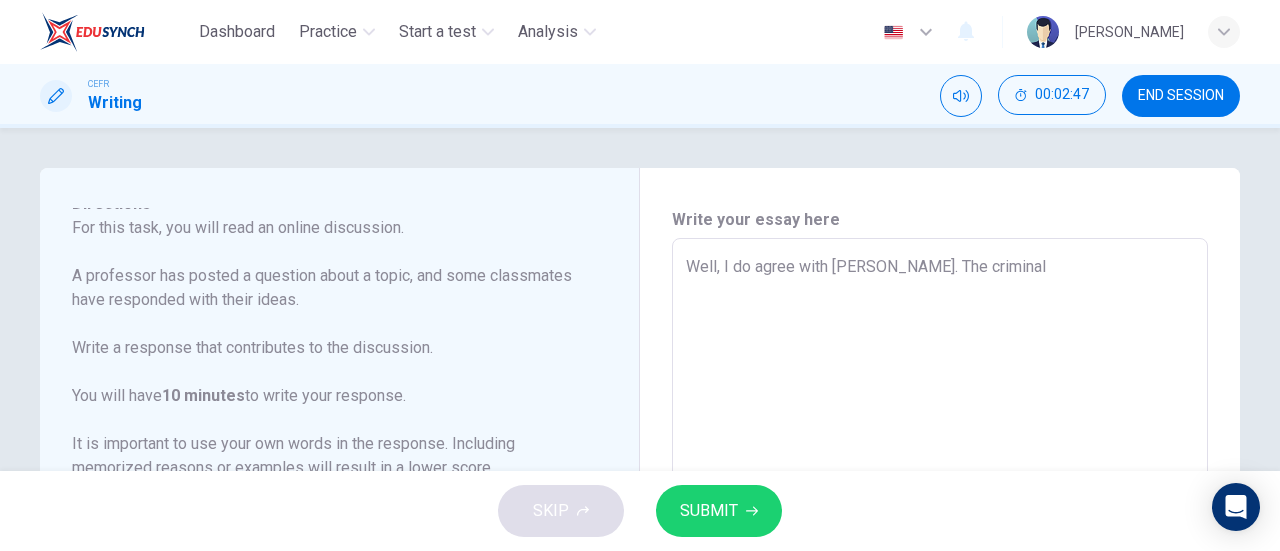 type on "x" 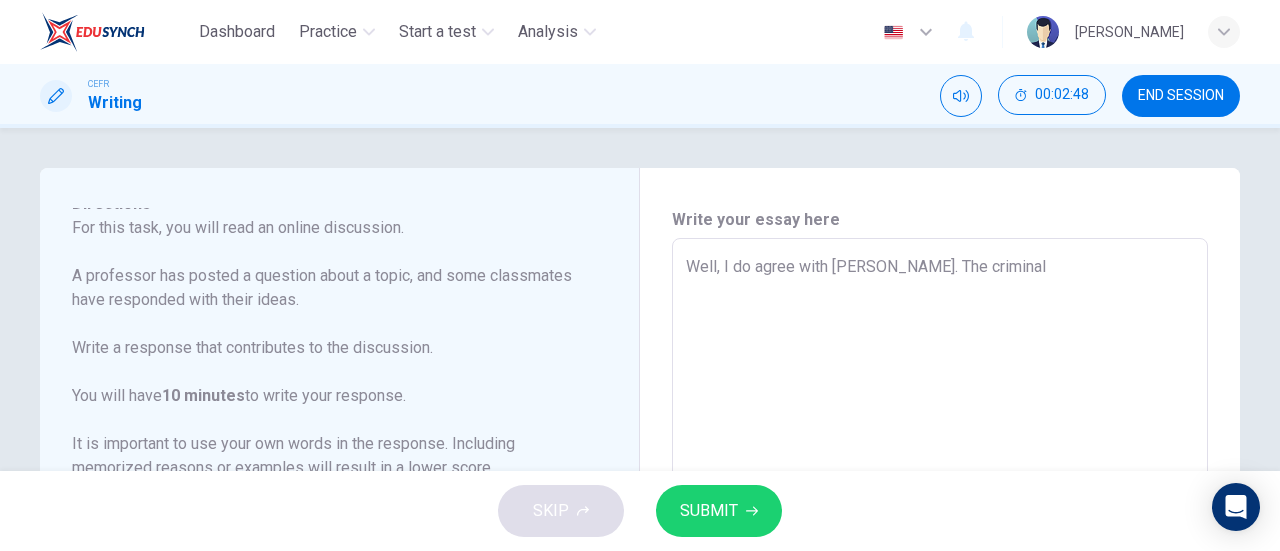 type on "Well, I do agree with [PERSON_NAME]. The criminals" 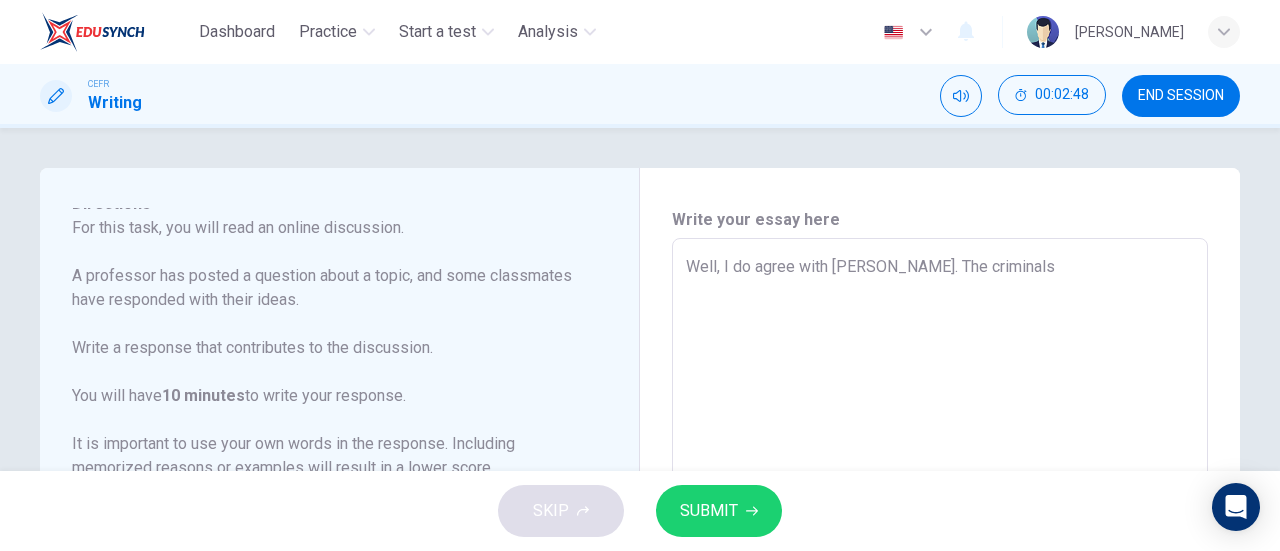 type on "Well, I do agree with [PERSON_NAME]. The criminals" 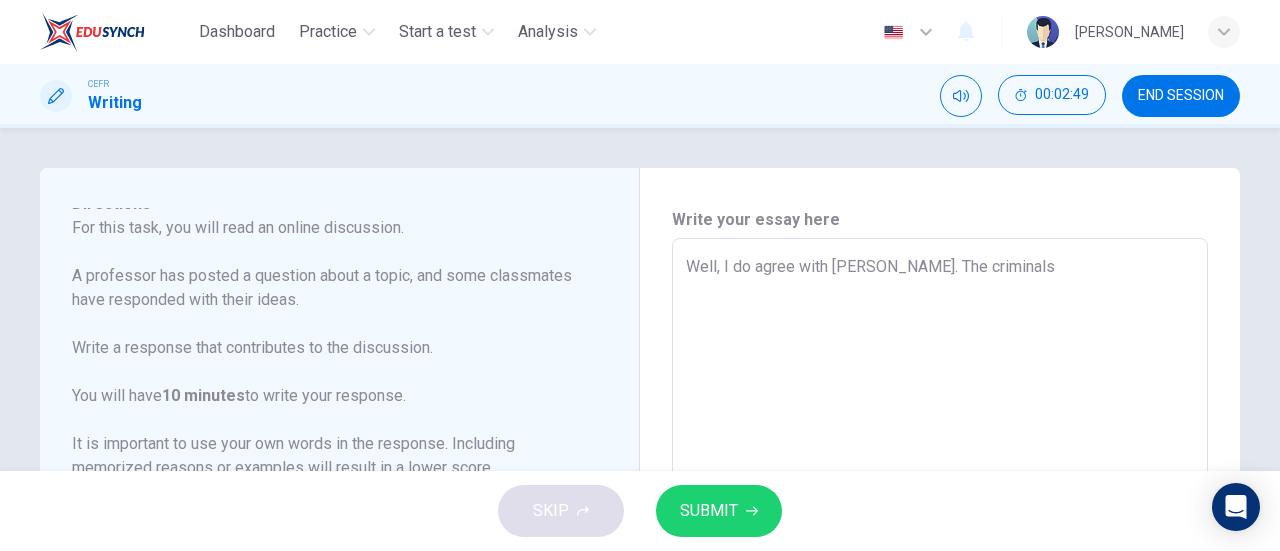 type on "Well, I do agree with [PERSON_NAME]. The criminals s" 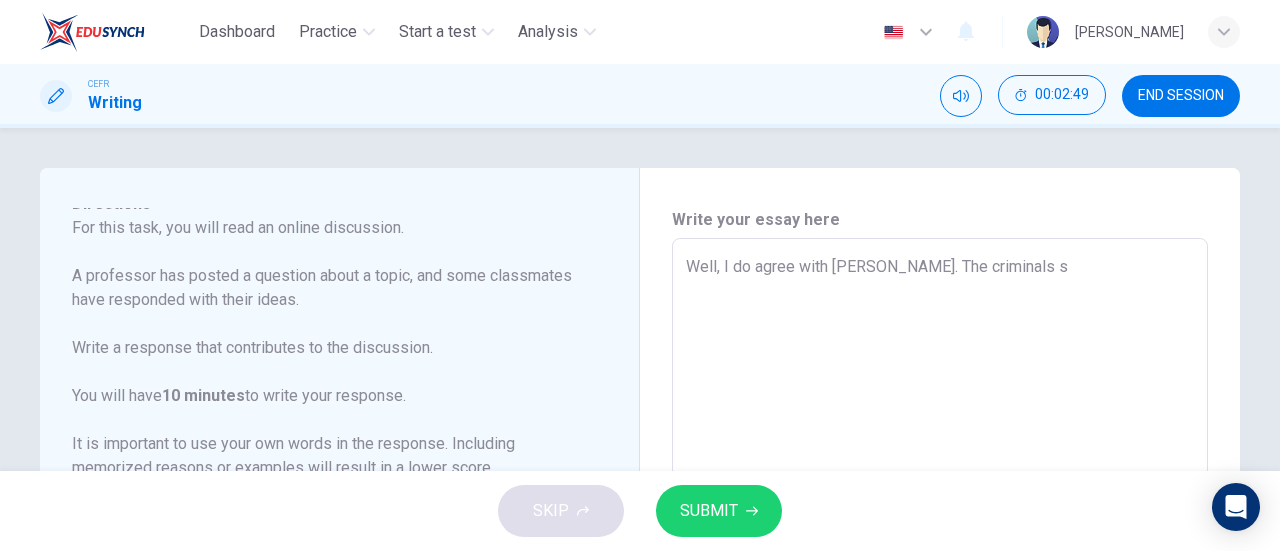type on "x" 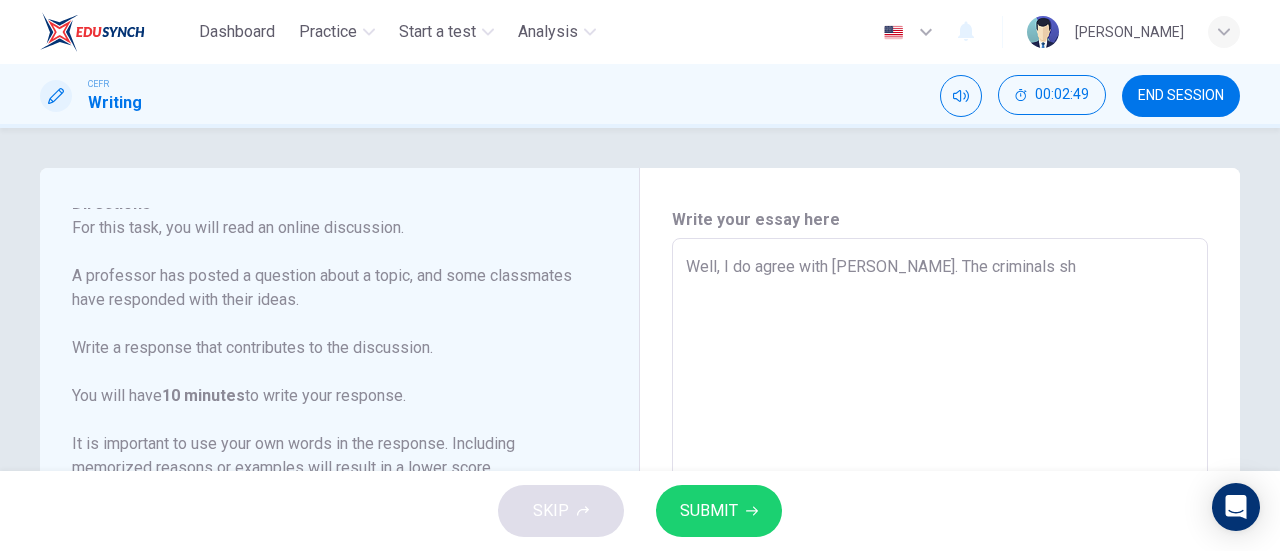 type on "x" 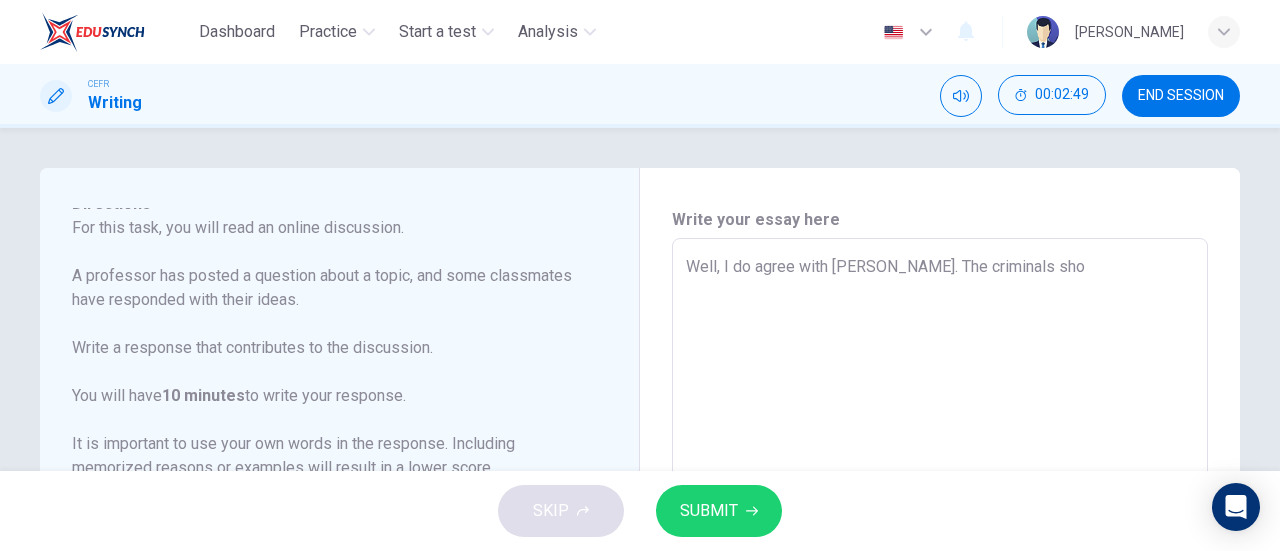 type on "x" 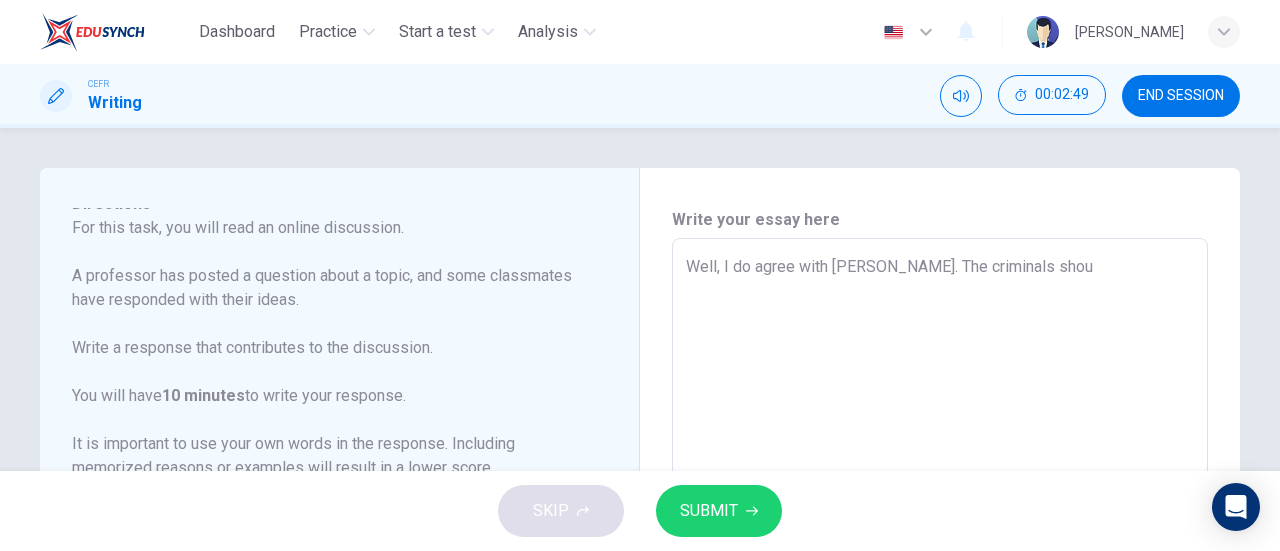type on "x" 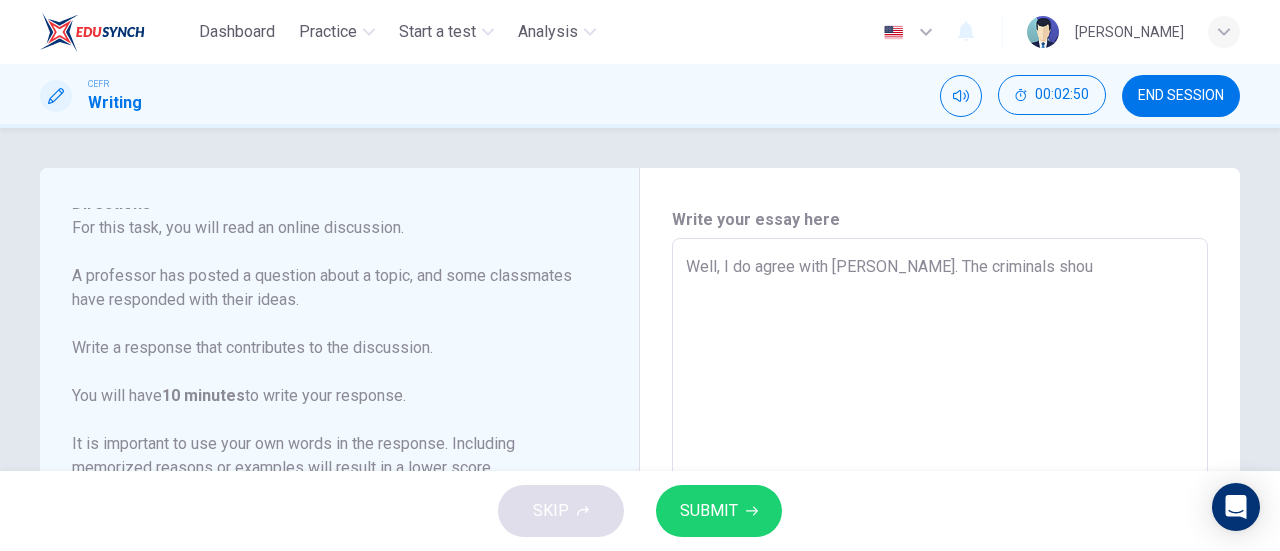type on "Well, I do agree with [PERSON_NAME]. The criminals shoul" 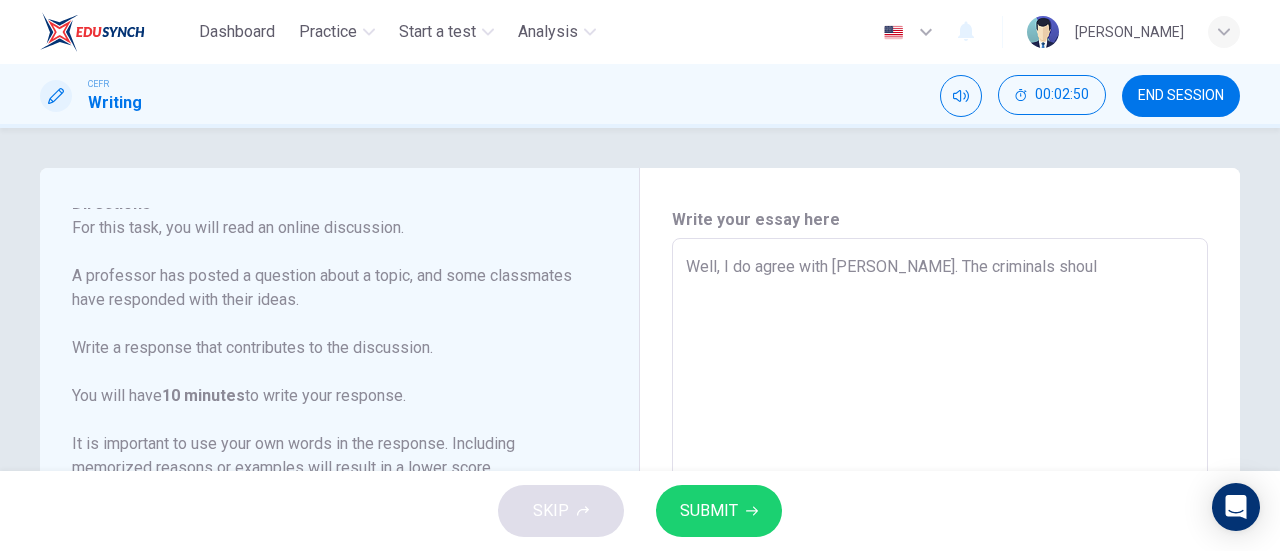 type on "x" 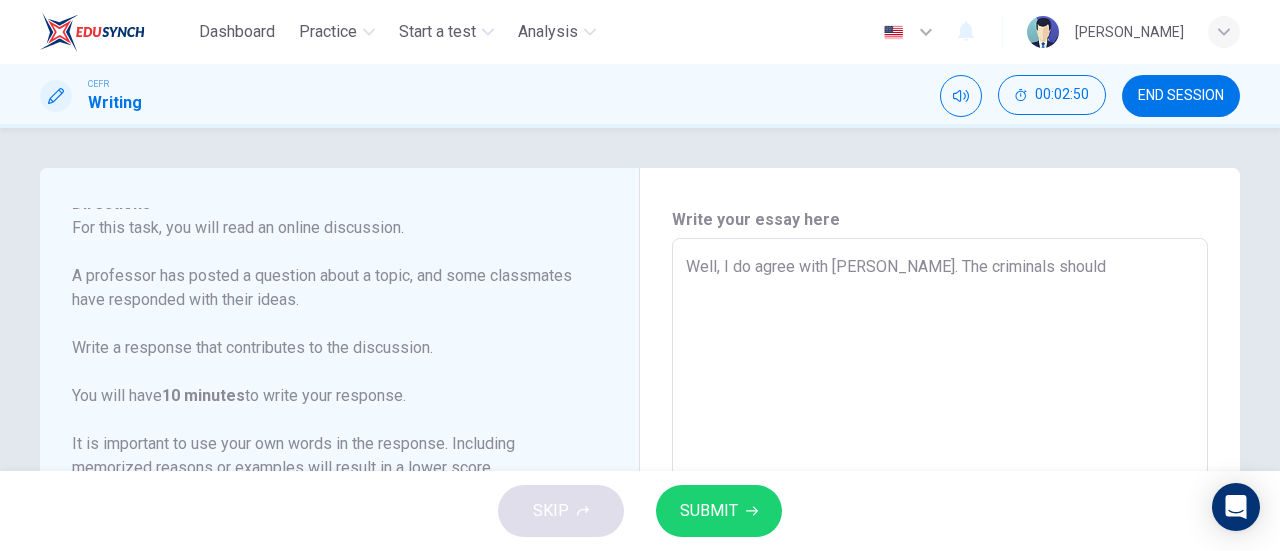 type on "x" 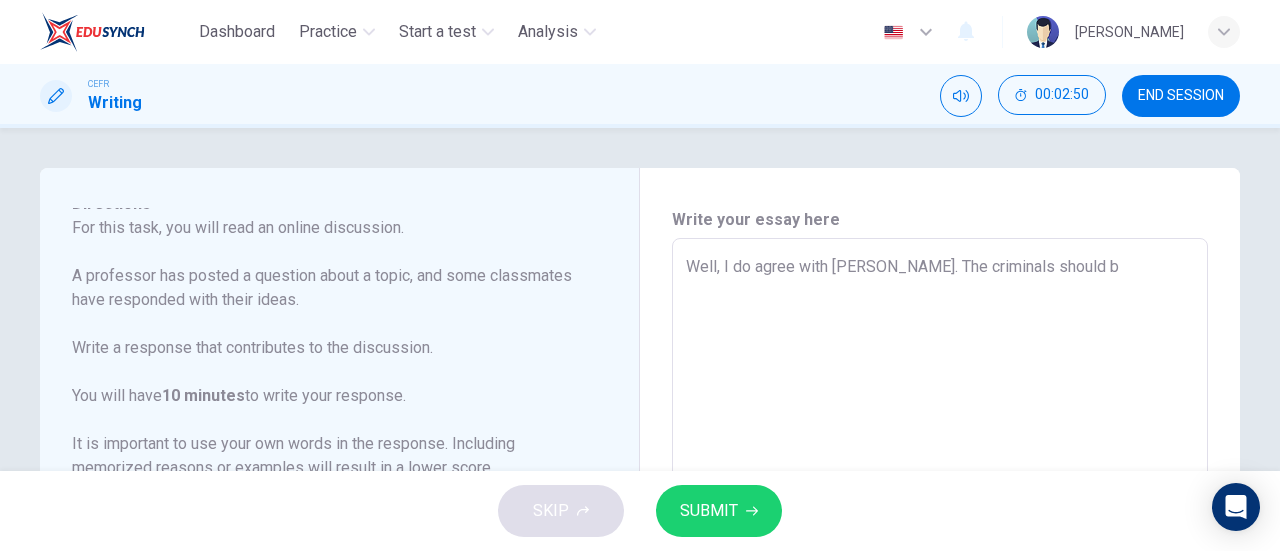 type on "x" 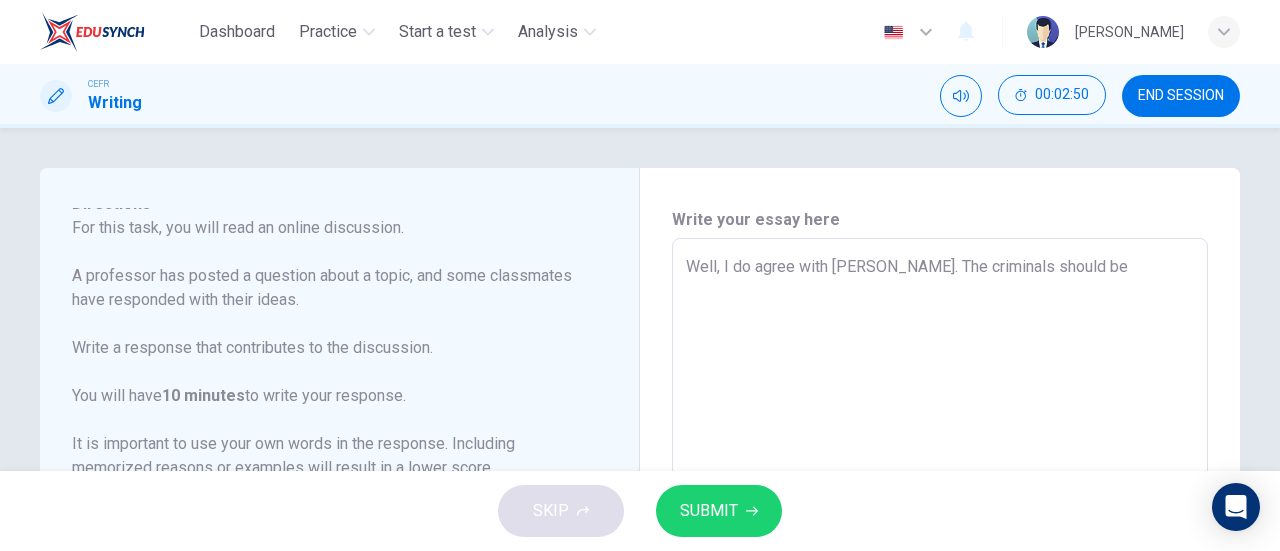 type on "Well, I do agree with [PERSON_NAME]. The criminals should be" 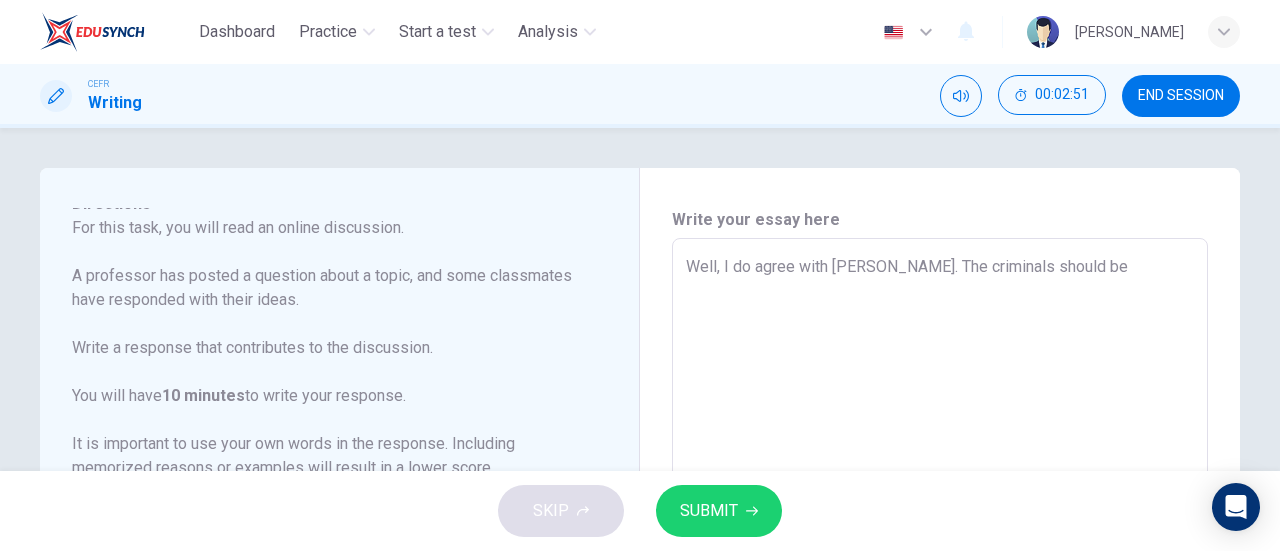 type on "Well, I do agree with [PERSON_NAME]. The criminals should be p" 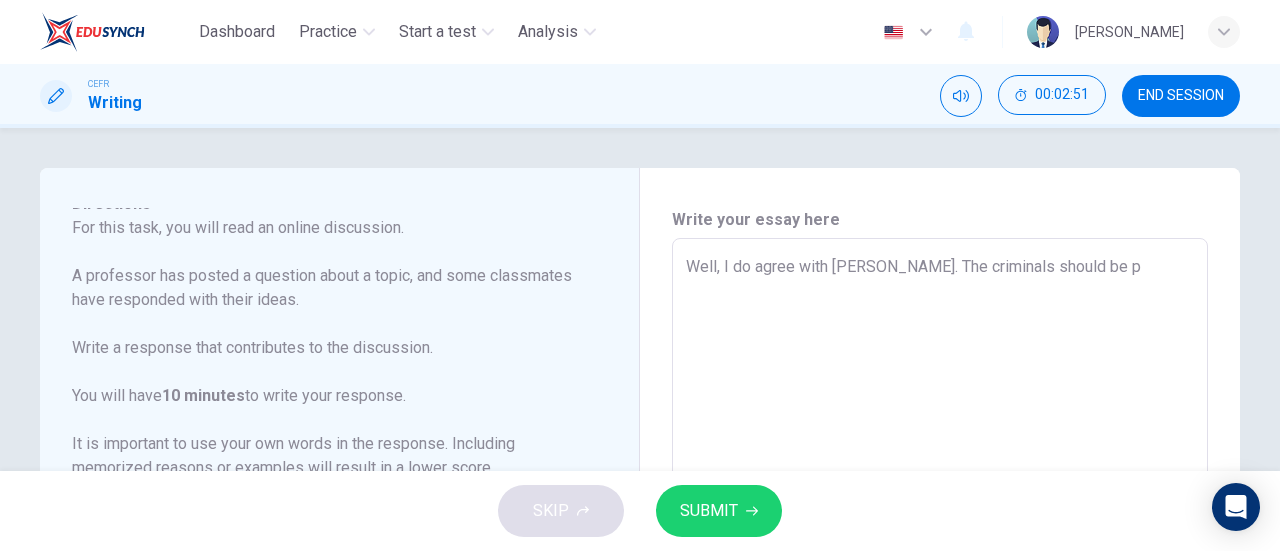 type on "x" 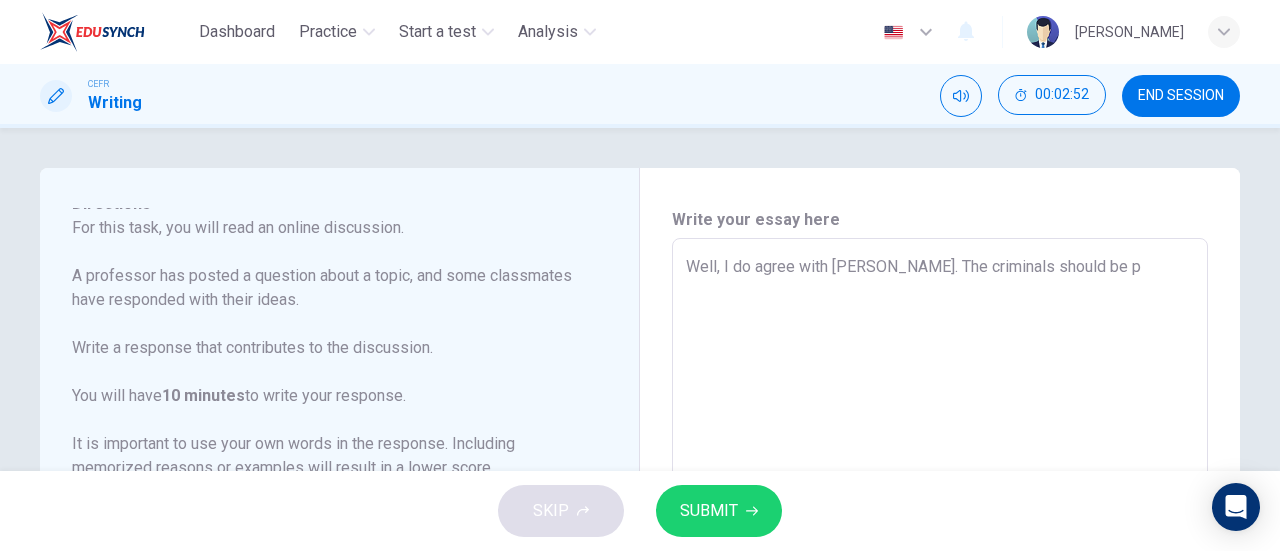 type on "Well, I do agree with [PERSON_NAME]. The criminals should be pu" 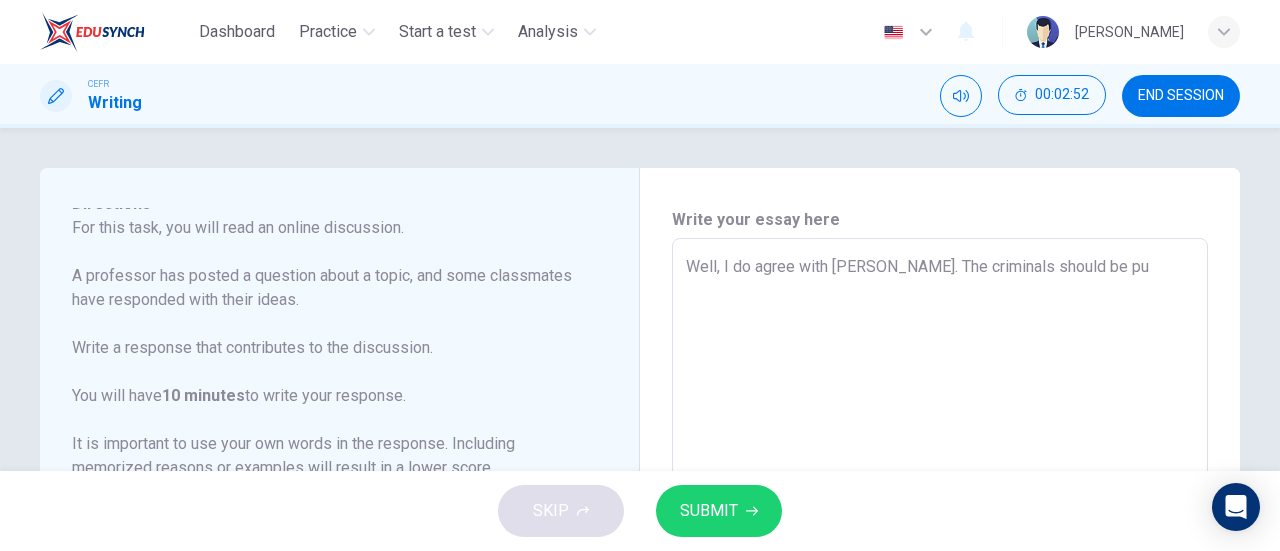type on "x" 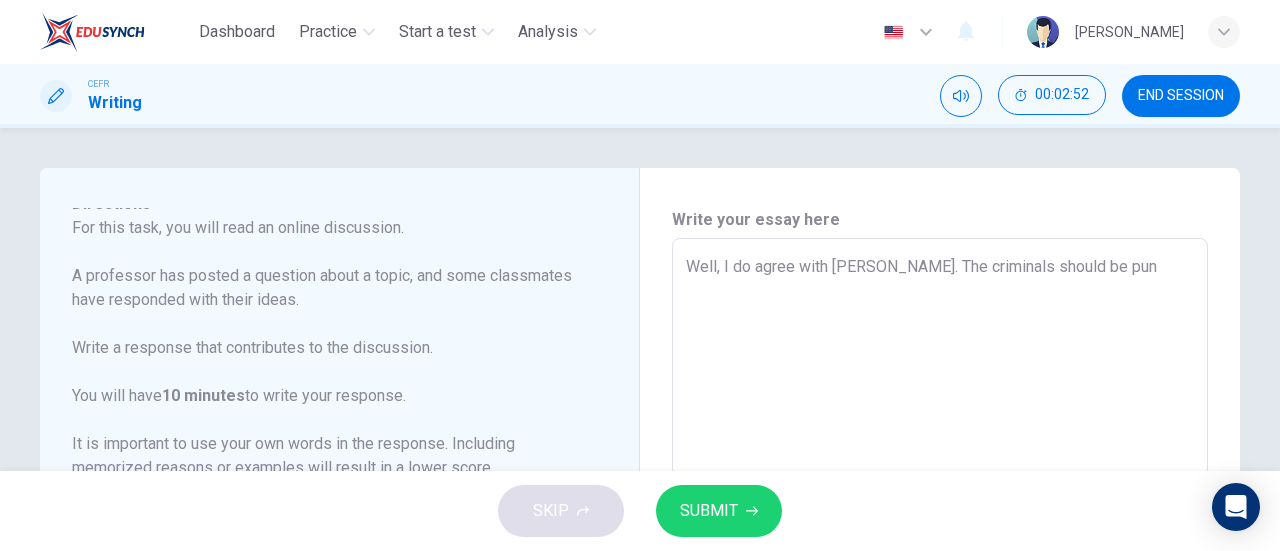 type on "x" 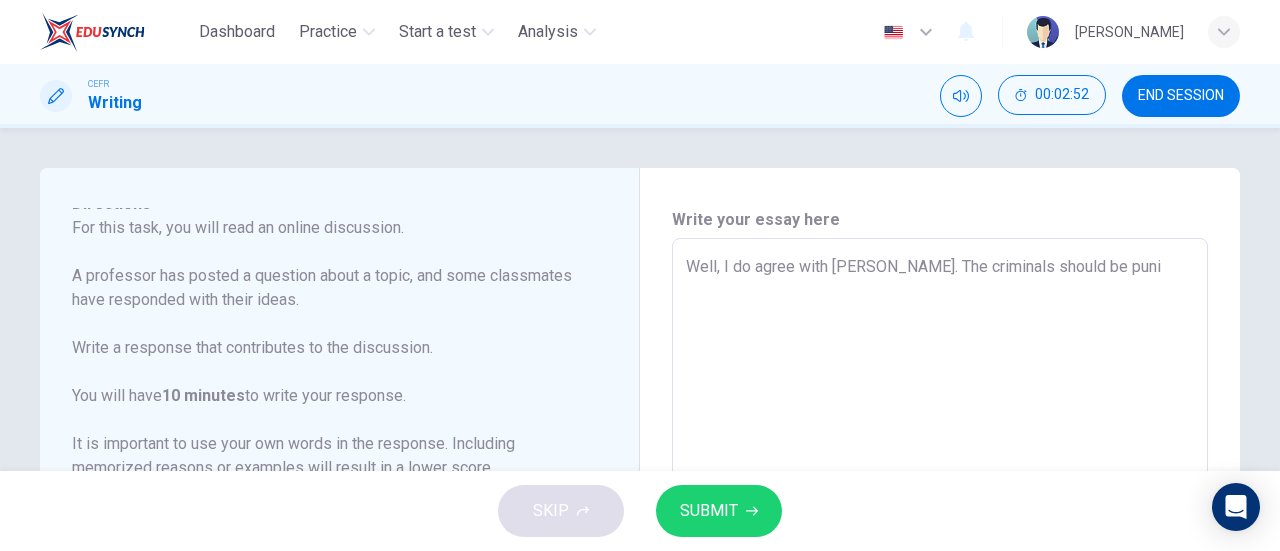 type on "x" 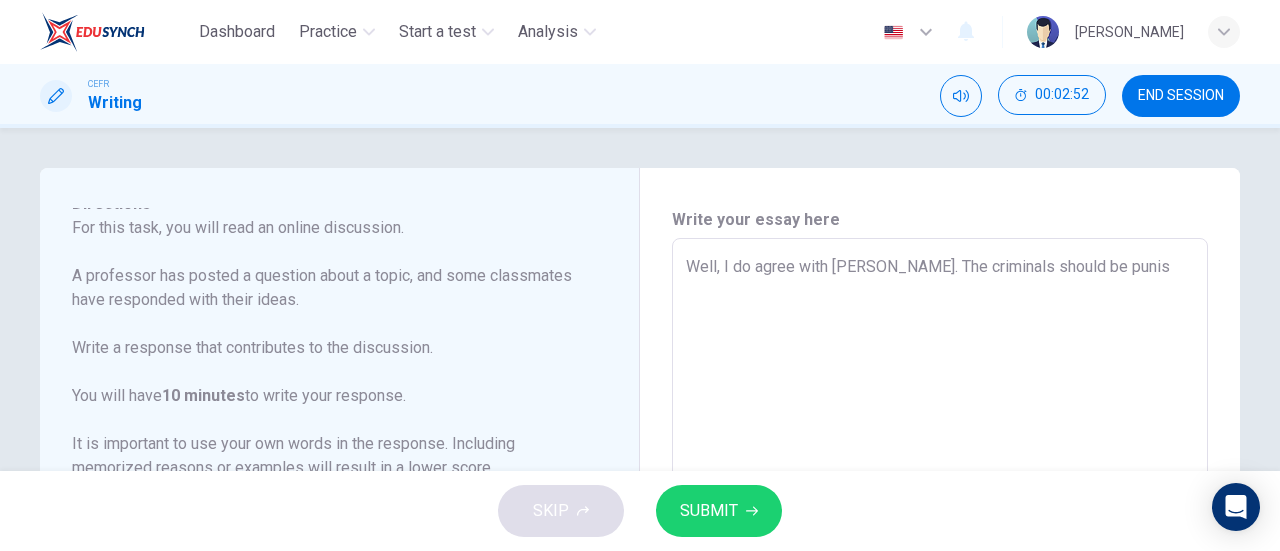 type on "Well, I do agree with [PERSON_NAME]. The criminals should be punish" 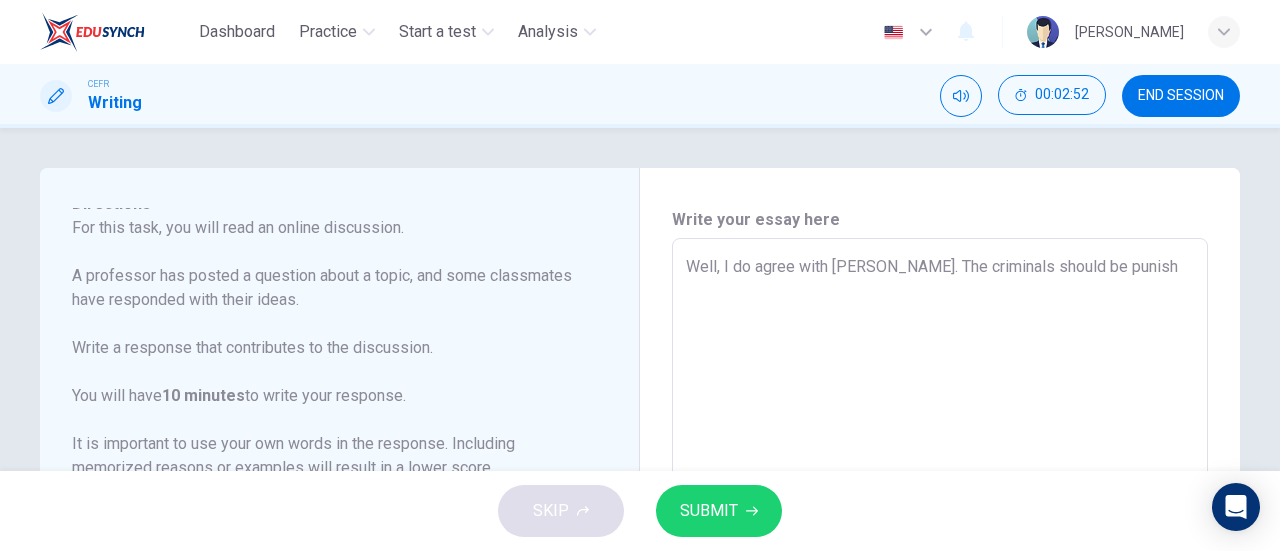type on "x" 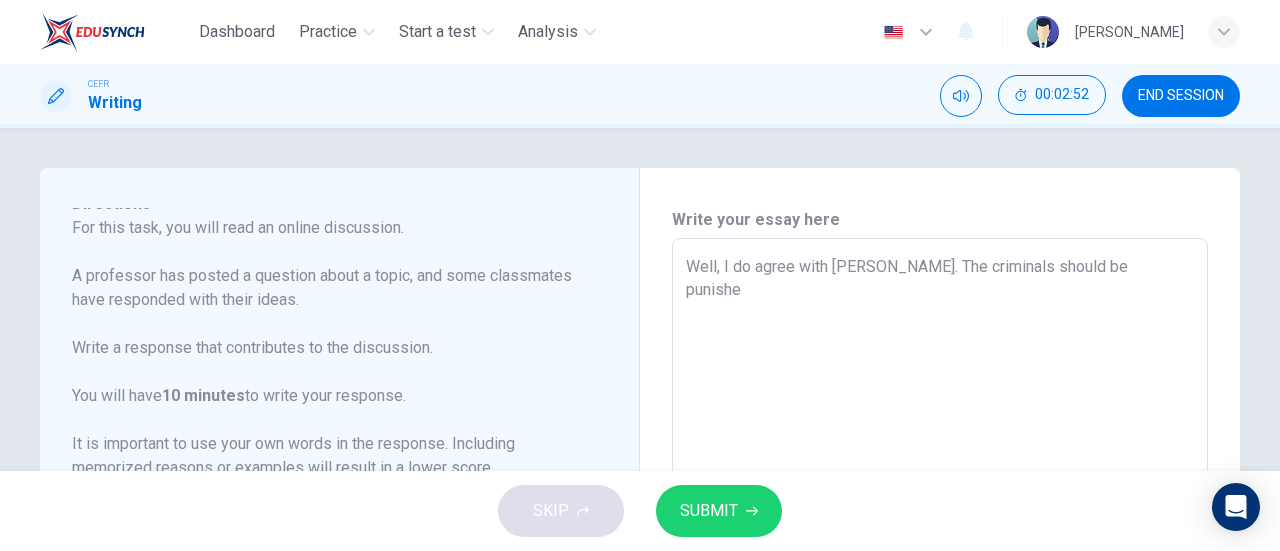 type on "x" 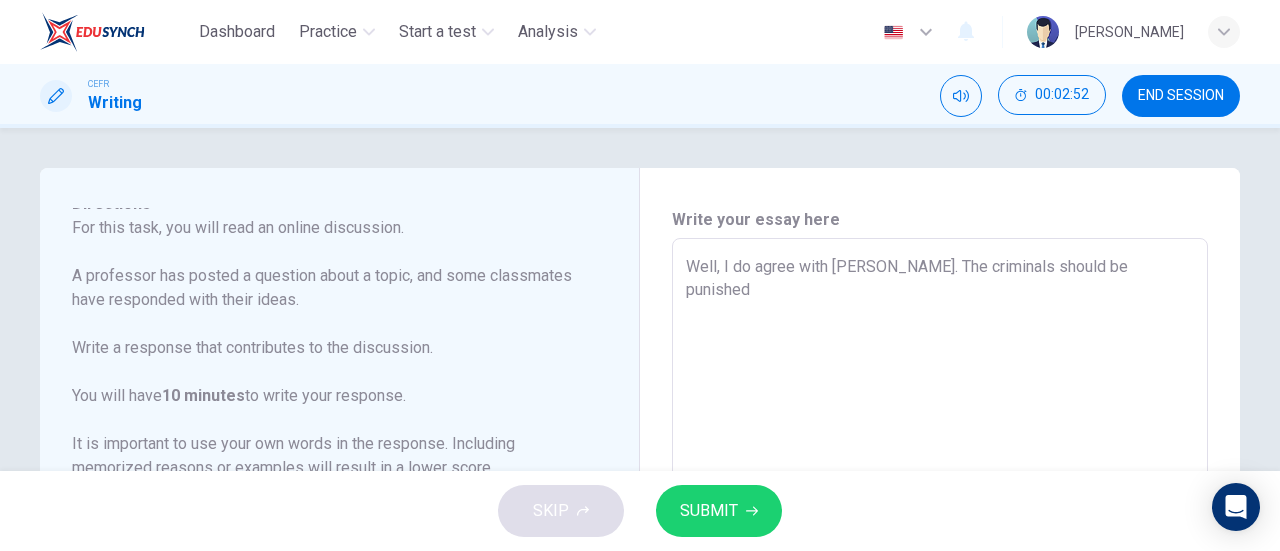 type on "x" 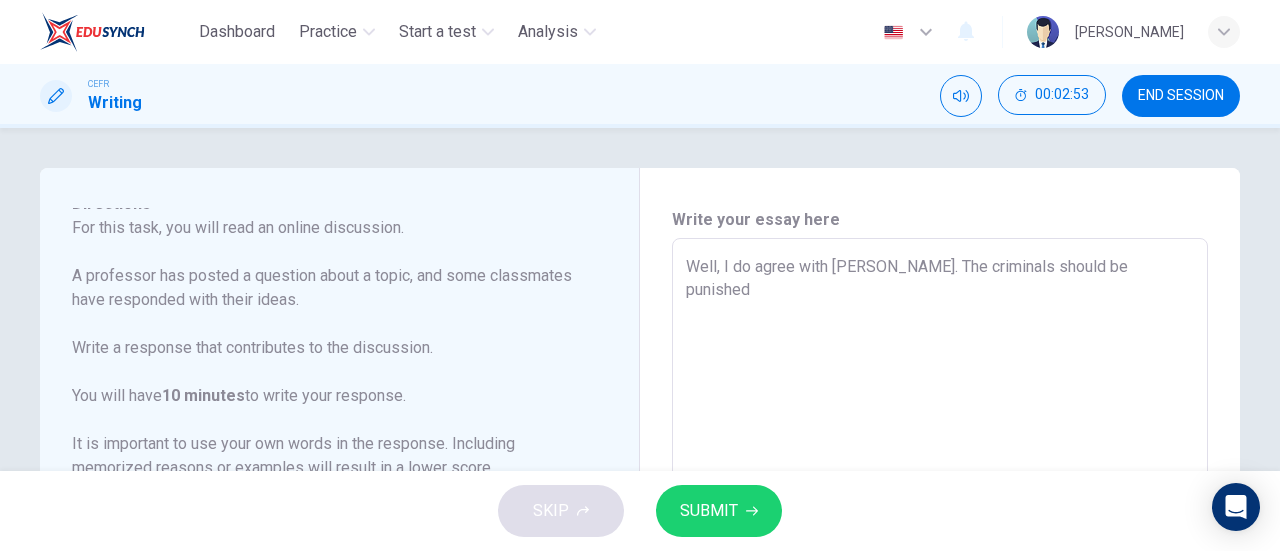 type on "Well, I do agree with [PERSON_NAME]. The criminals should be punished" 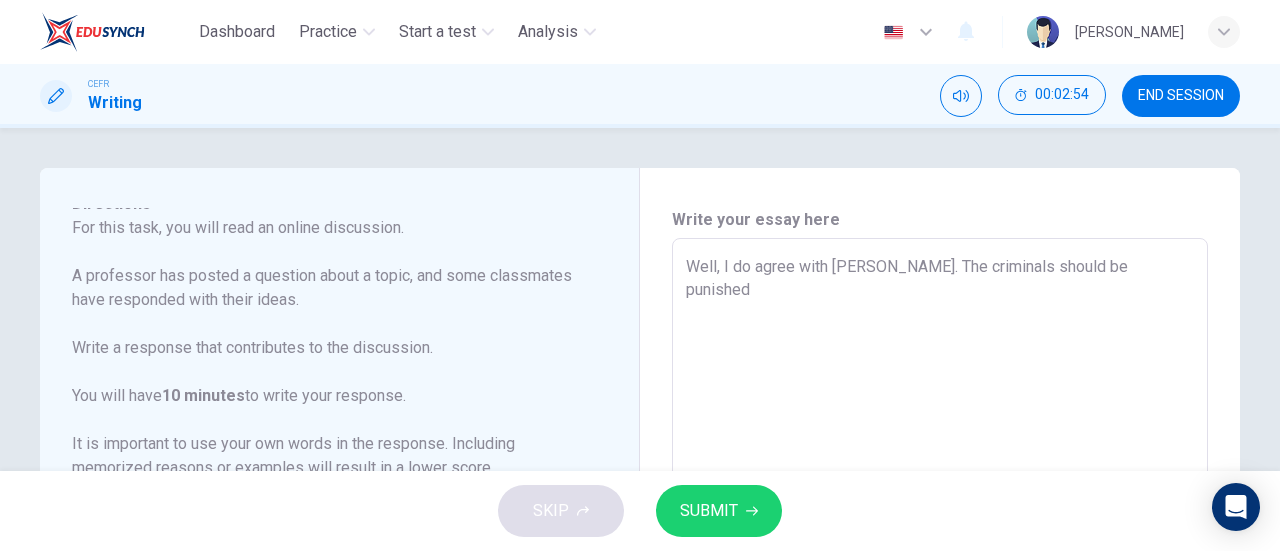 type on "Well, I do agree with [PERSON_NAME]. The criminals should be punished b" 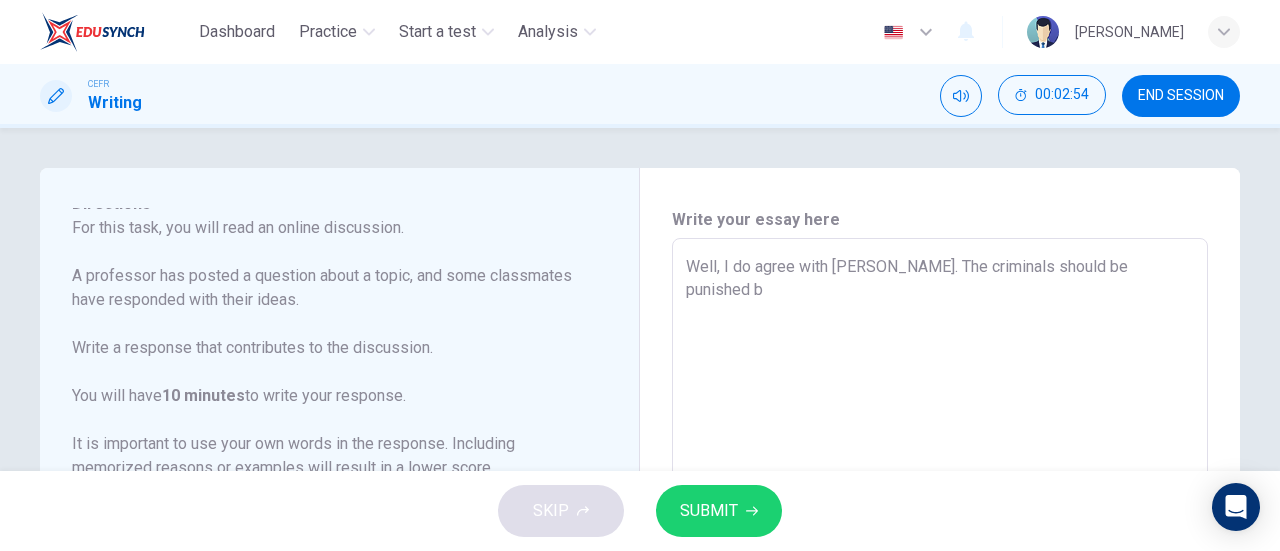 type on "Well, I do agree with [PERSON_NAME]. The criminals should be punished be" 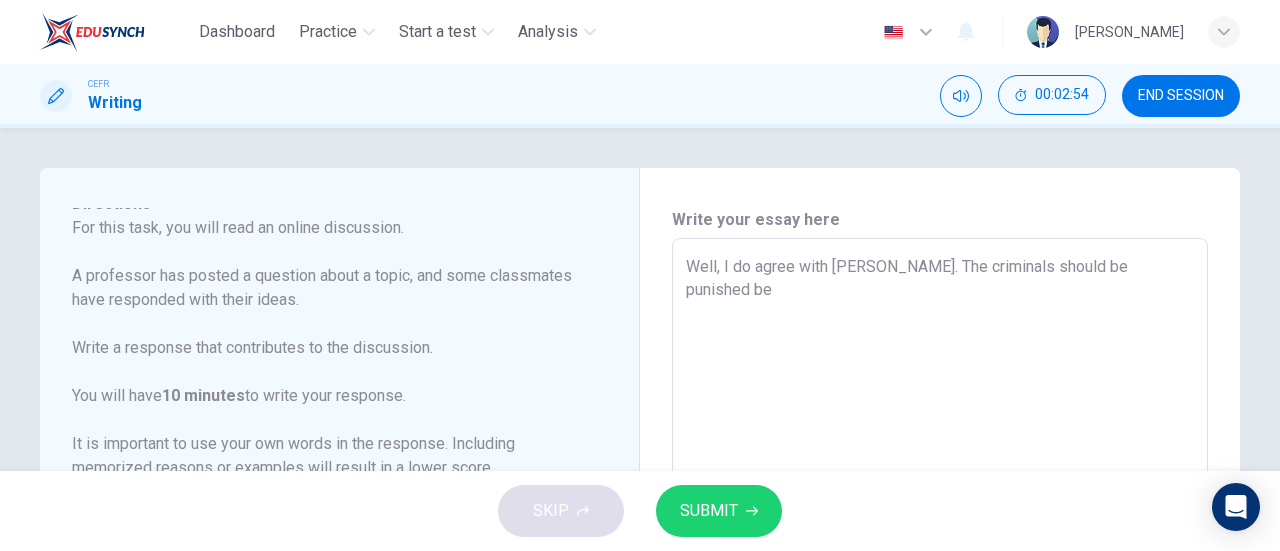 type on "Well, I do agree with [PERSON_NAME]. The criminals should be punished bec" 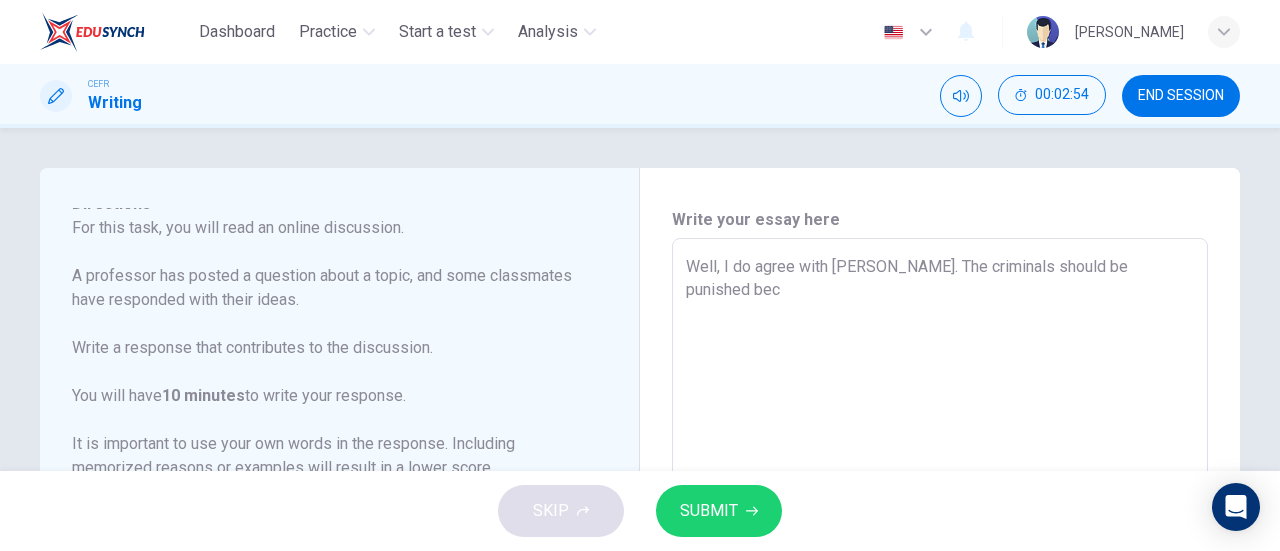 type on "x" 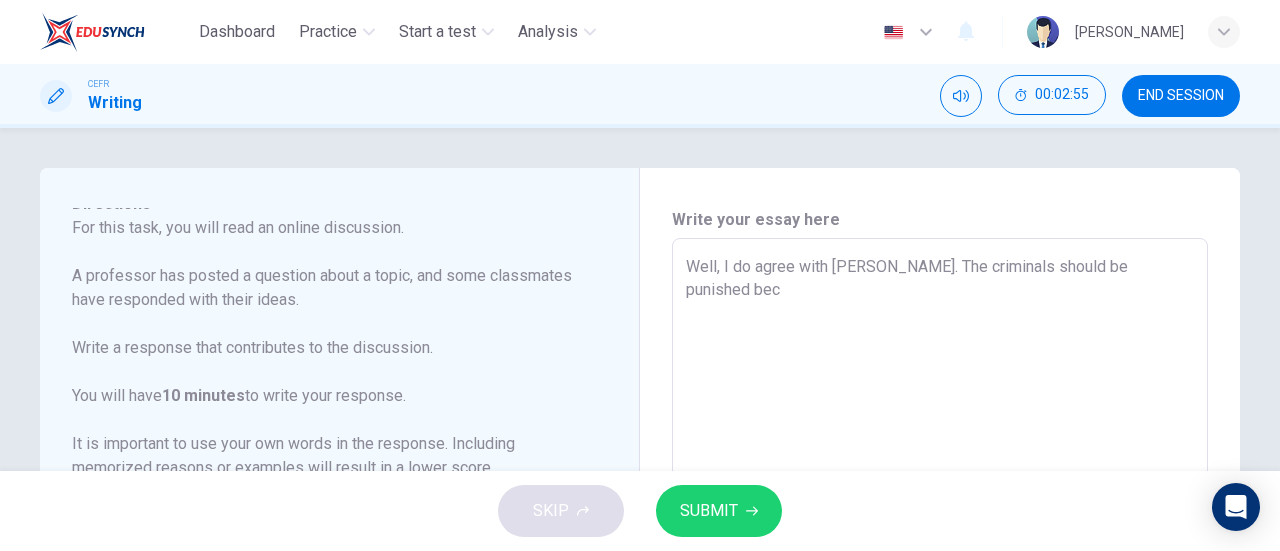 type on "Well, I do agree with [PERSON_NAME]. The criminals should be punished becu" 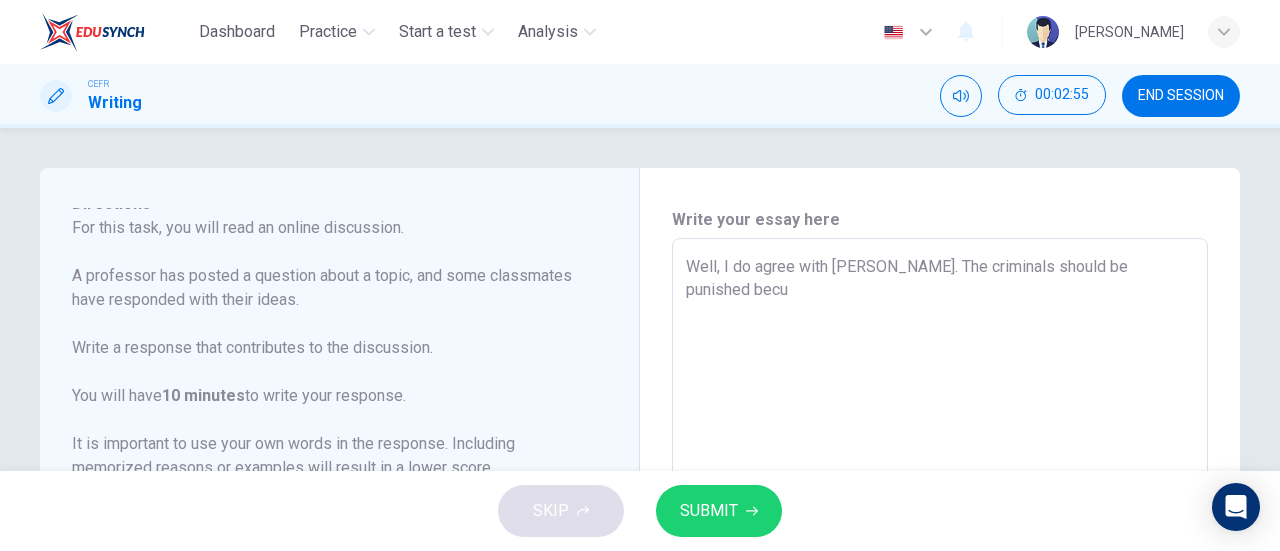 type on "x" 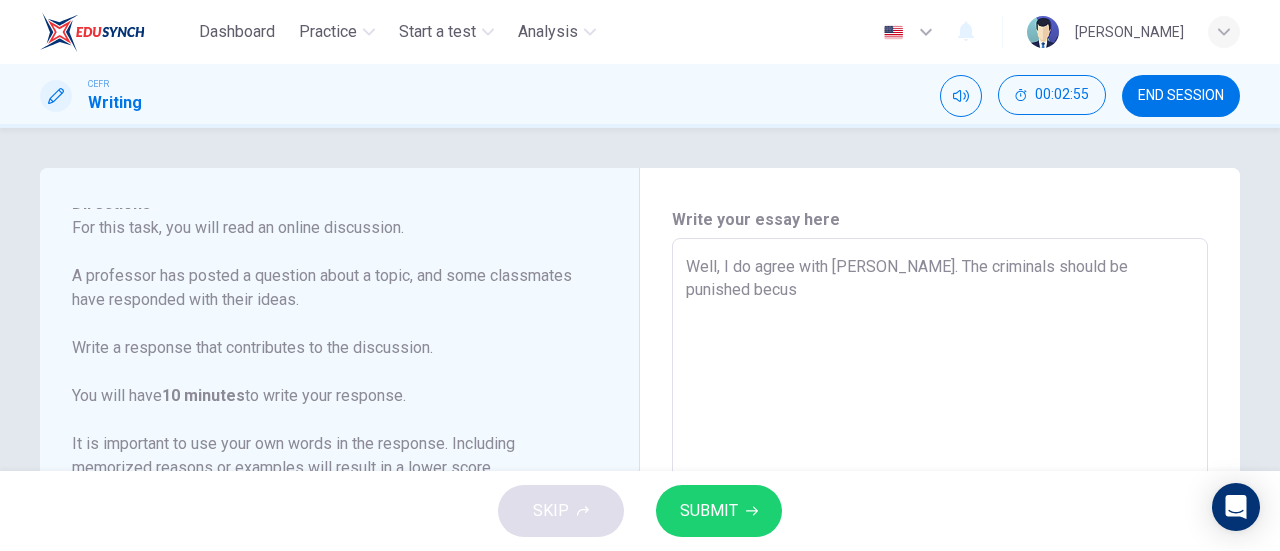 type on "x" 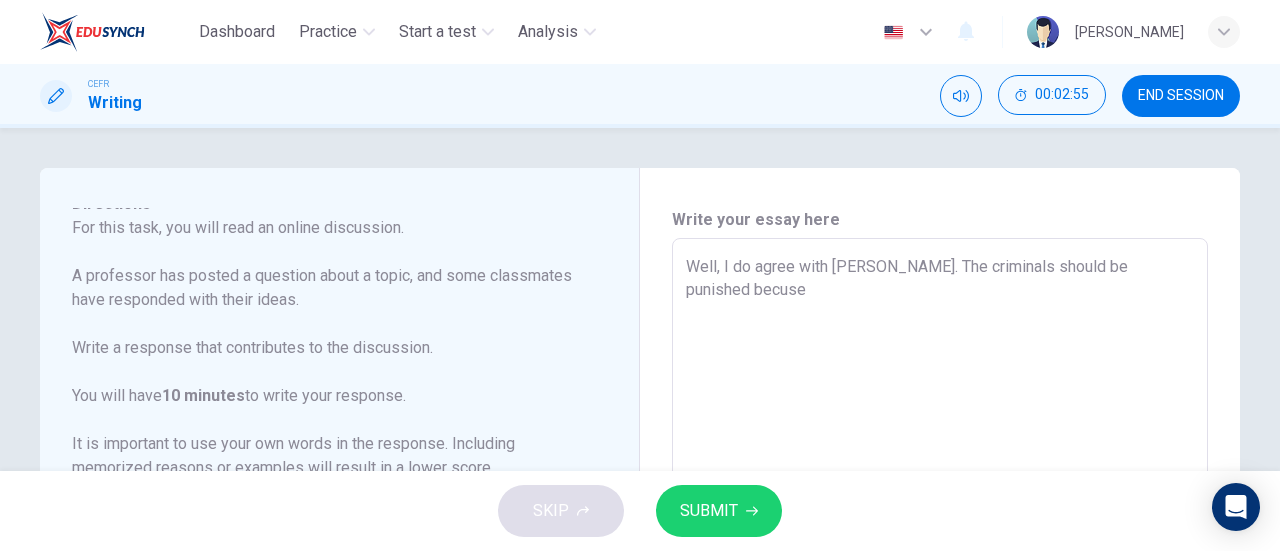 type on "Well, I do agree with [PERSON_NAME]. The criminals should be punished becuse" 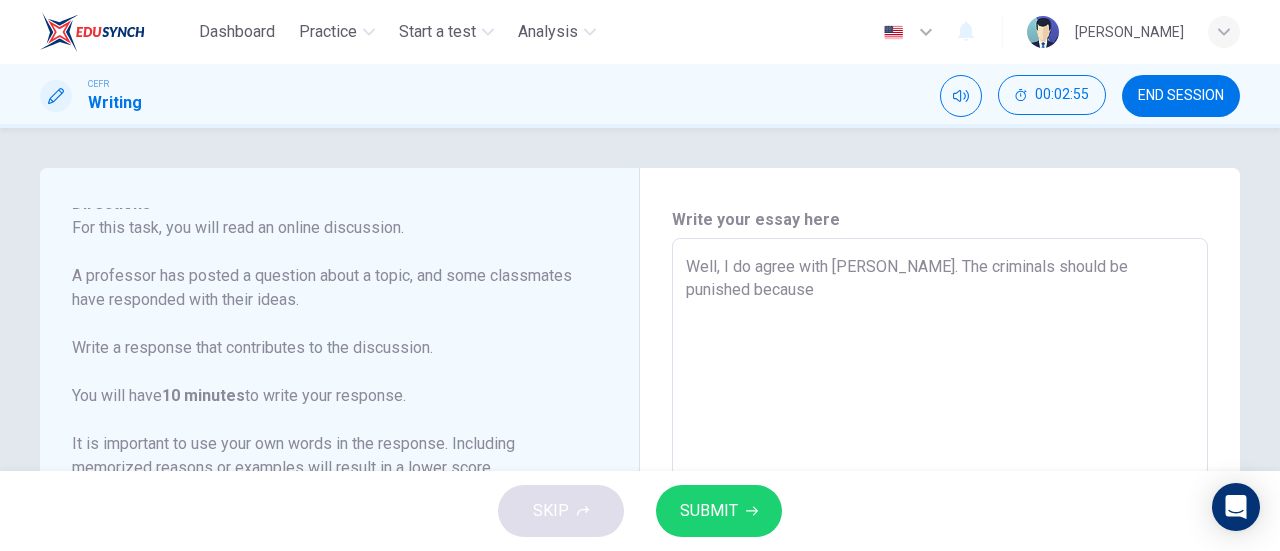 type on "x" 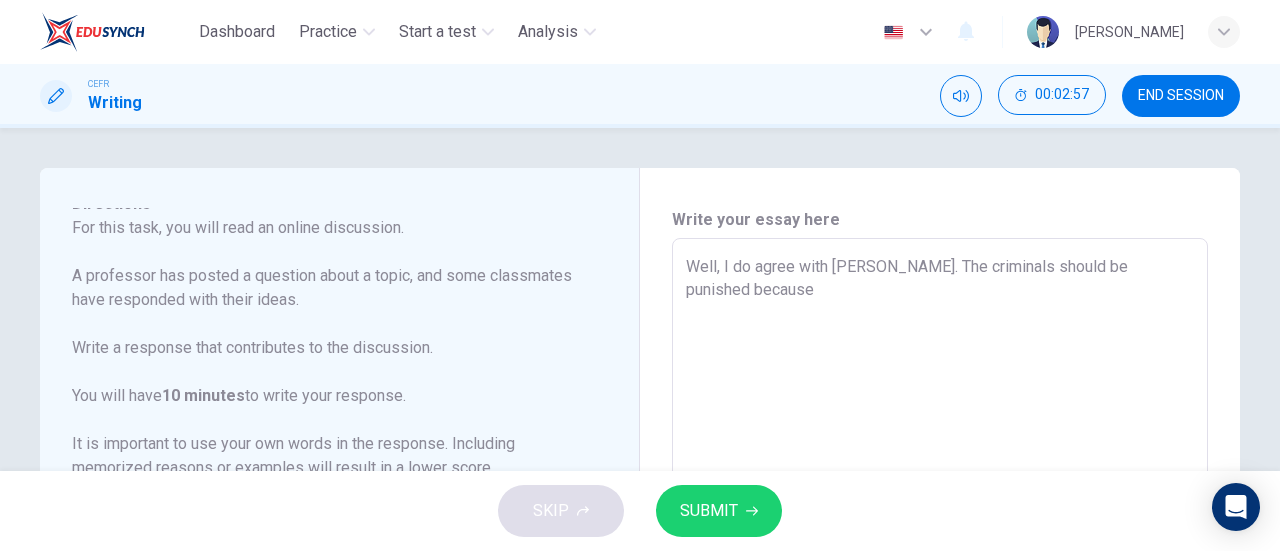type on "Well, I do agree with [PERSON_NAME]. The criminals should be punished because o" 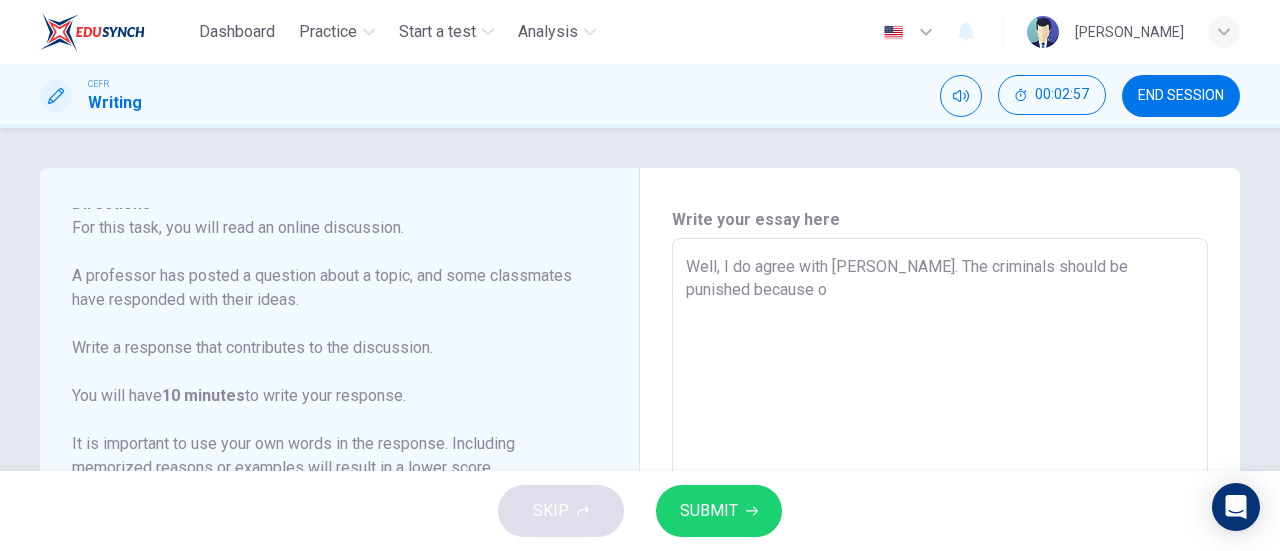 type on "x" 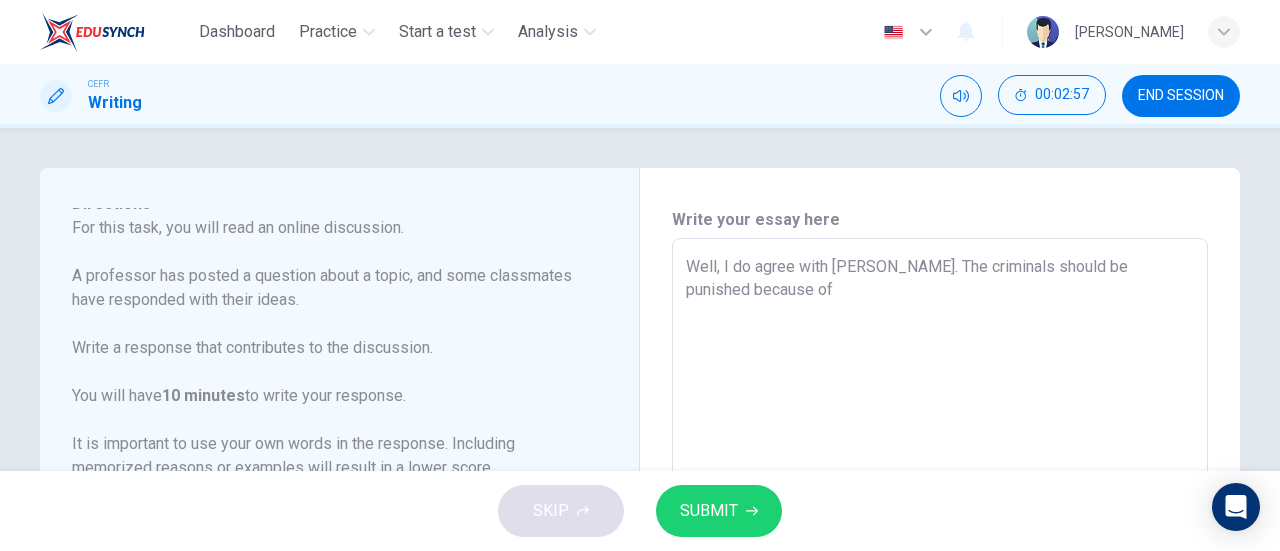 type on "x" 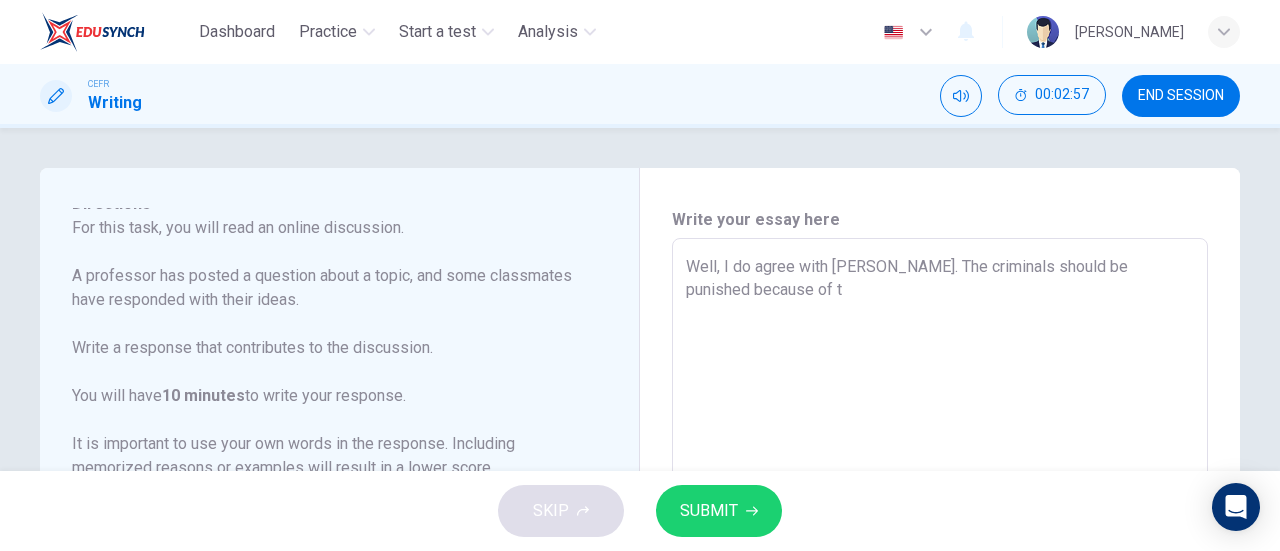 type on "x" 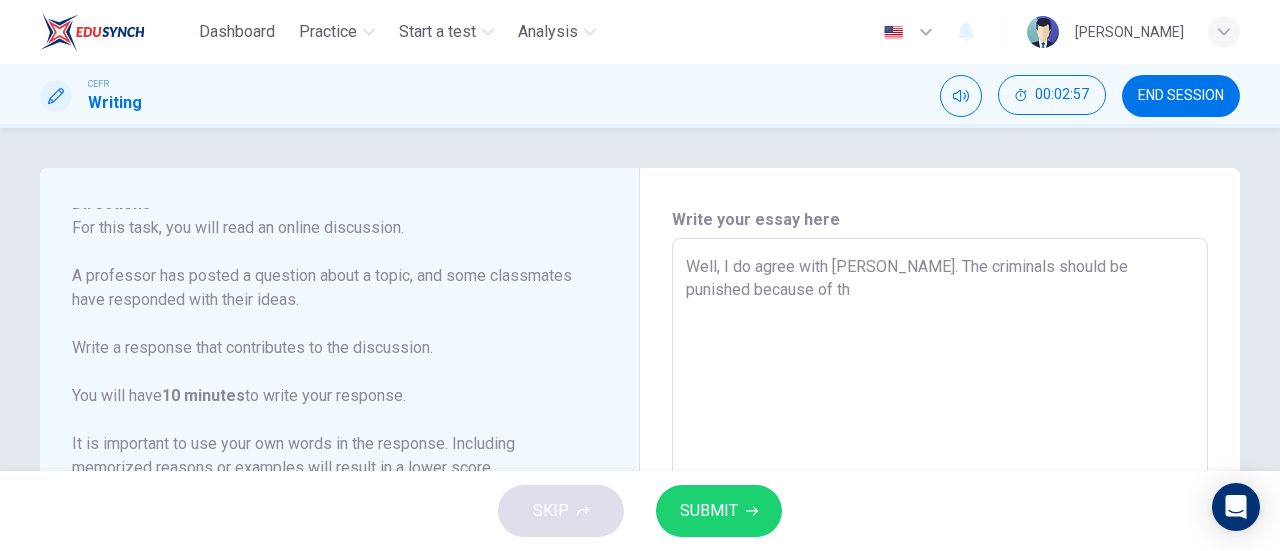 type on "x" 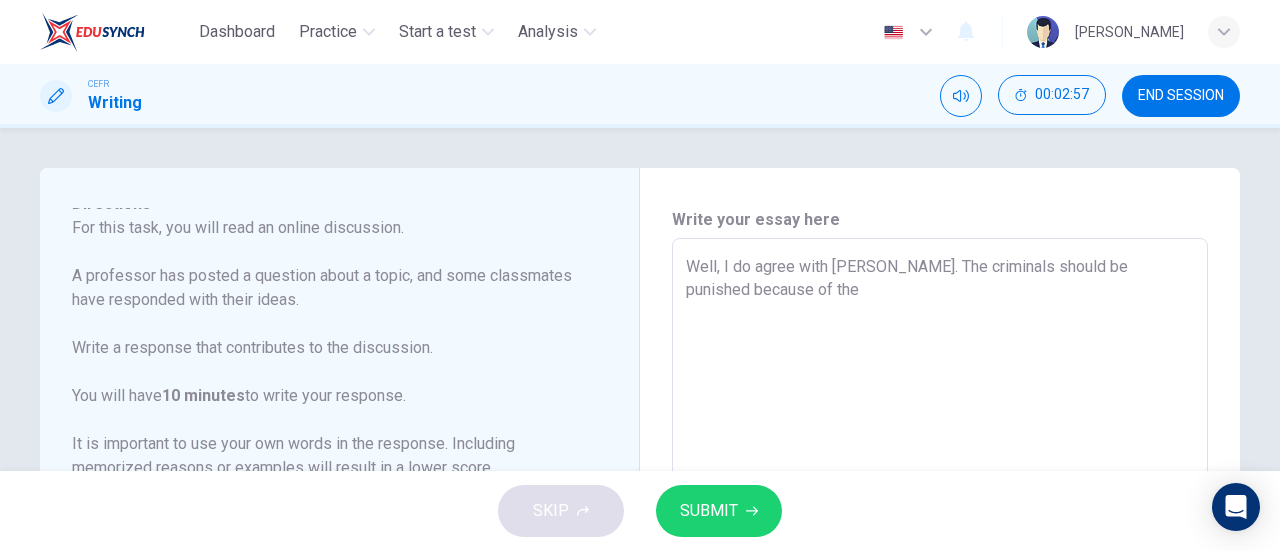 type on "x" 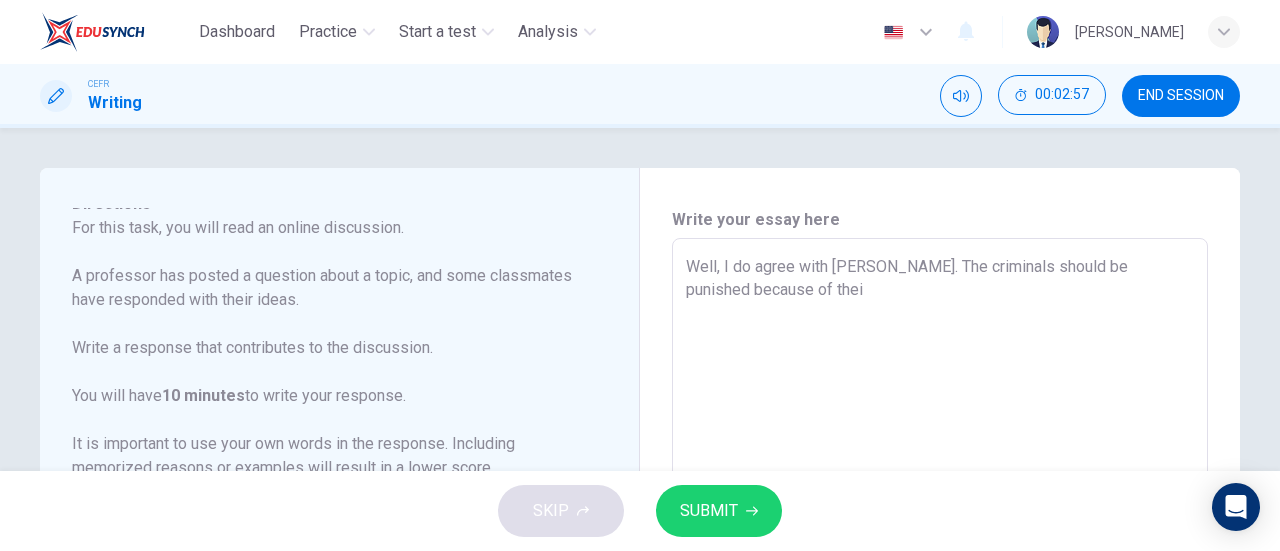 type on "x" 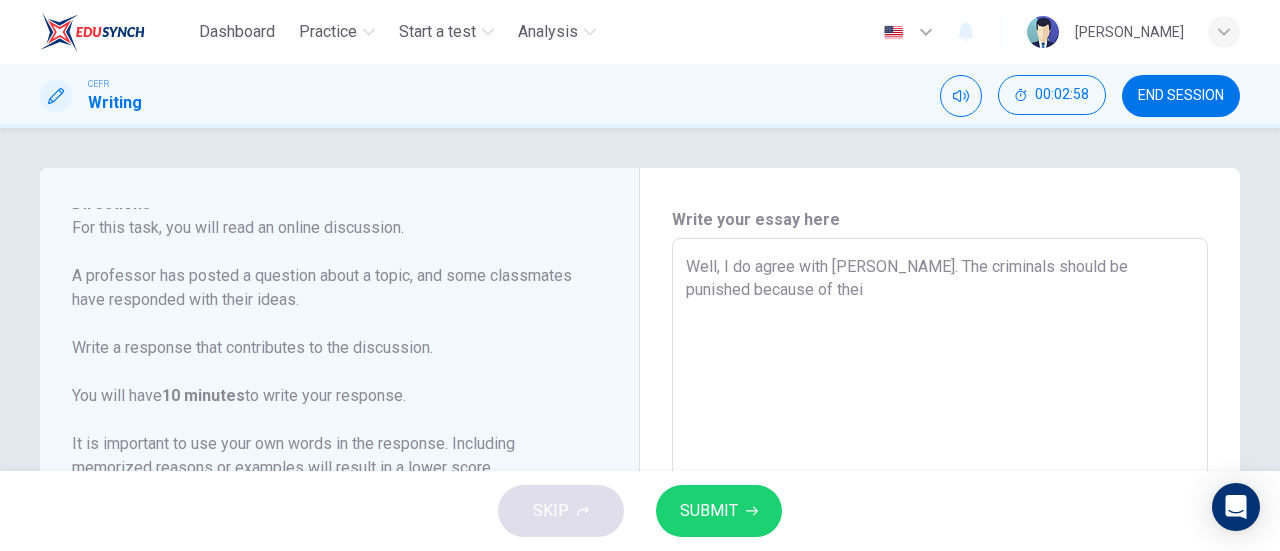 type on "Well, I do agree with [PERSON_NAME]. The criminals should be punished because of their" 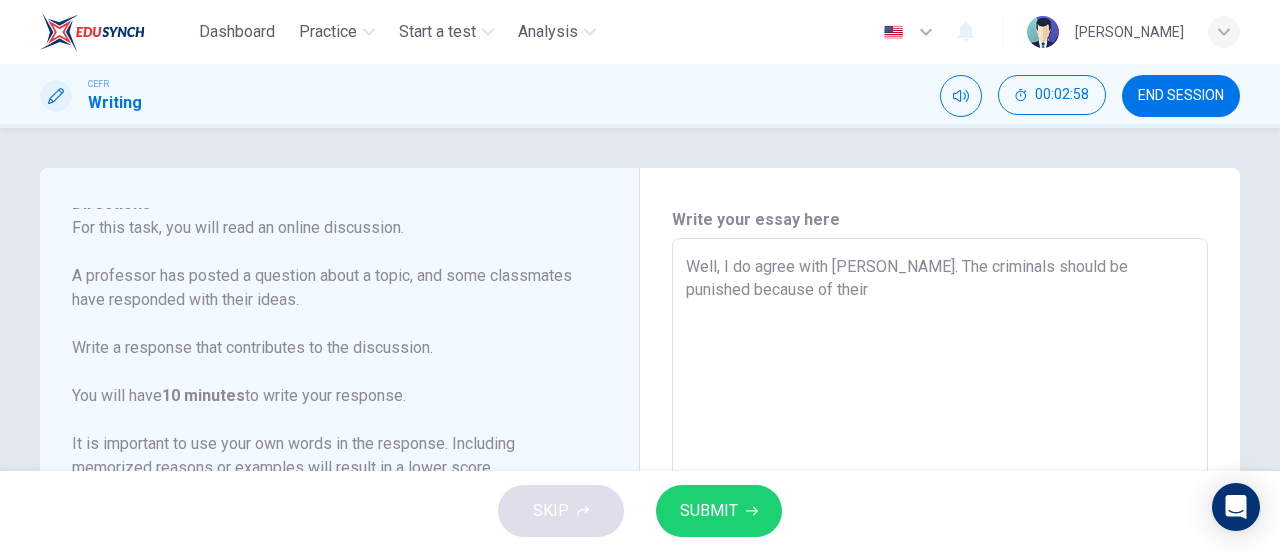 type on "Well, I do agree with [PERSON_NAME]. The criminals should be punished because of their" 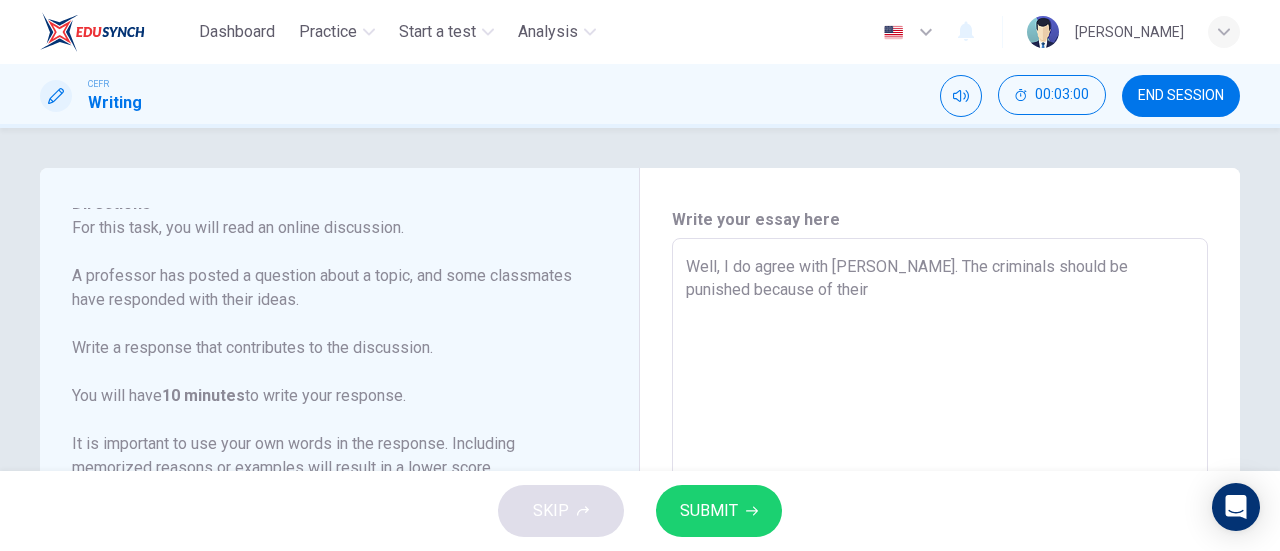 type on "Well, I do agree with [PERSON_NAME]. The criminals should be punished because of their c" 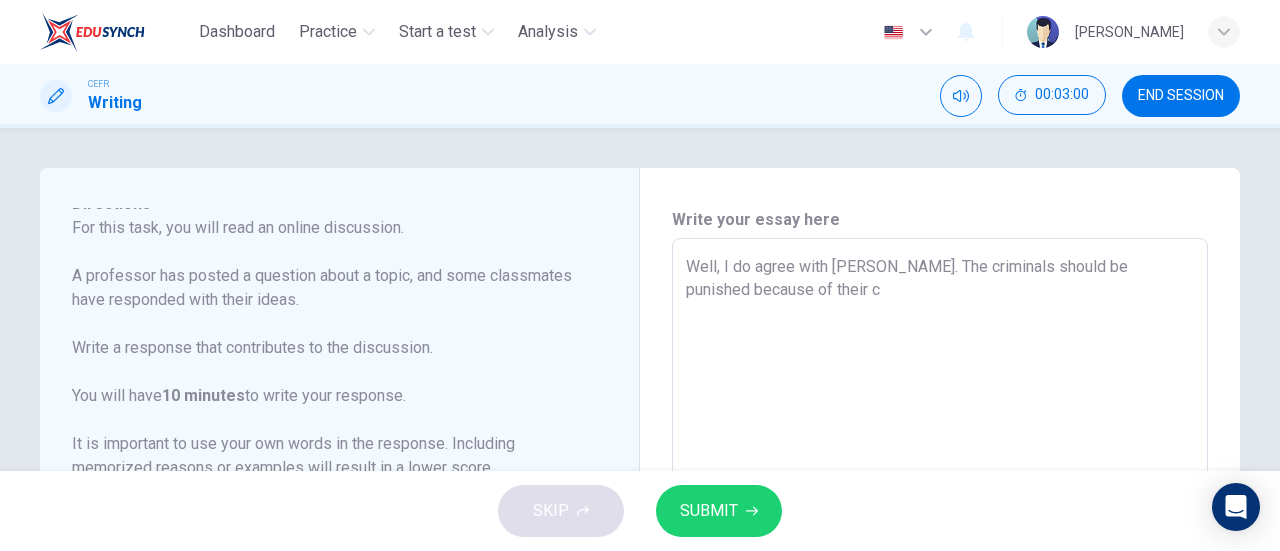 type on "x" 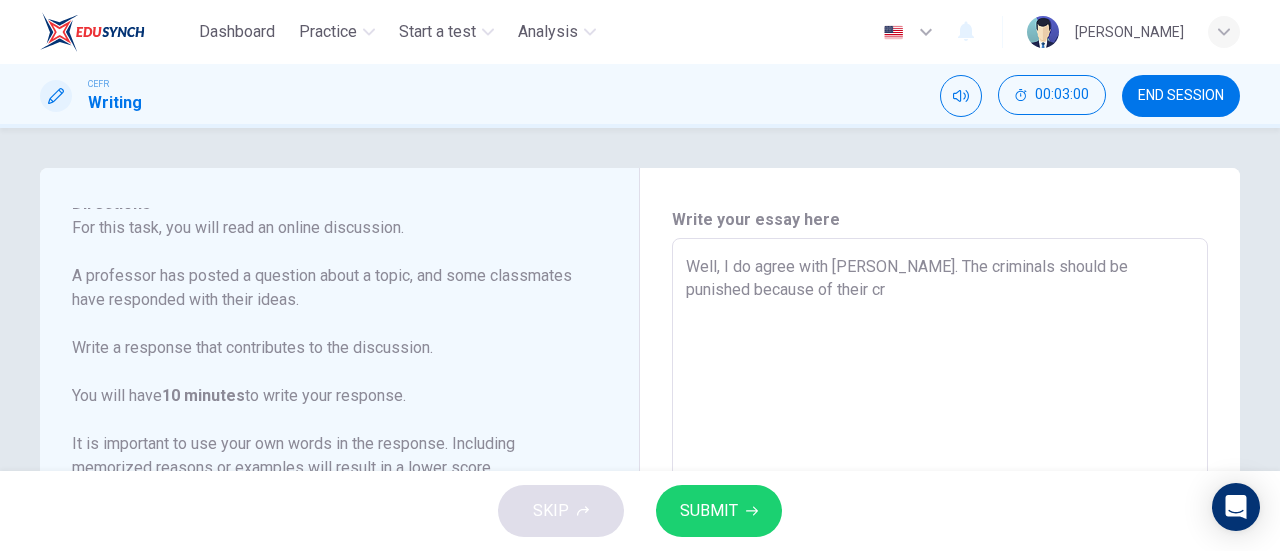 type on "x" 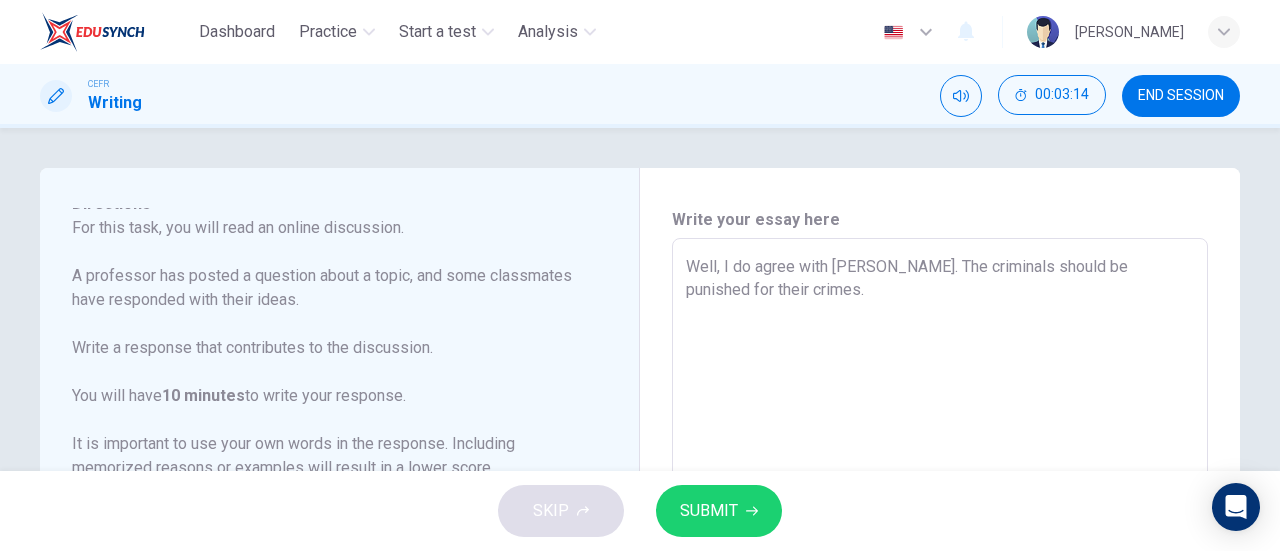 click on "Well, I do agree with [PERSON_NAME]. The criminals should be punished for their crimes." at bounding box center [940, 572] 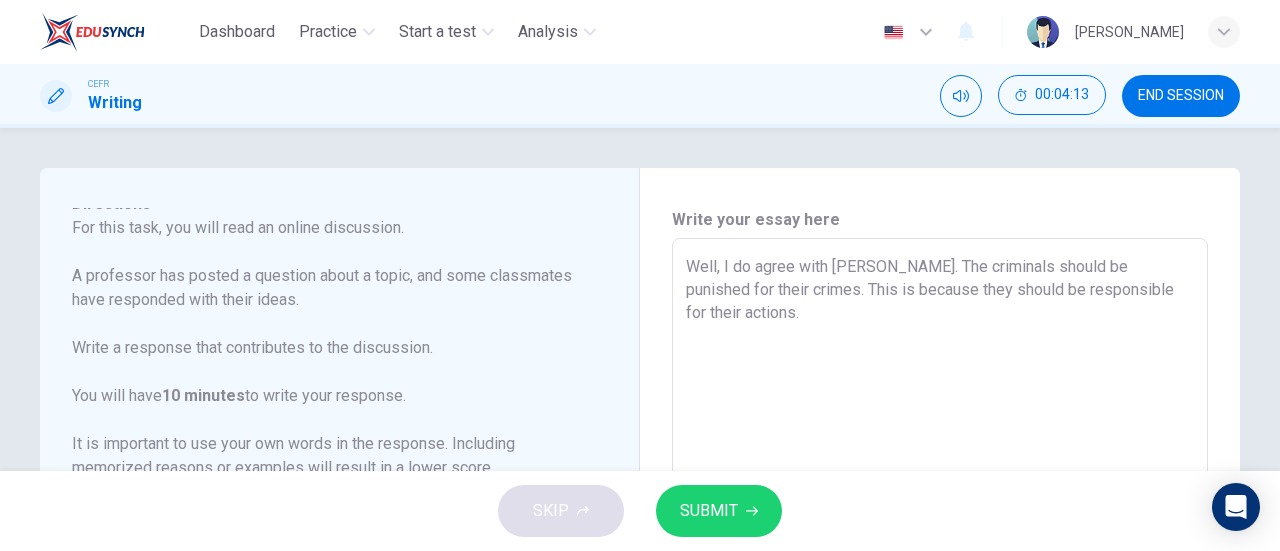 click on "Well, I do agree with [PERSON_NAME]. The criminals should be punished for their crimes. This is because they should be responsible for their actions." at bounding box center [940, 572] 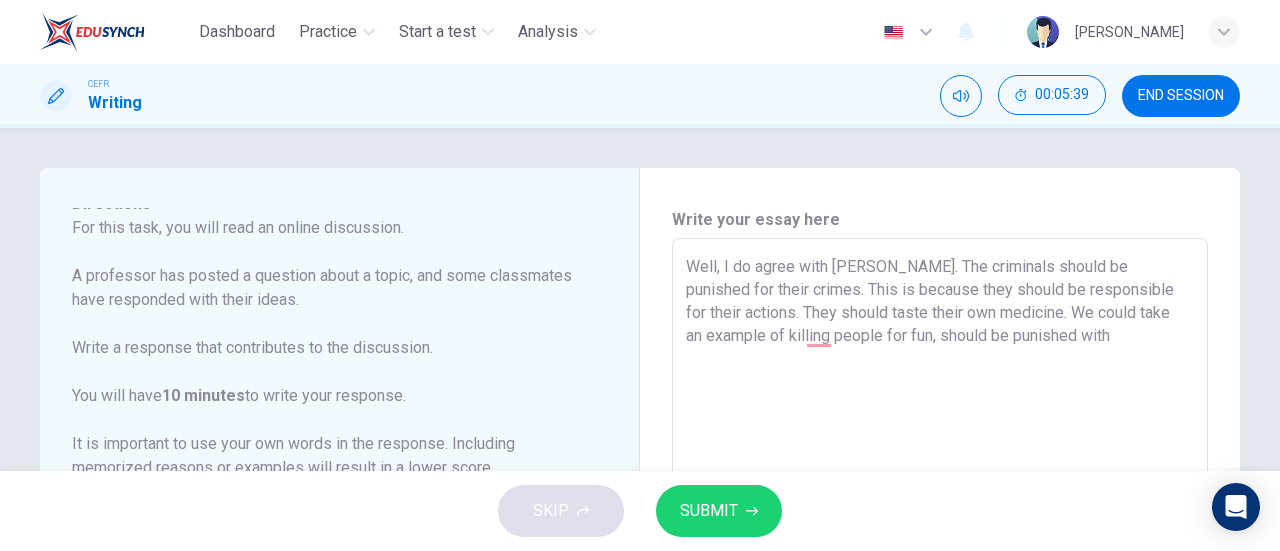 click on "Well, I do agree with [PERSON_NAME]. The criminals should be punished for their crimes. This is because they should be responsible for their actions. They should taste their own medicine. We could take an example of killing people for fun, should be punished with" at bounding box center (940, 572) 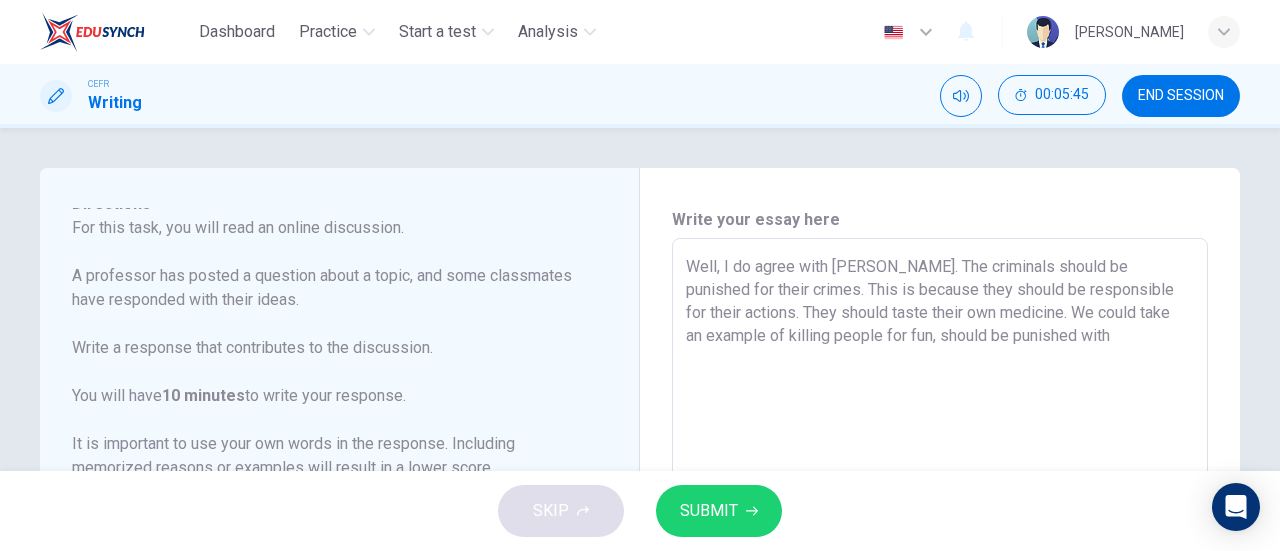 click on "Well, I do agree with [PERSON_NAME]. The criminals should be punished for their crimes. This is because they should be responsible for their actions. They should taste their own medicine. We could take an example of killing people for fun, should be punished with" at bounding box center [940, 572] 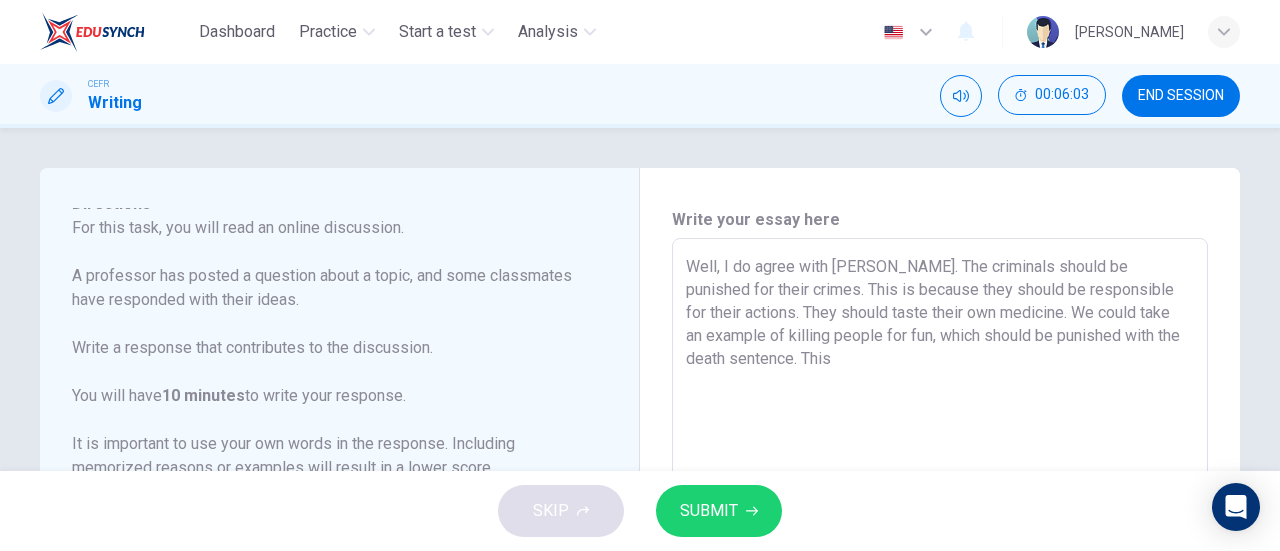 click on "Well, I do agree with [PERSON_NAME]. The criminals should be punished for their crimes. This is because they should be responsible for their actions. They should taste their own medicine. We could take an example of killing people for fun, which should be punished with the death sentence. This" at bounding box center (940, 572) 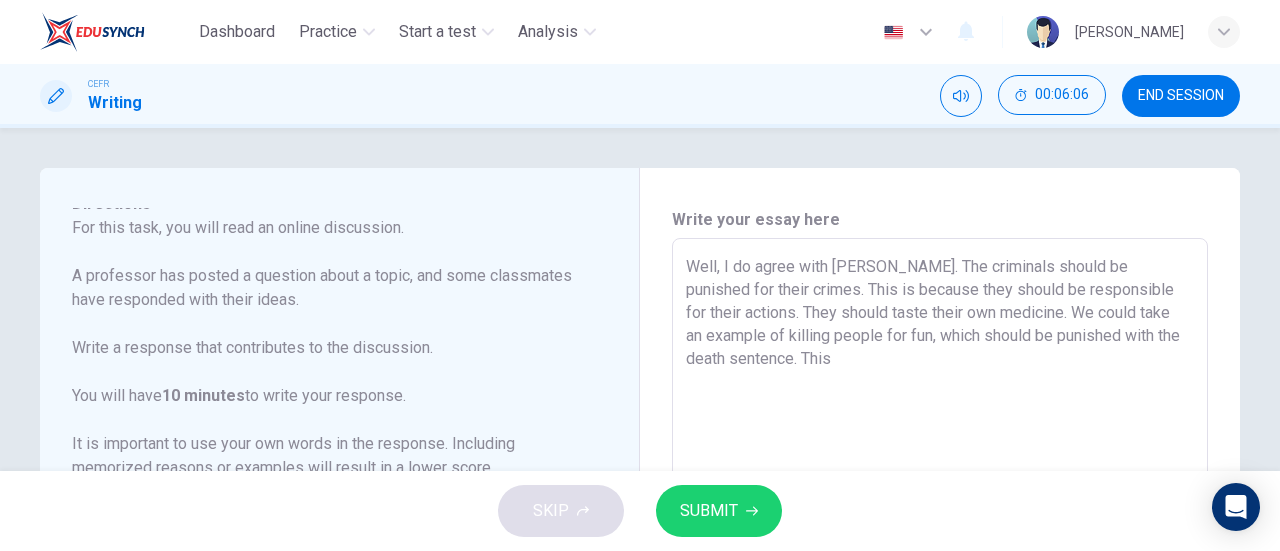 click on "Well, I do agree with [PERSON_NAME]. The criminals should be punished for their crimes. This is because they should be responsible for their actions. They should taste their own medicine. We could take an example of killing people for fun, which should be punished with the death sentence. This" at bounding box center [940, 572] 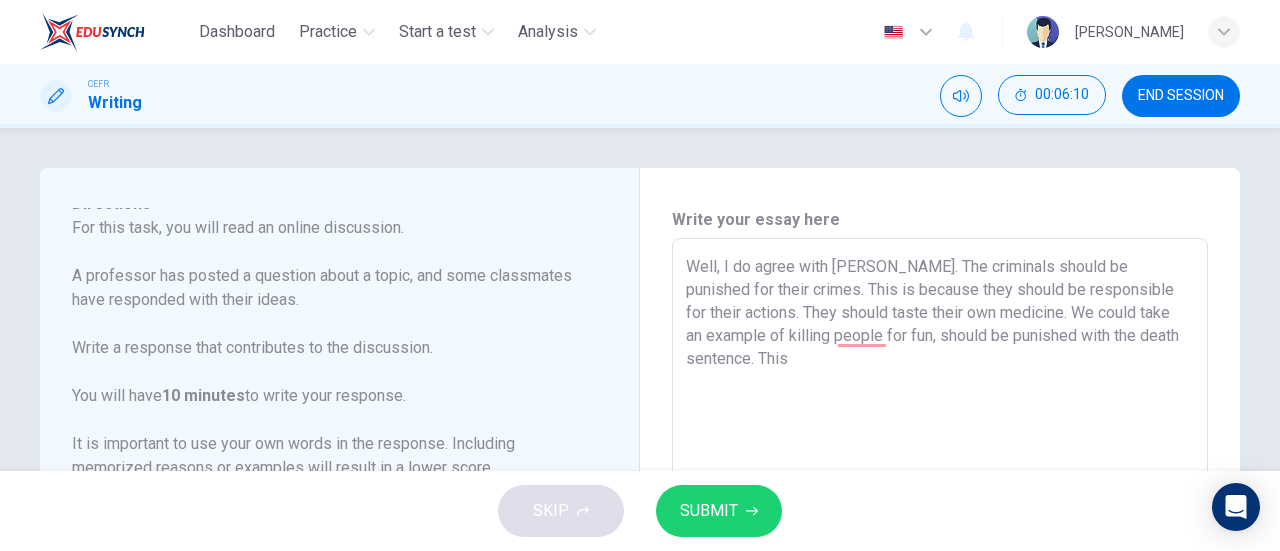 click on "Well, I do agree with [PERSON_NAME]. The criminals should be punished for their crimes. This is because they should be responsible for their actions. They should taste their own medicine. We could take an example of killing people for fun, should be punished with the death sentence. This" at bounding box center [940, 572] 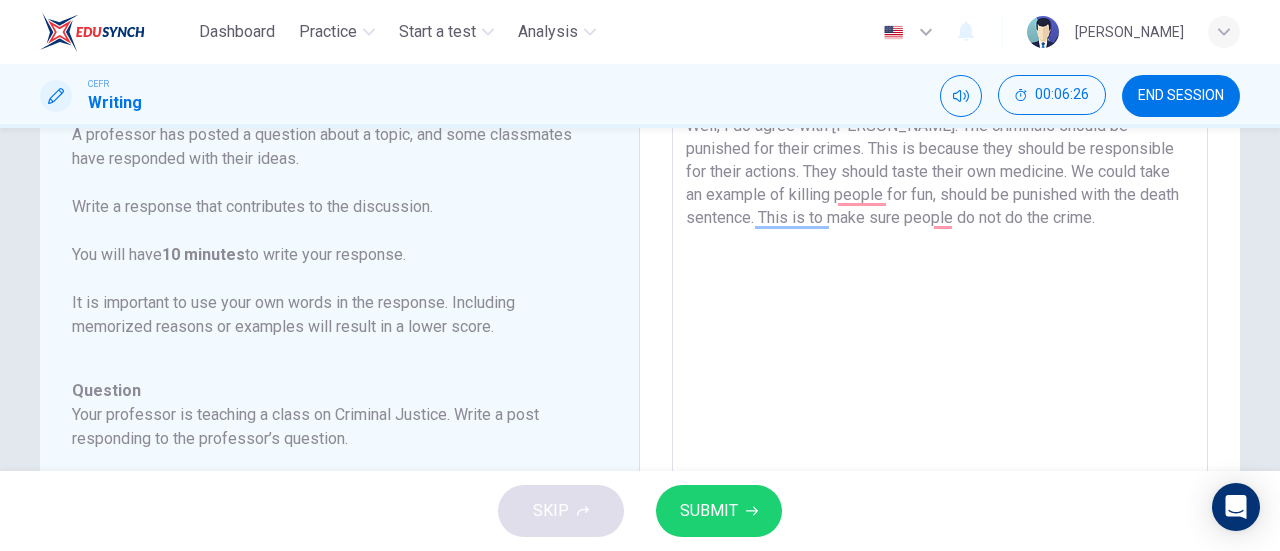 scroll, scrollTop: 140, scrollLeft: 0, axis: vertical 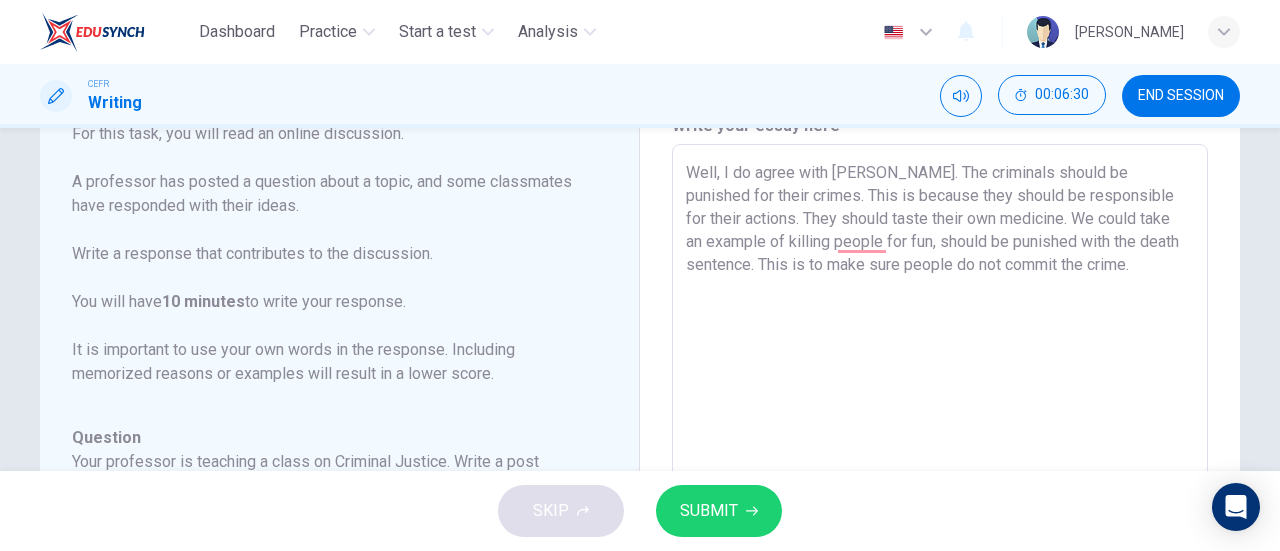click on "Well, I do agree with [PERSON_NAME]. The criminals should be punished for their crimes. This is because they should be responsible for their actions. They should taste their own medicine. We could take an example of killing people for fun, should be punished with the death sentence. This is to make sure people do not commit the crime." at bounding box center (940, 478) 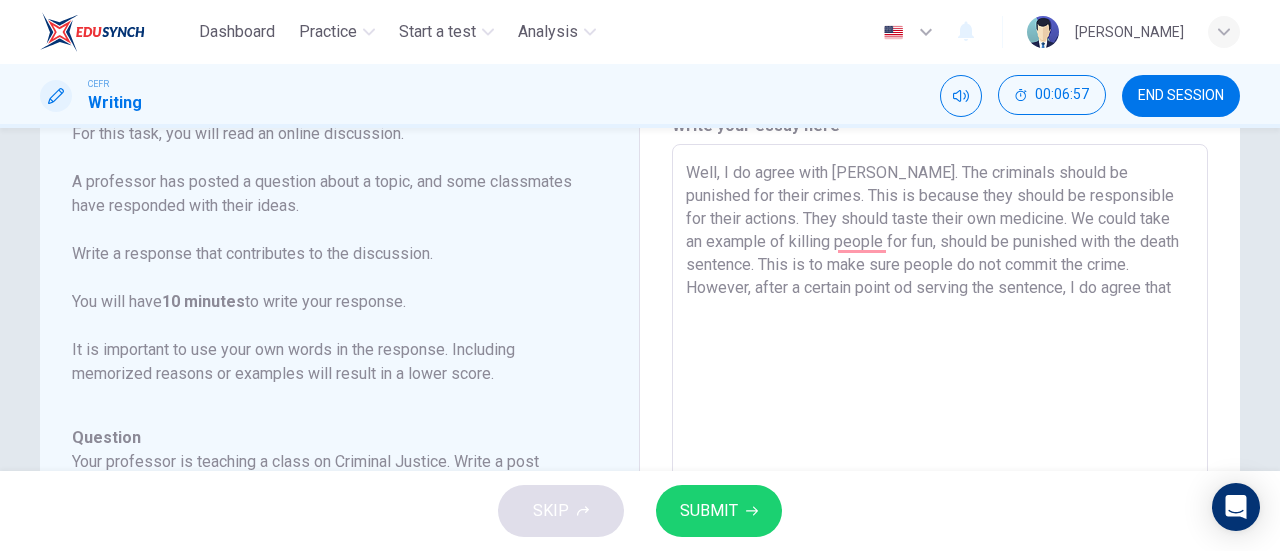scroll, scrollTop: 222, scrollLeft: 0, axis: vertical 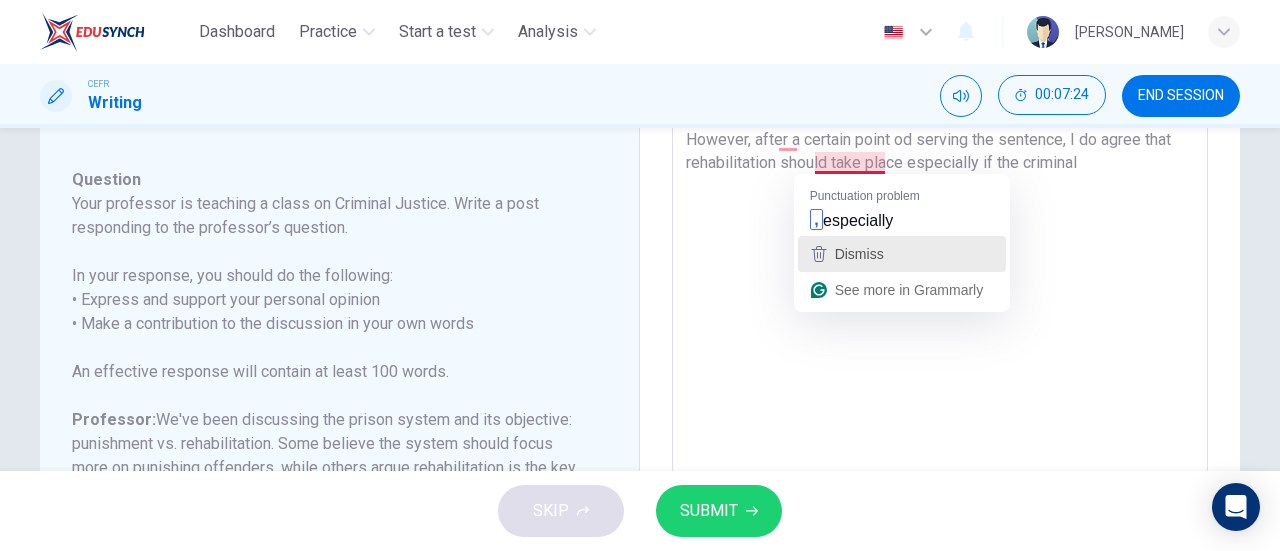 click on "Dismiss" at bounding box center (902, 254) 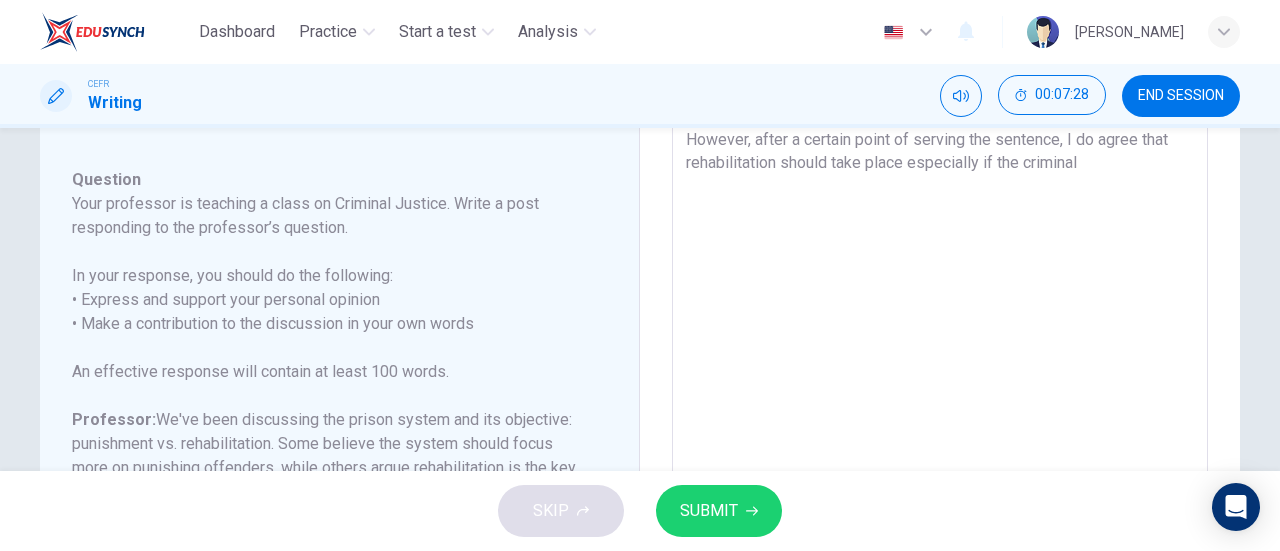 click on "Well, I do agree with [PERSON_NAME]. The criminals should be punished for their crimes. This is because they should be responsible for their actions. They should taste their own medicine. We could take an example of killing people for fun, should be punished with the death sentence. This is to make sure people do not commit the crime. However, after a certain point of serving the sentence, I do agree that rehabilitation should take place especially if the criminal" at bounding box center [940, 330] 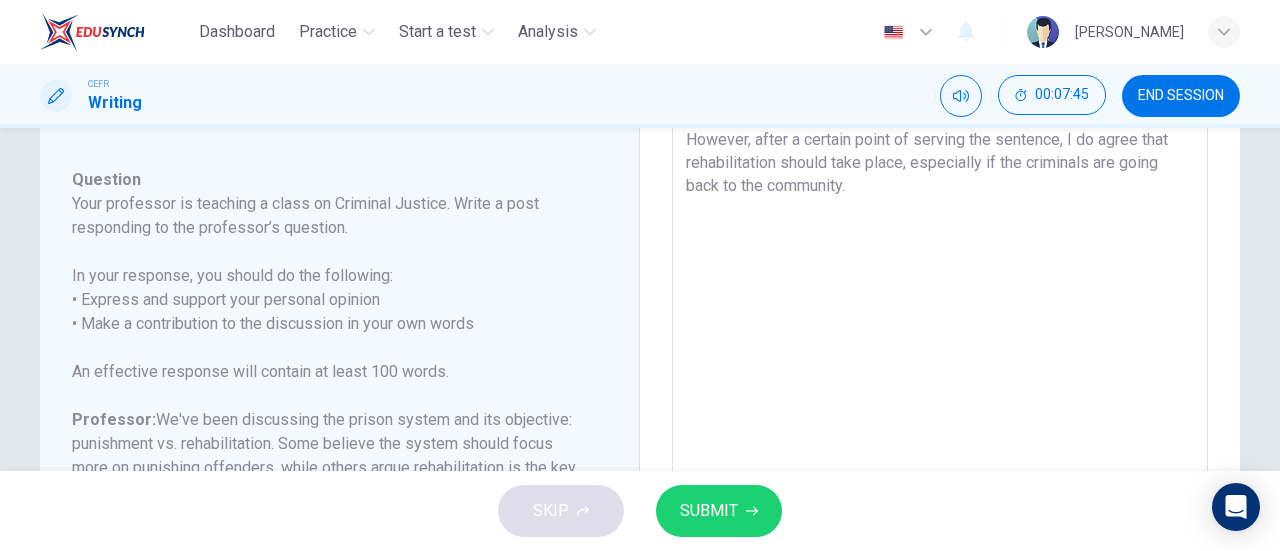 scroll, scrollTop: 166, scrollLeft: 0, axis: vertical 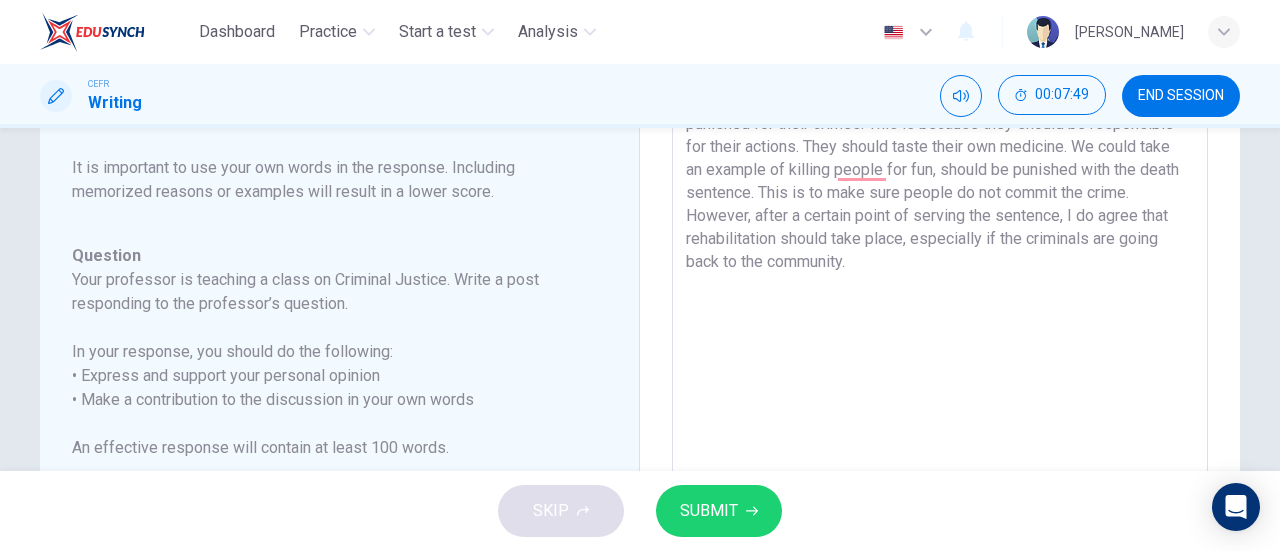 click on "Well, I do agree with [PERSON_NAME]. The criminals should be punished for their crimes. This is because they should be responsible for their actions. They should taste their own medicine. We could take an example of killing people for fun, should be punished with the death sentence. This is to make sure people do not commit the crime. However, after a certain point of serving the sentence, I do agree that rehabilitation should take place, especially if the criminals are going back to the community." at bounding box center [940, 406] 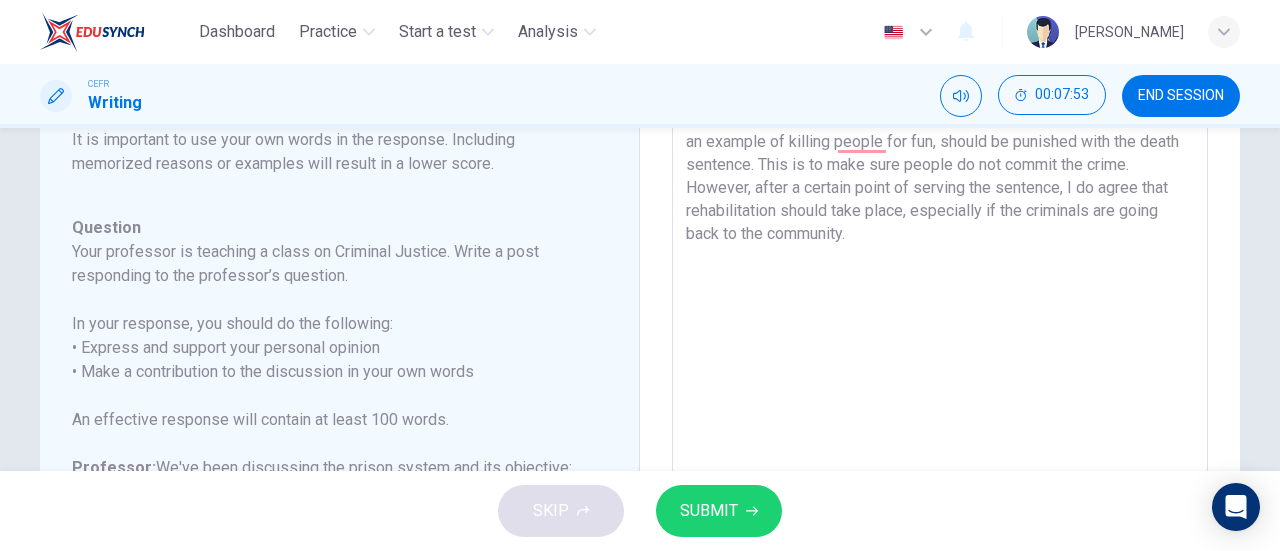 scroll, scrollTop: 170, scrollLeft: 0, axis: vertical 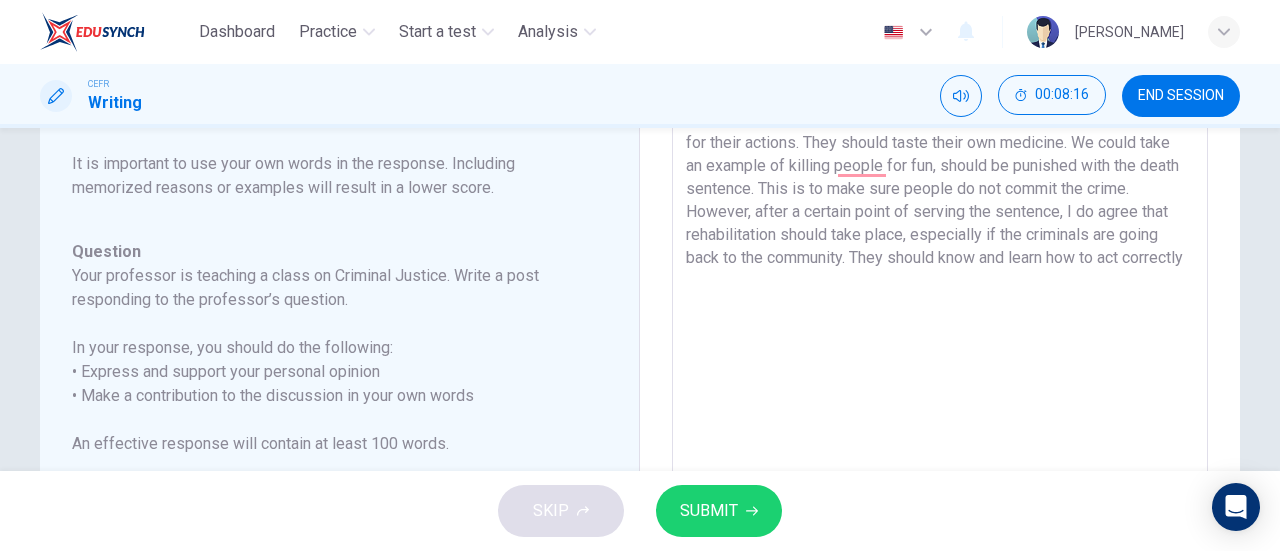 click on "Well, I do agree with [PERSON_NAME]. The criminals should be punished for their crimes. This is because they should be responsible for their actions. They should taste their own medicine. We could take an example of killing people for fun, should be punished with the death sentence. This is to make sure people do not commit the crime. However, after a certain point of serving the sentence, I do agree that rehabilitation should take place, especially if the criminals are going back to the community. They should know and learn how to act correctly" at bounding box center [940, 402] 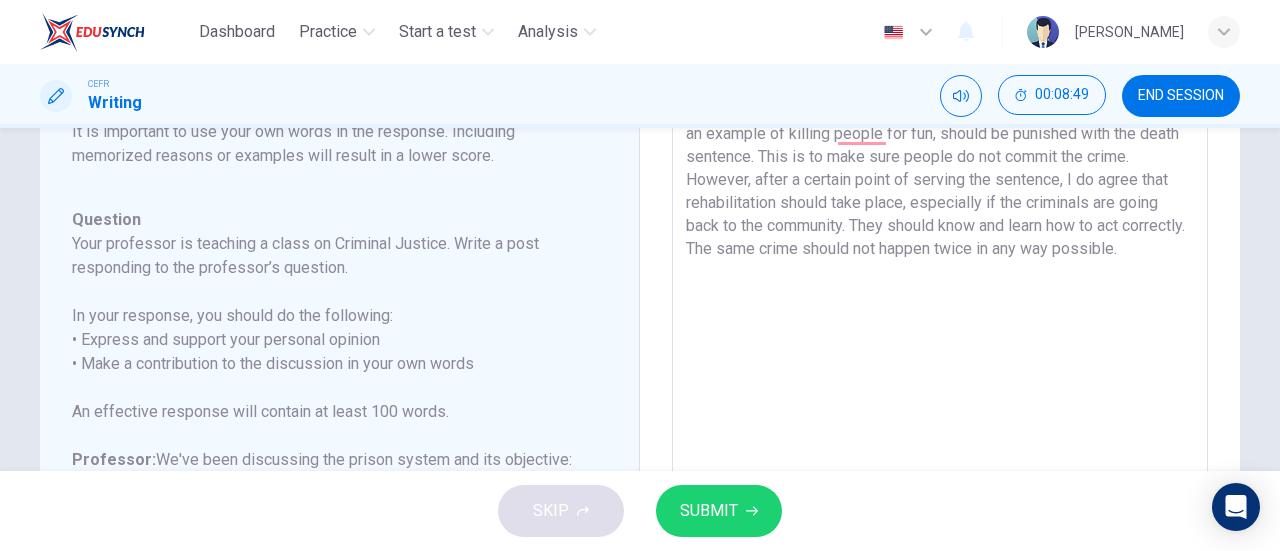 scroll, scrollTop: 546, scrollLeft: 0, axis: vertical 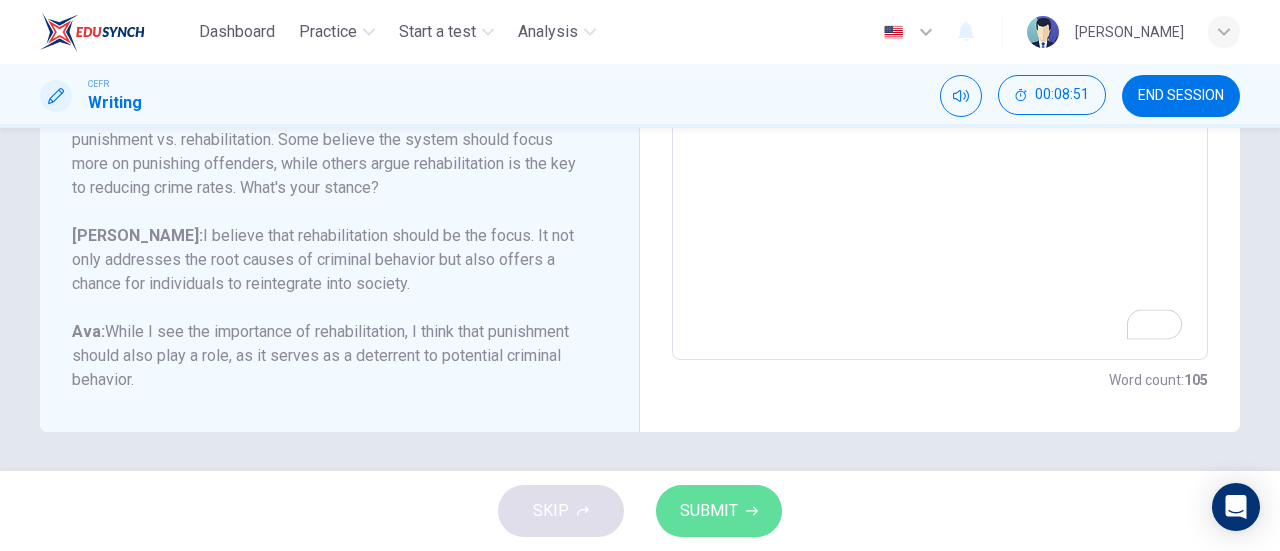 click on "SUBMIT" at bounding box center [709, 511] 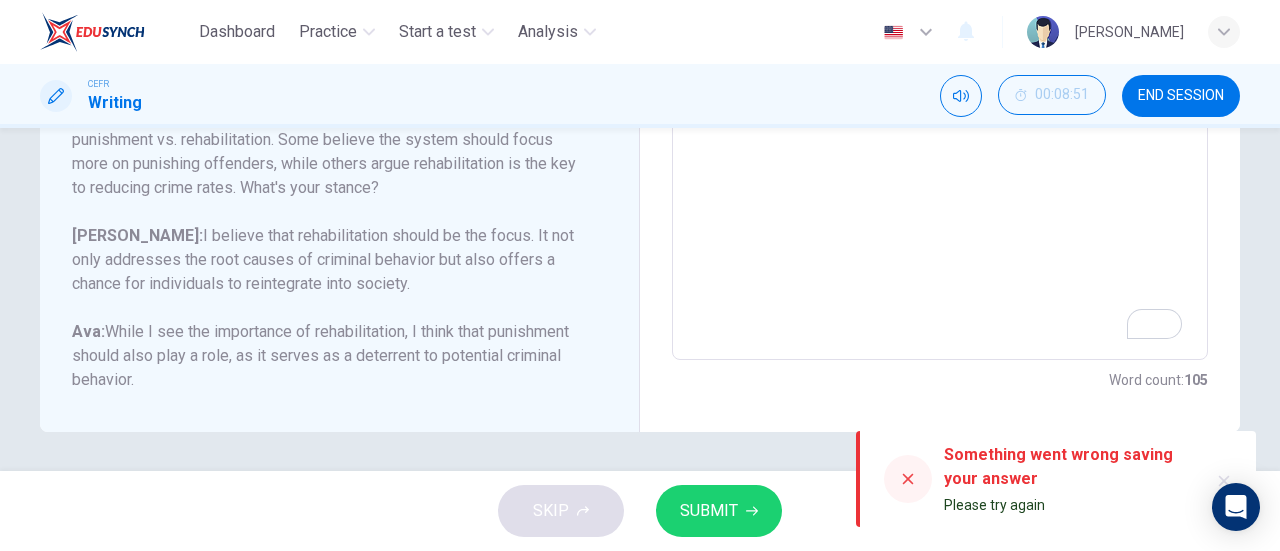 click 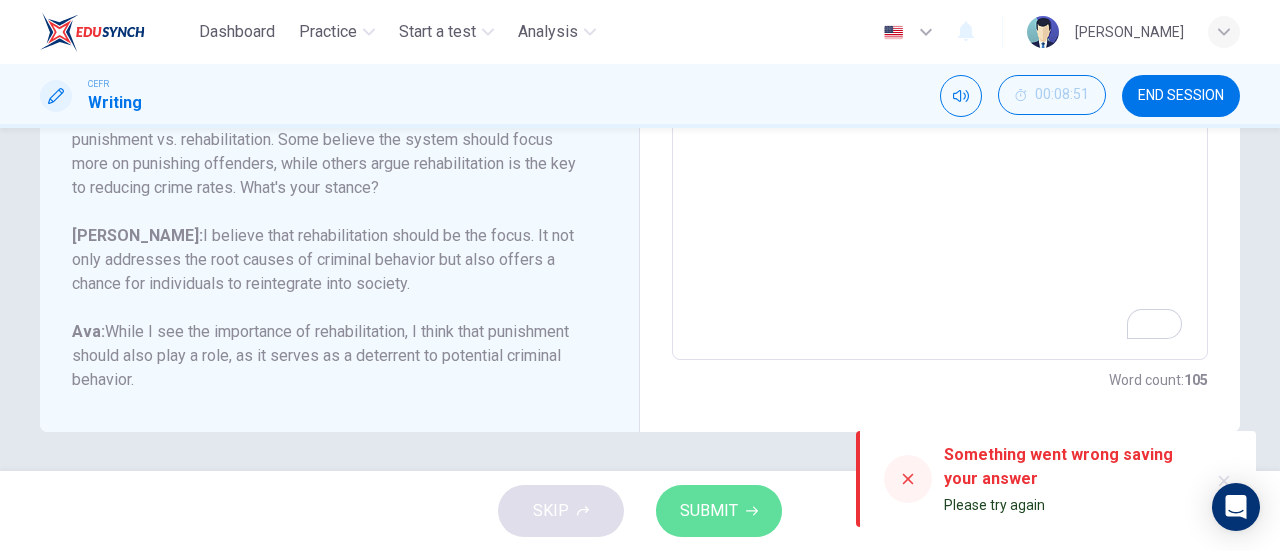 click on "SUBMIT" at bounding box center (709, 511) 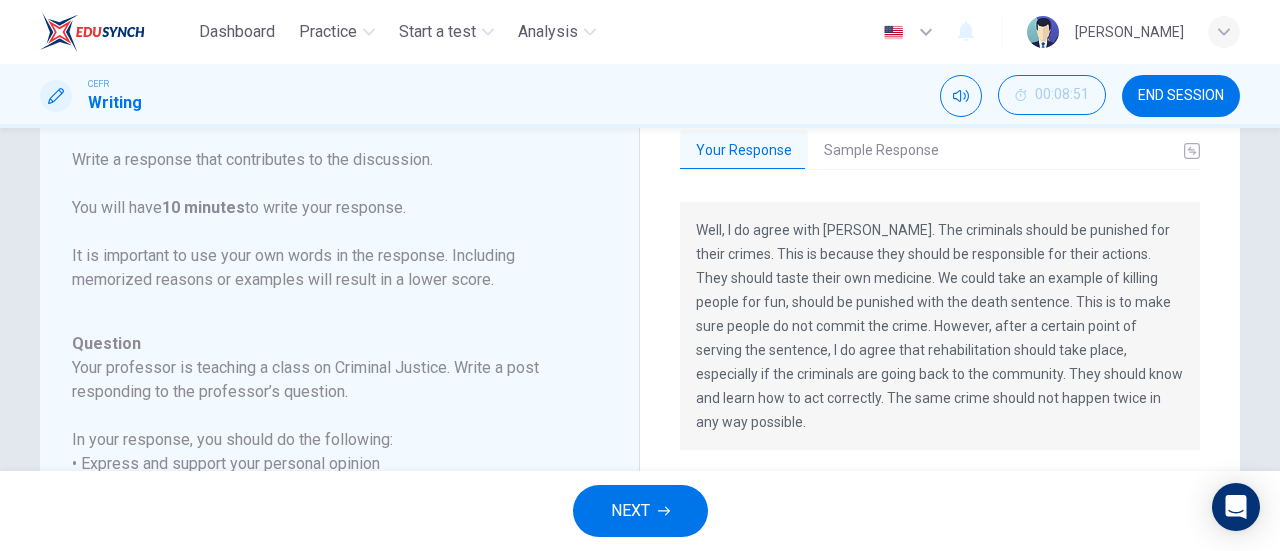 scroll, scrollTop: 0, scrollLeft: 0, axis: both 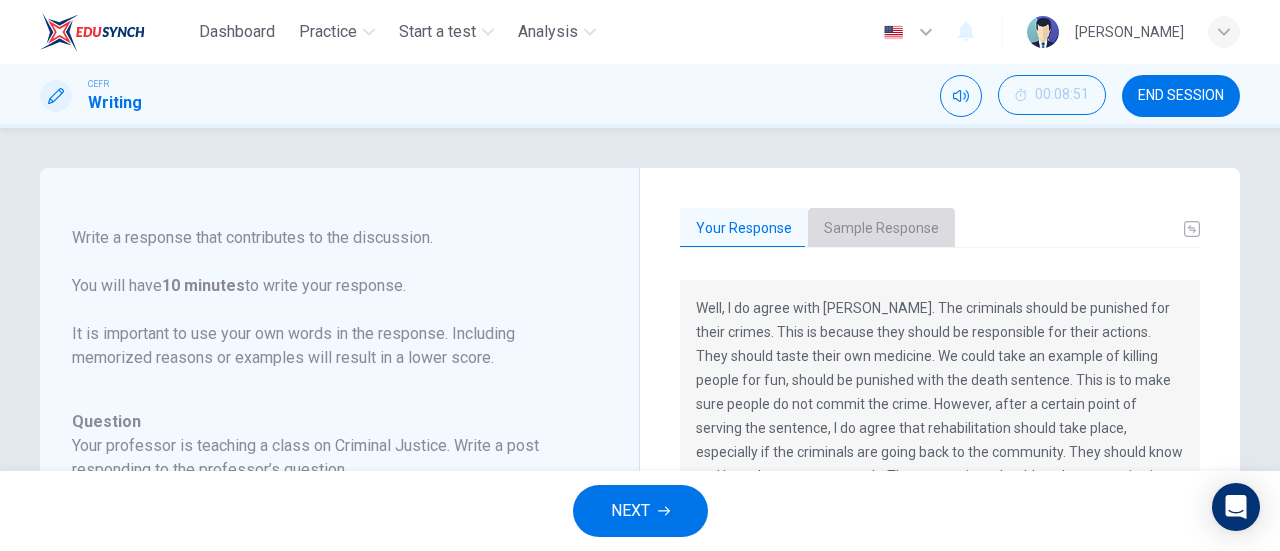 click on "Sample Response" at bounding box center [881, 229] 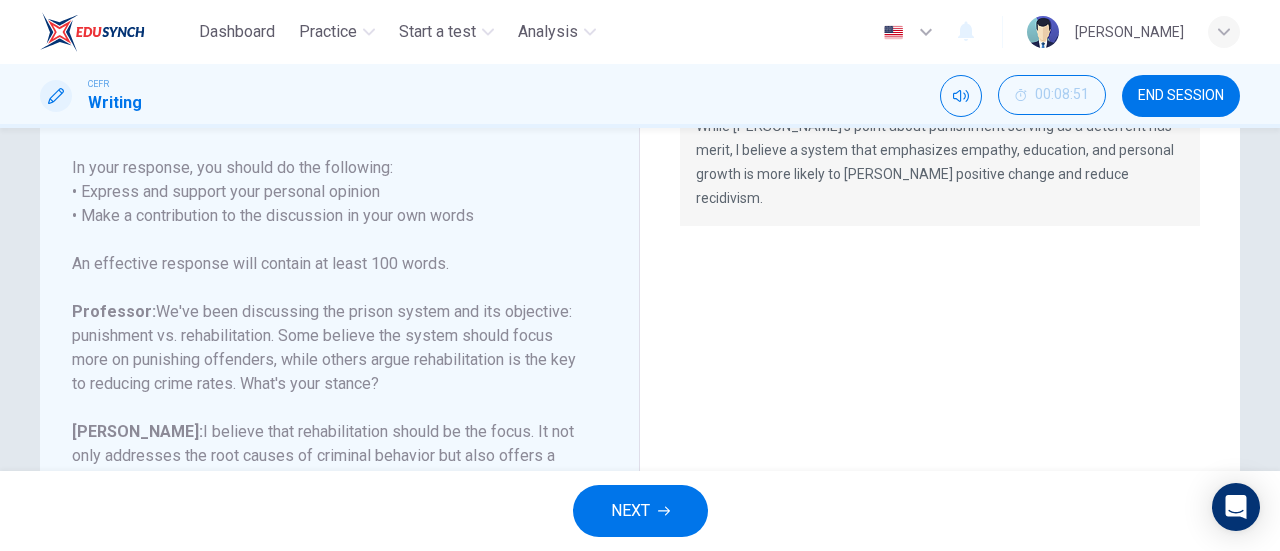 scroll, scrollTop: 348, scrollLeft: 0, axis: vertical 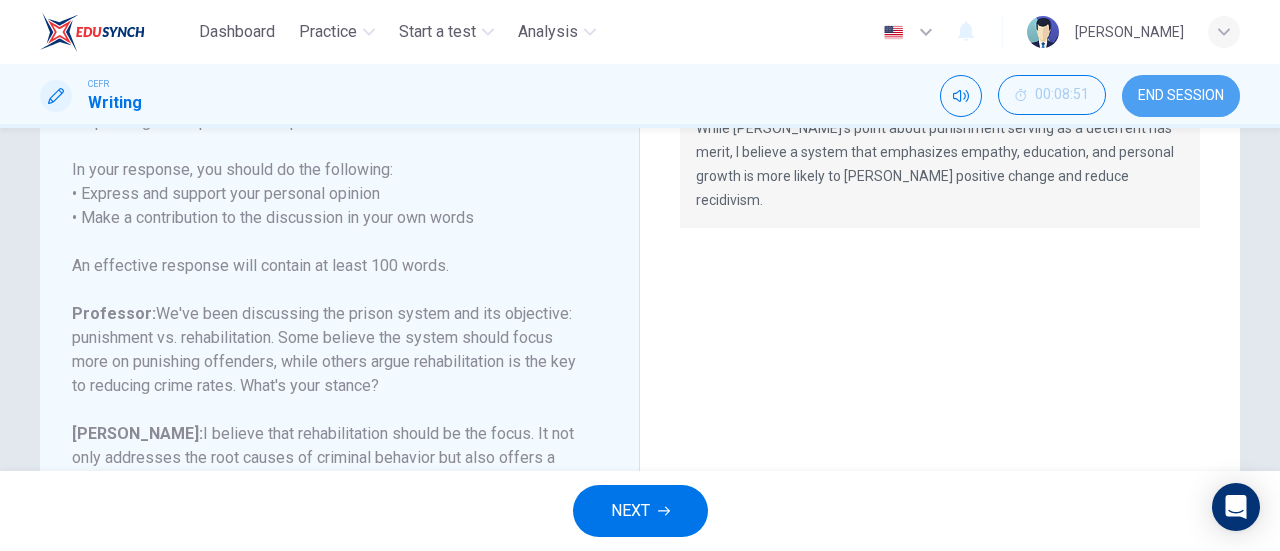 click on "END SESSION" at bounding box center [1181, 96] 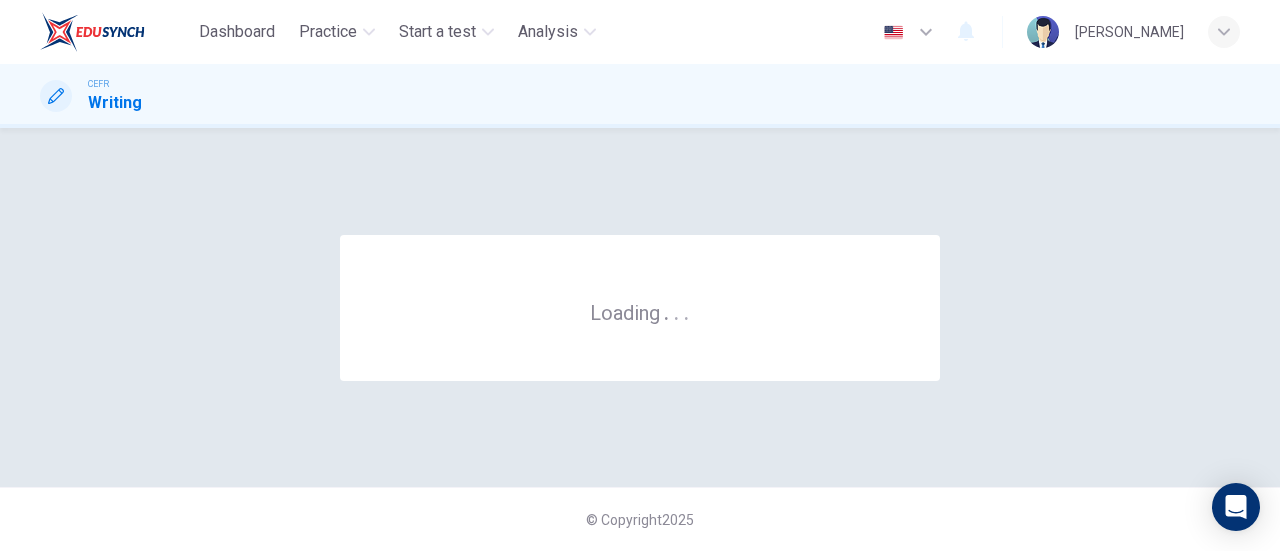 scroll, scrollTop: 0, scrollLeft: 0, axis: both 